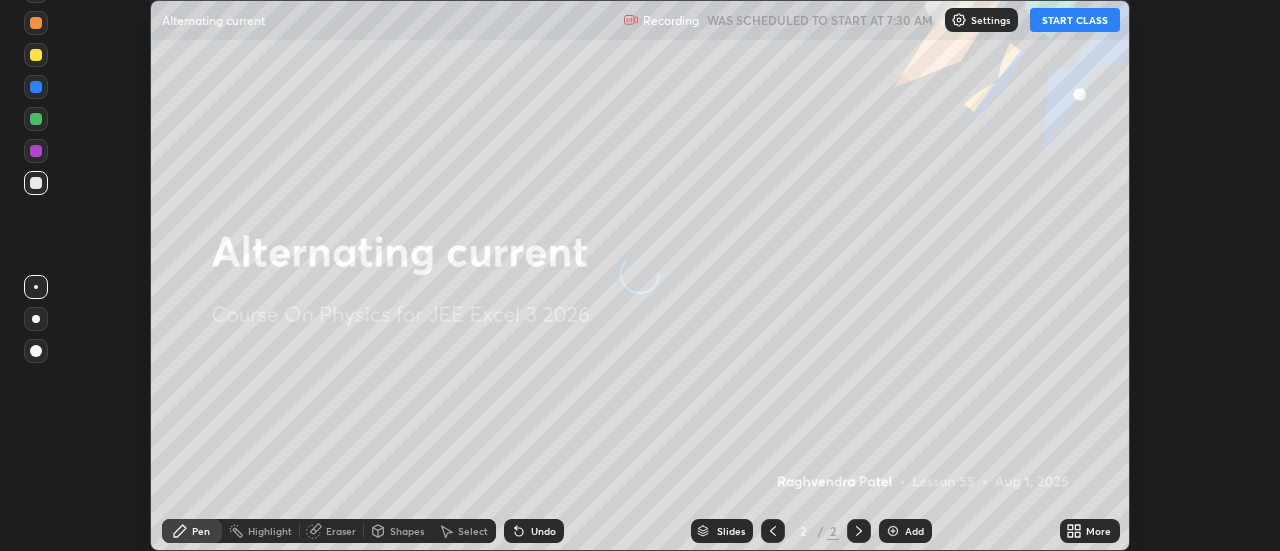 scroll, scrollTop: 0, scrollLeft: 0, axis: both 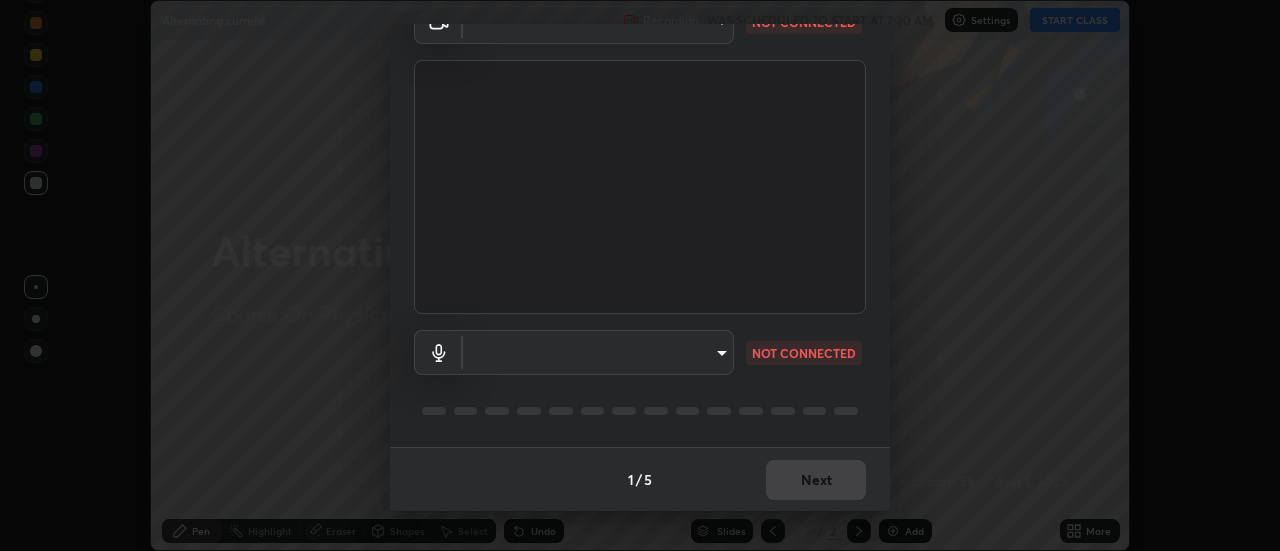 type on "2ccc99a9bca6b7e42b4774afd8bf1c35f5e1c8539d659abff1788790f3df98e6" 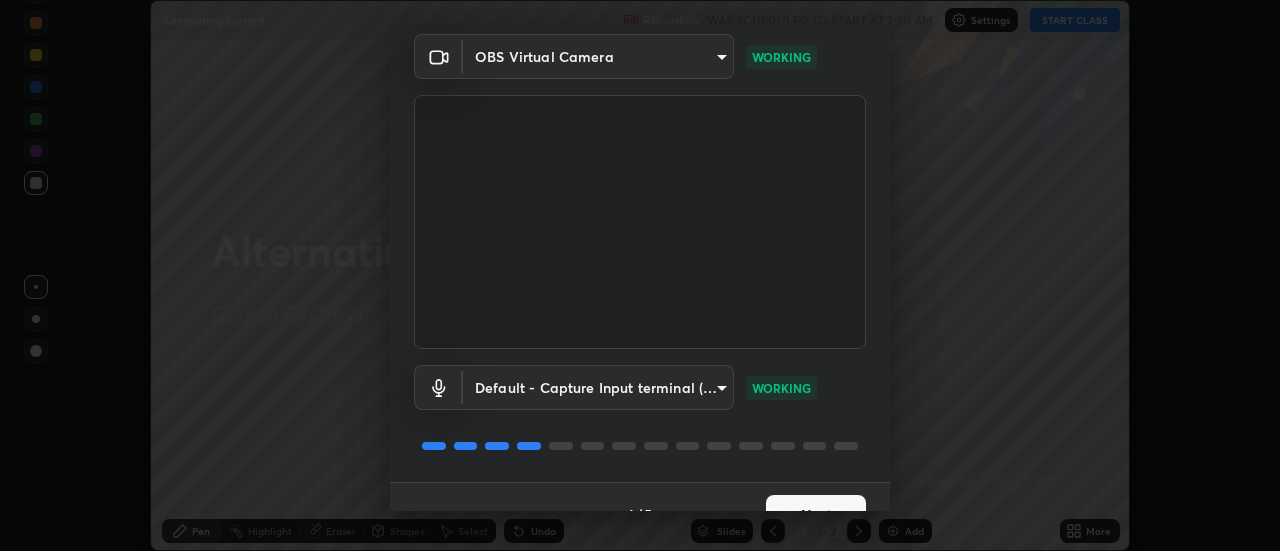 scroll, scrollTop: 105, scrollLeft: 0, axis: vertical 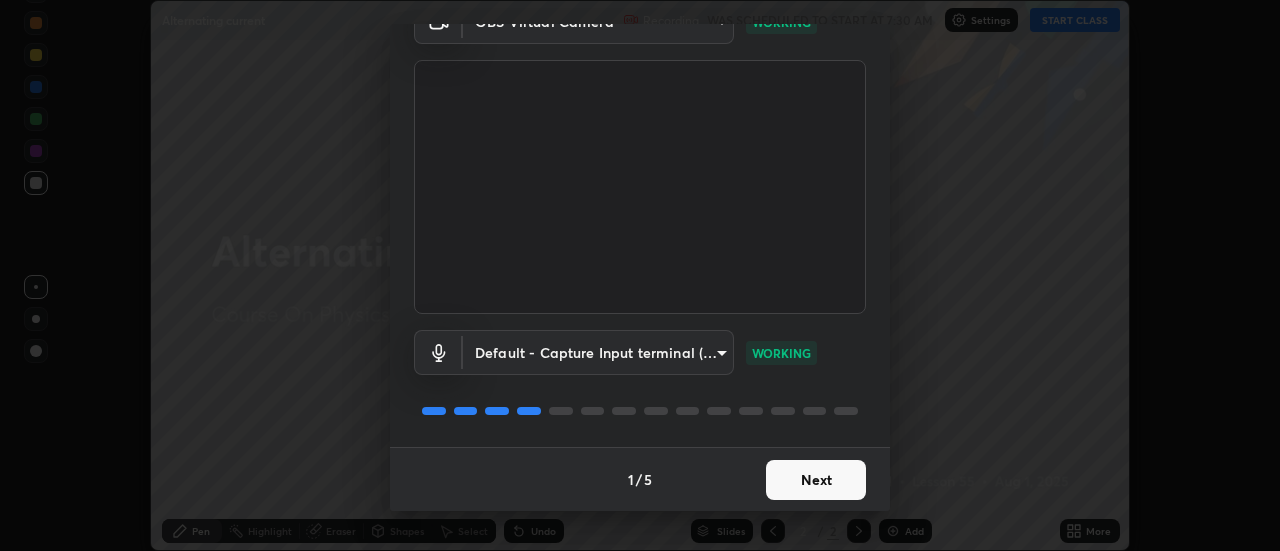 click on "Next" at bounding box center (816, 480) 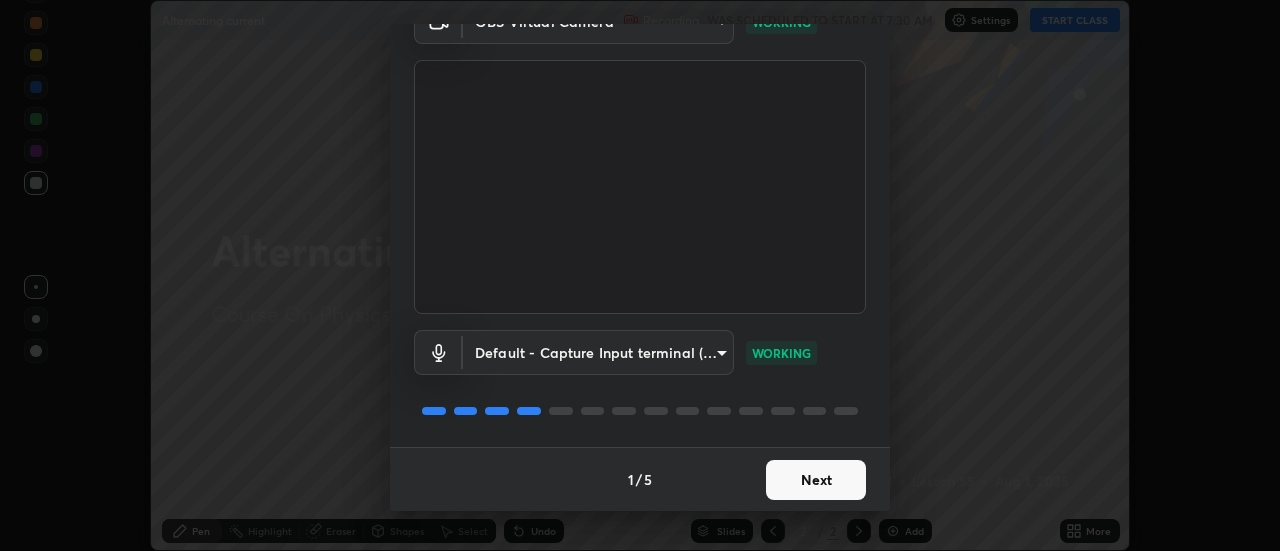 scroll, scrollTop: 0, scrollLeft: 0, axis: both 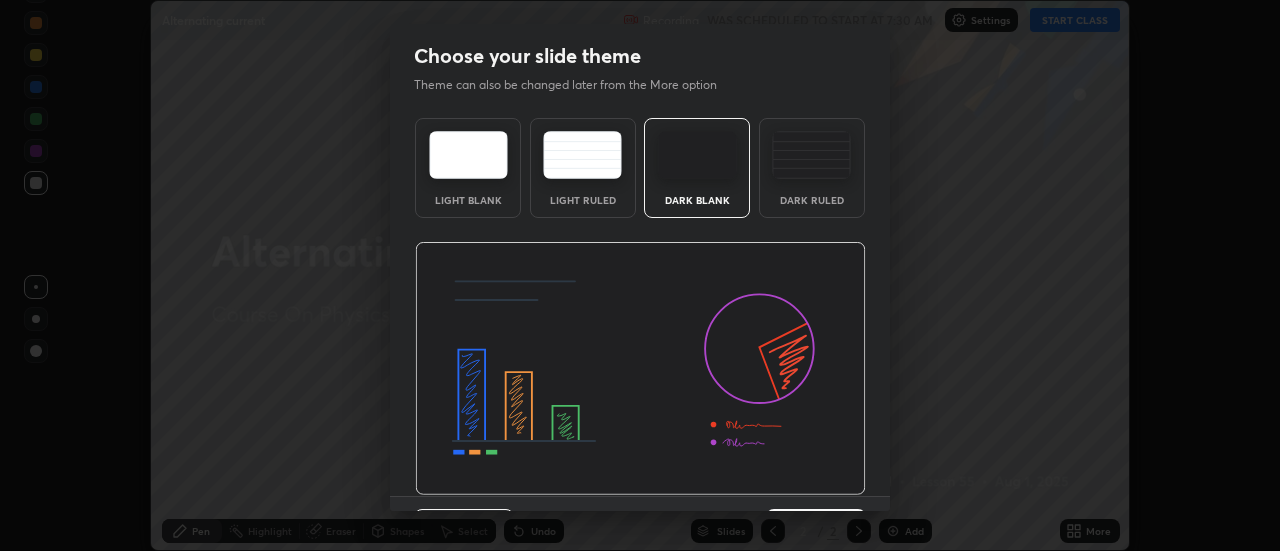 click at bounding box center (640, 369) 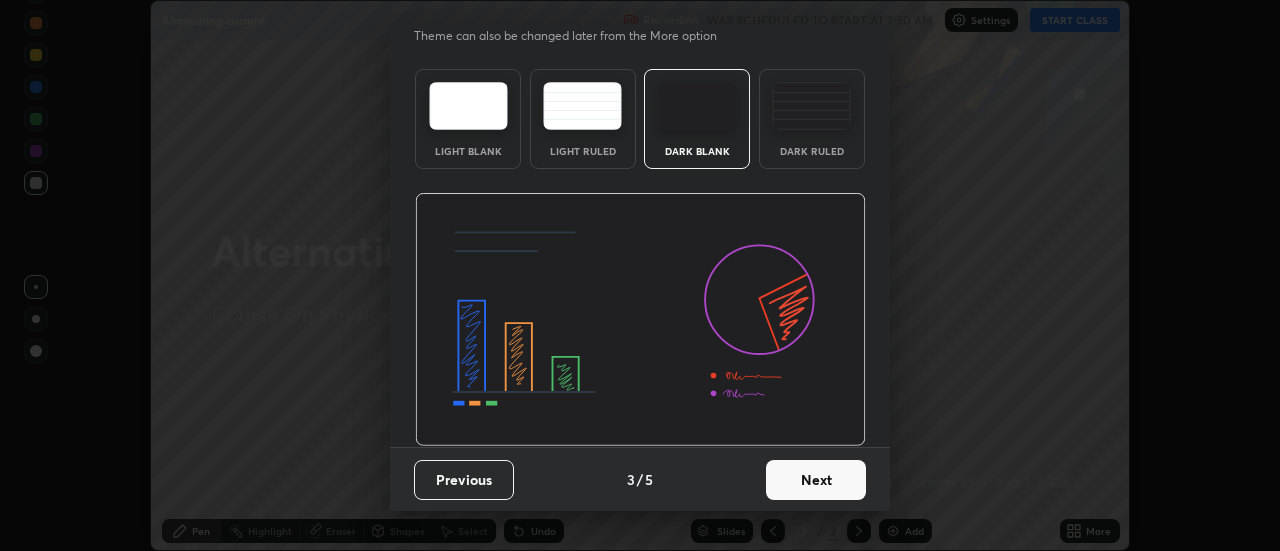 click on "Next" at bounding box center (816, 480) 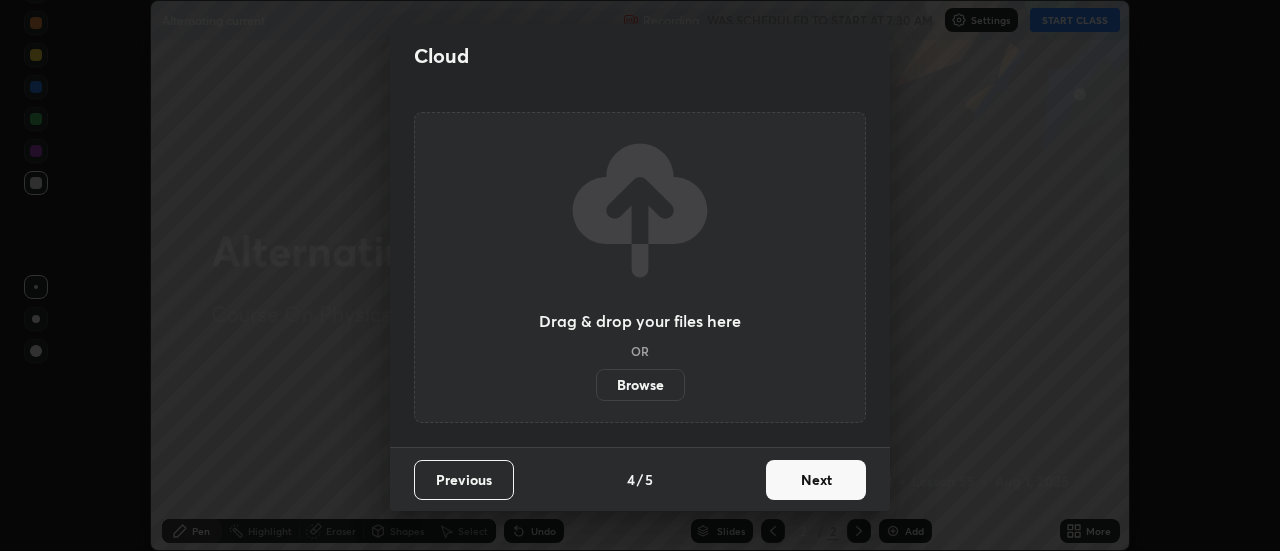 click on "Next" at bounding box center [816, 480] 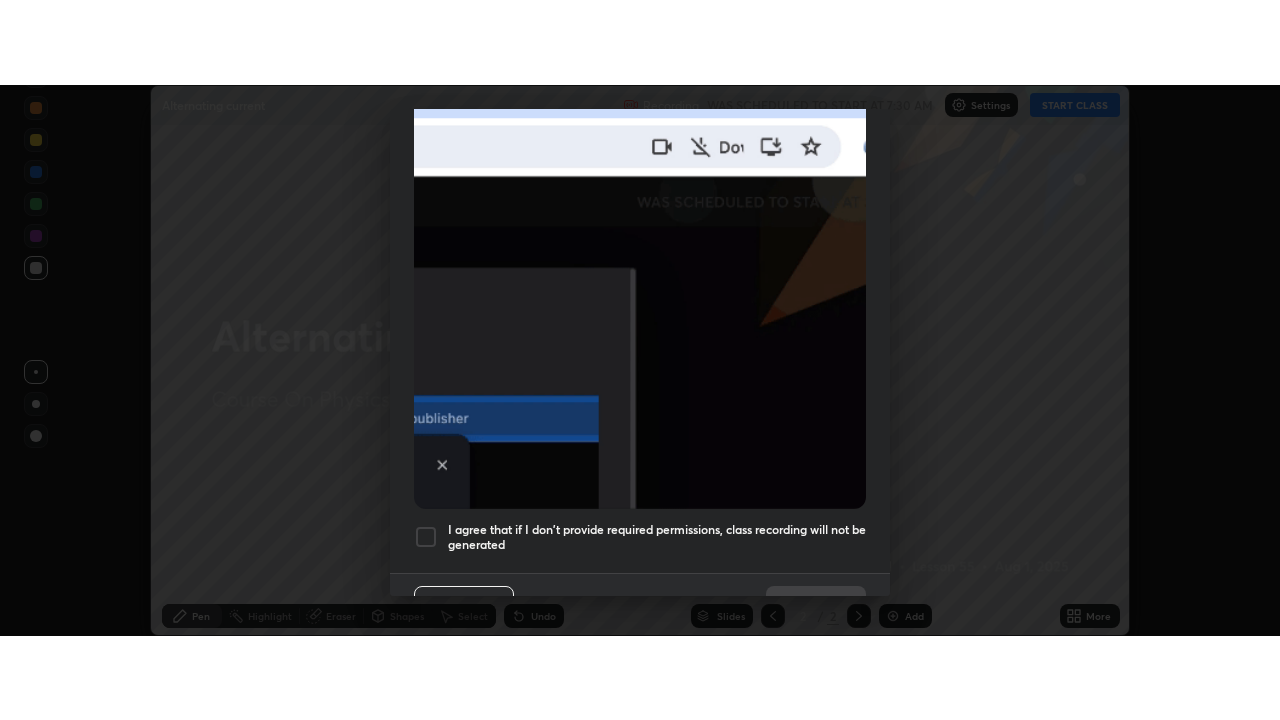 scroll, scrollTop: 513, scrollLeft: 0, axis: vertical 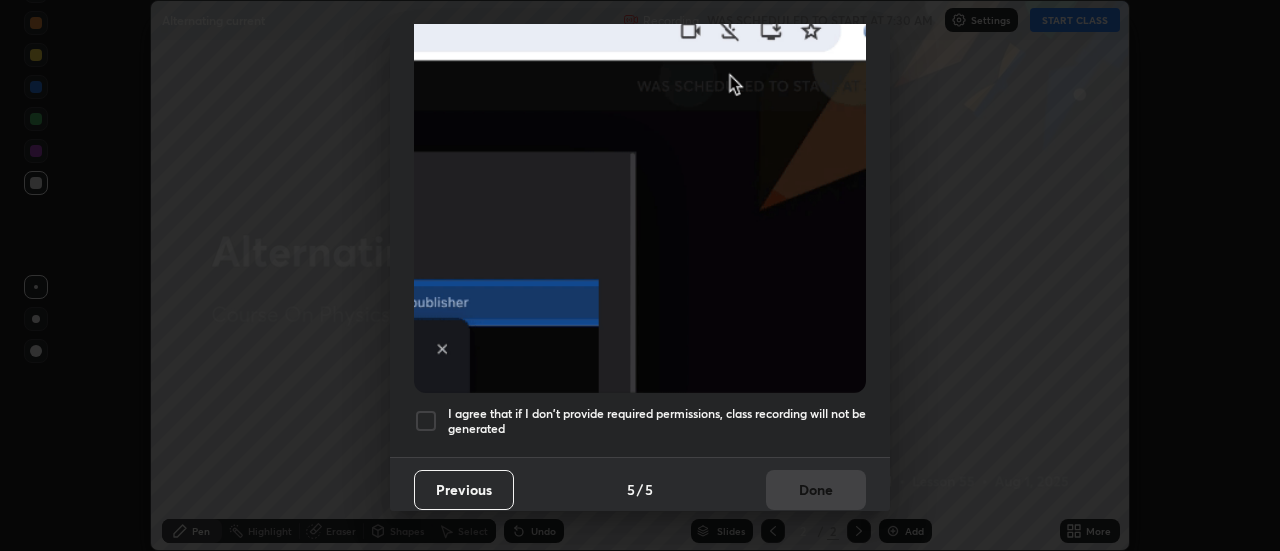 click at bounding box center (426, 421) 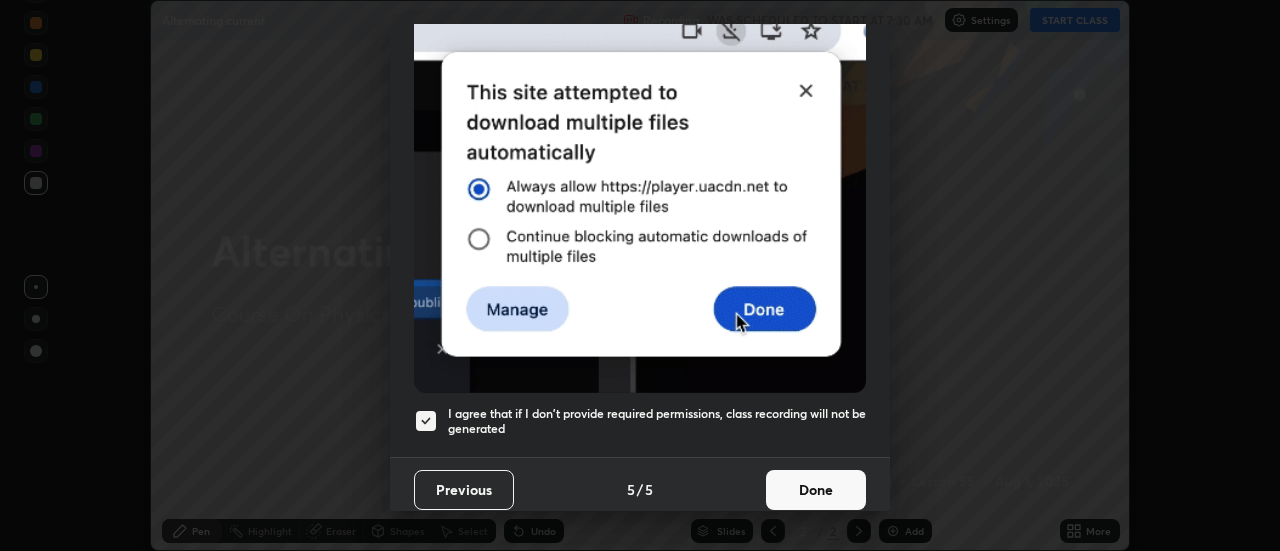 click on "Done" at bounding box center (816, 490) 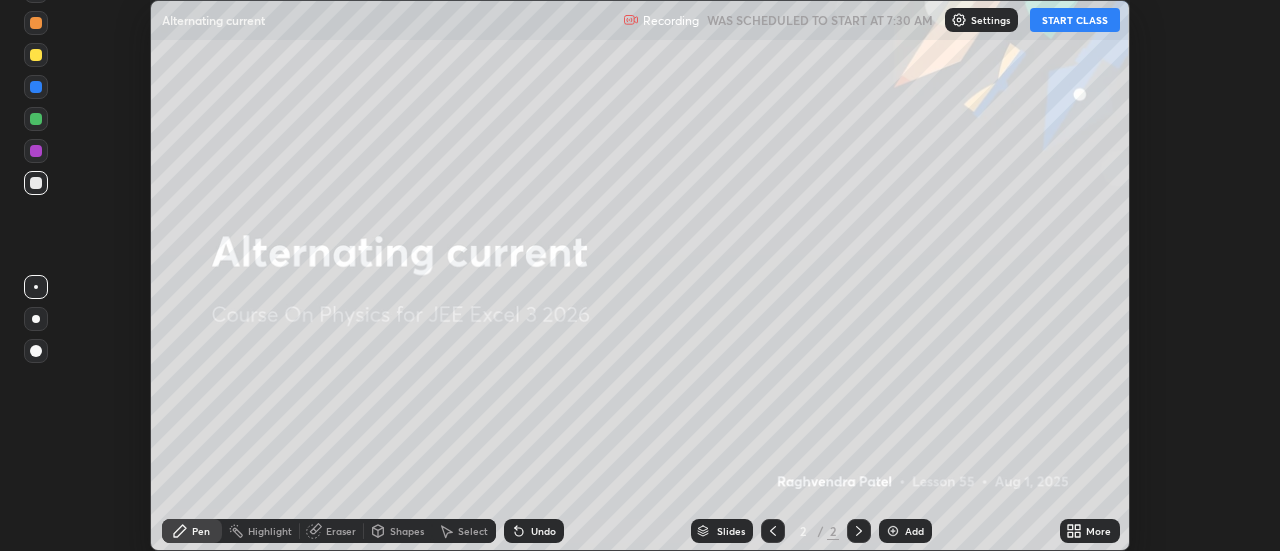 click 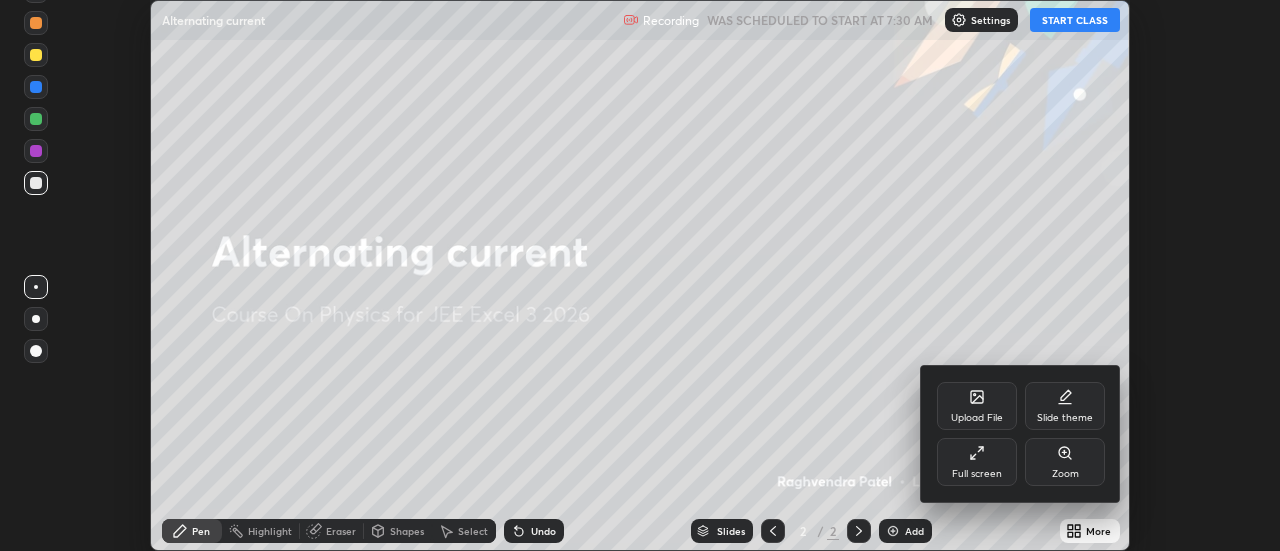 click on "Full screen" at bounding box center [977, 474] 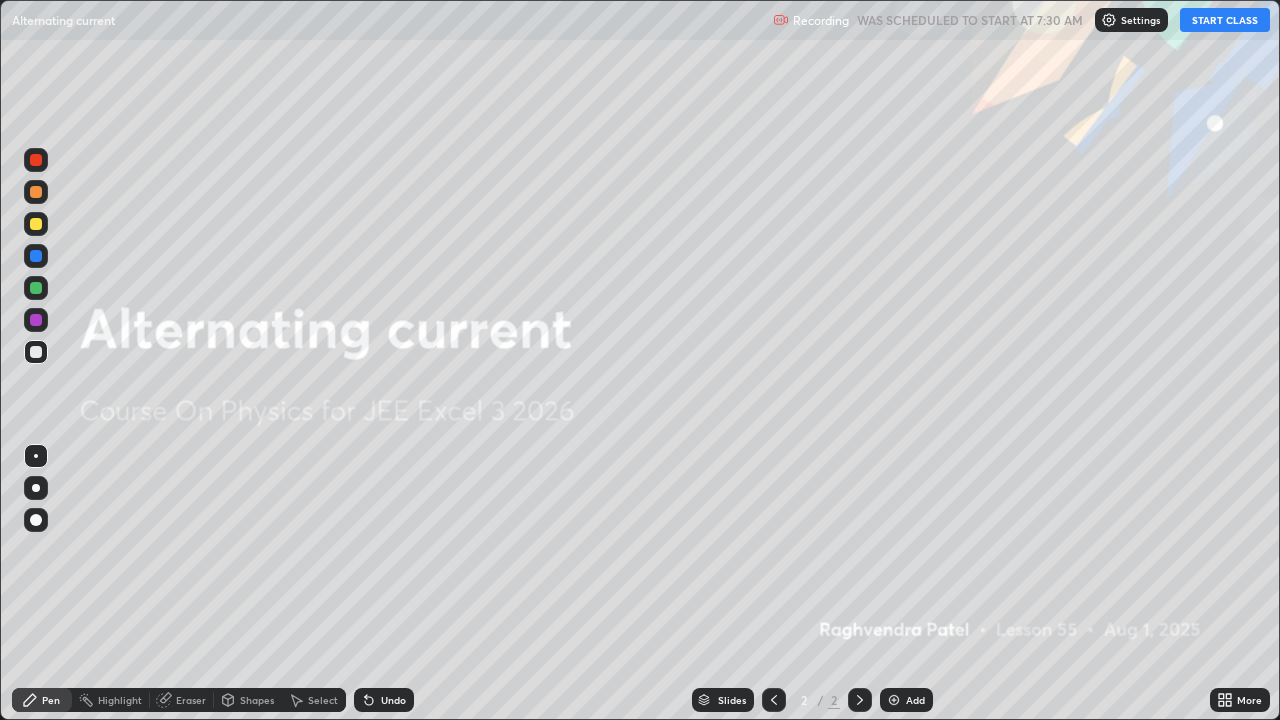 scroll, scrollTop: 99280, scrollLeft: 98720, axis: both 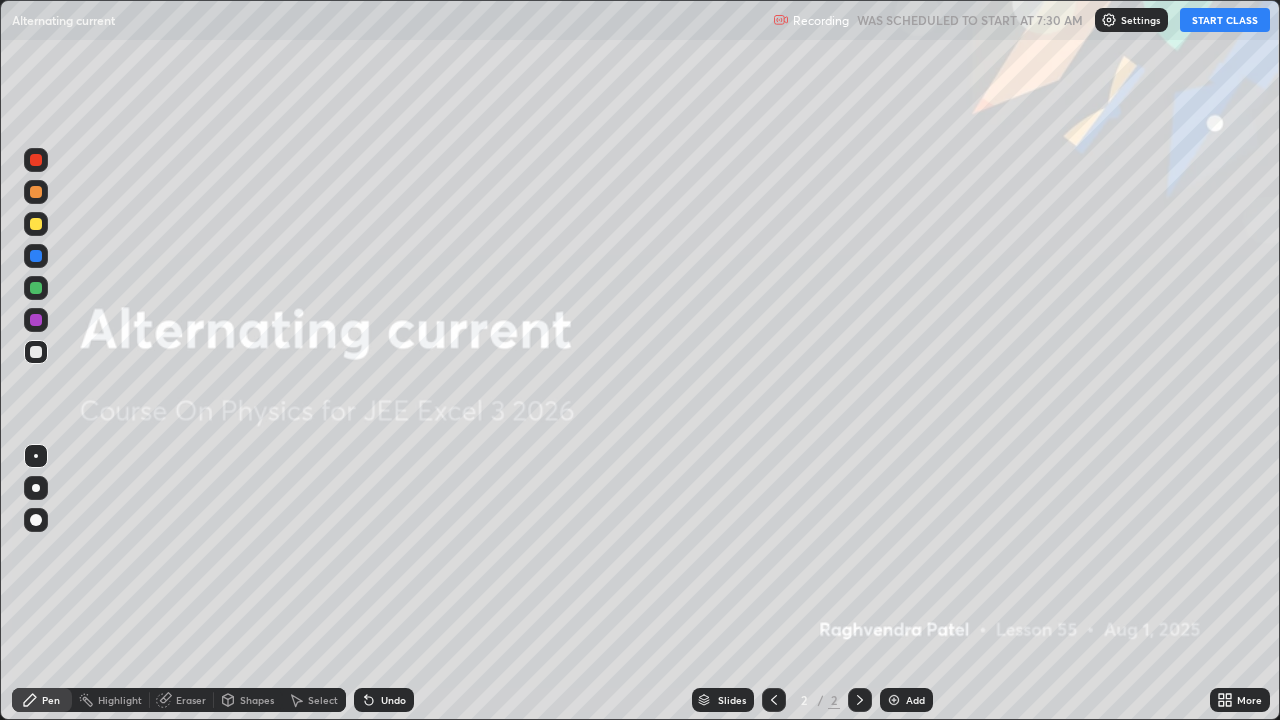 click on "START CLASS" at bounding box center [1225, 20] 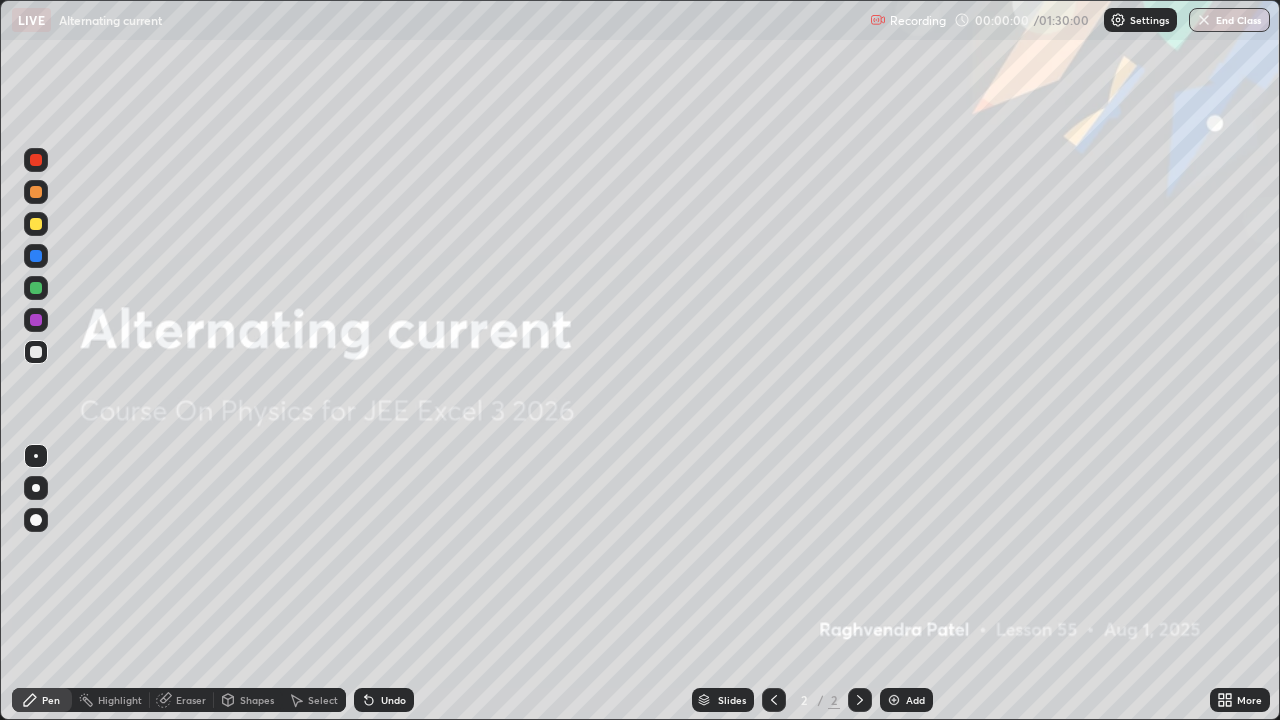click on "Add" at bounding box center [906, 700] 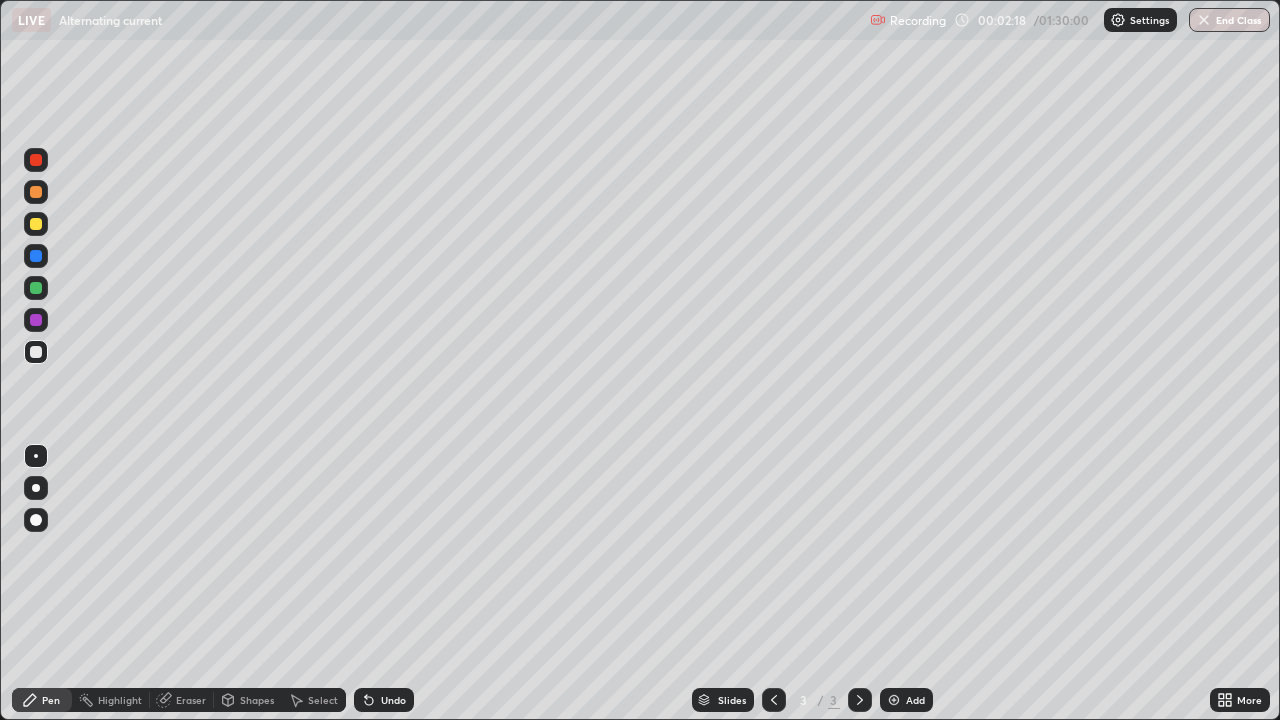 click on "Undo" at bounding box center [393, 700] 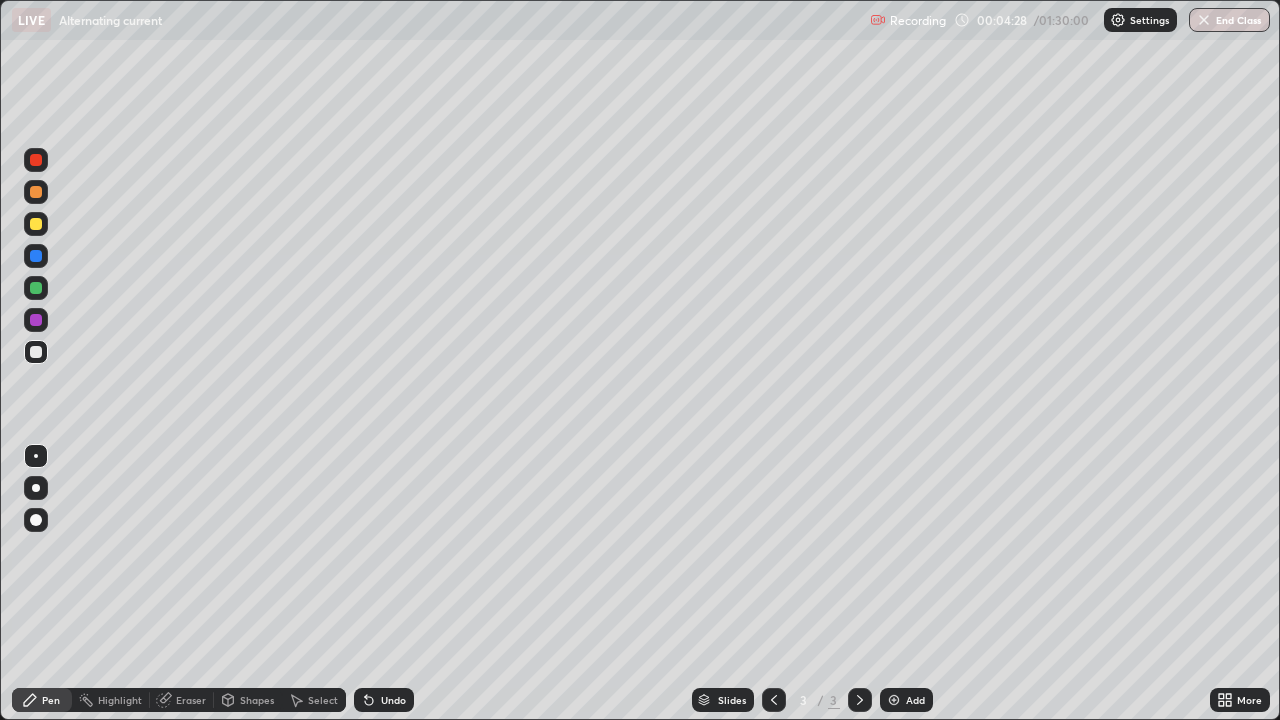 click on "Add" at bounding box center [906, 700] 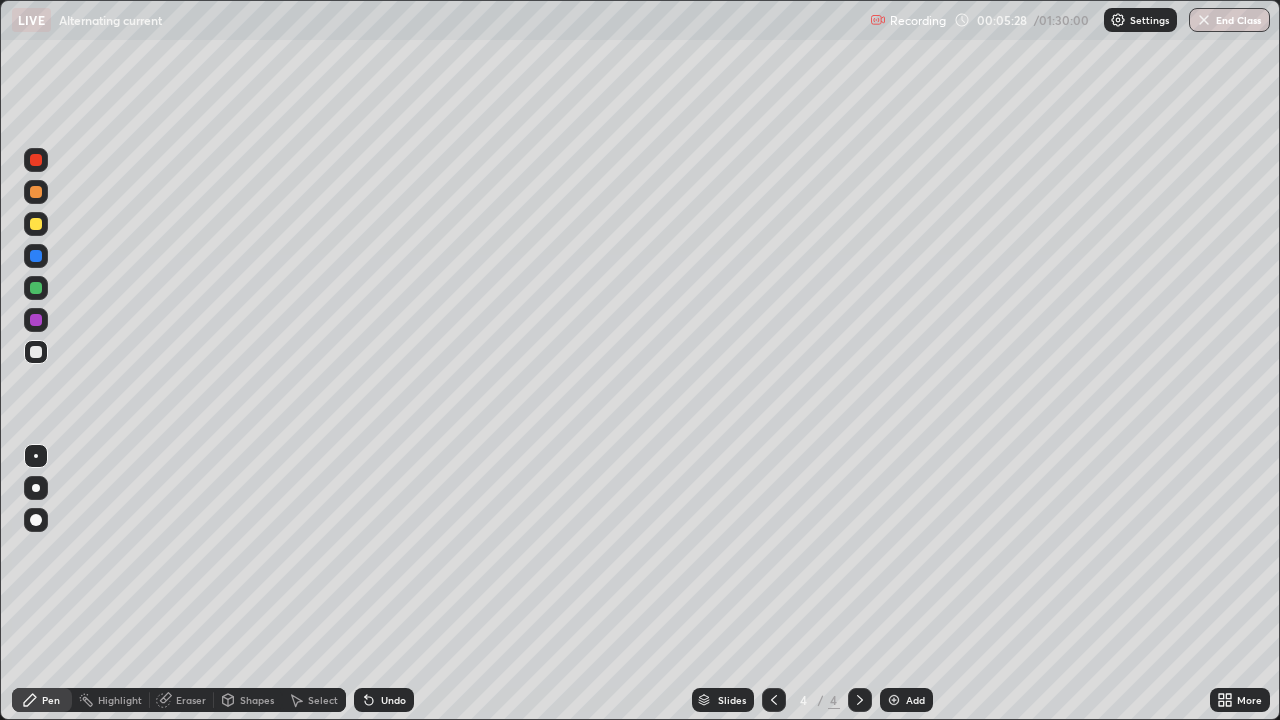 click 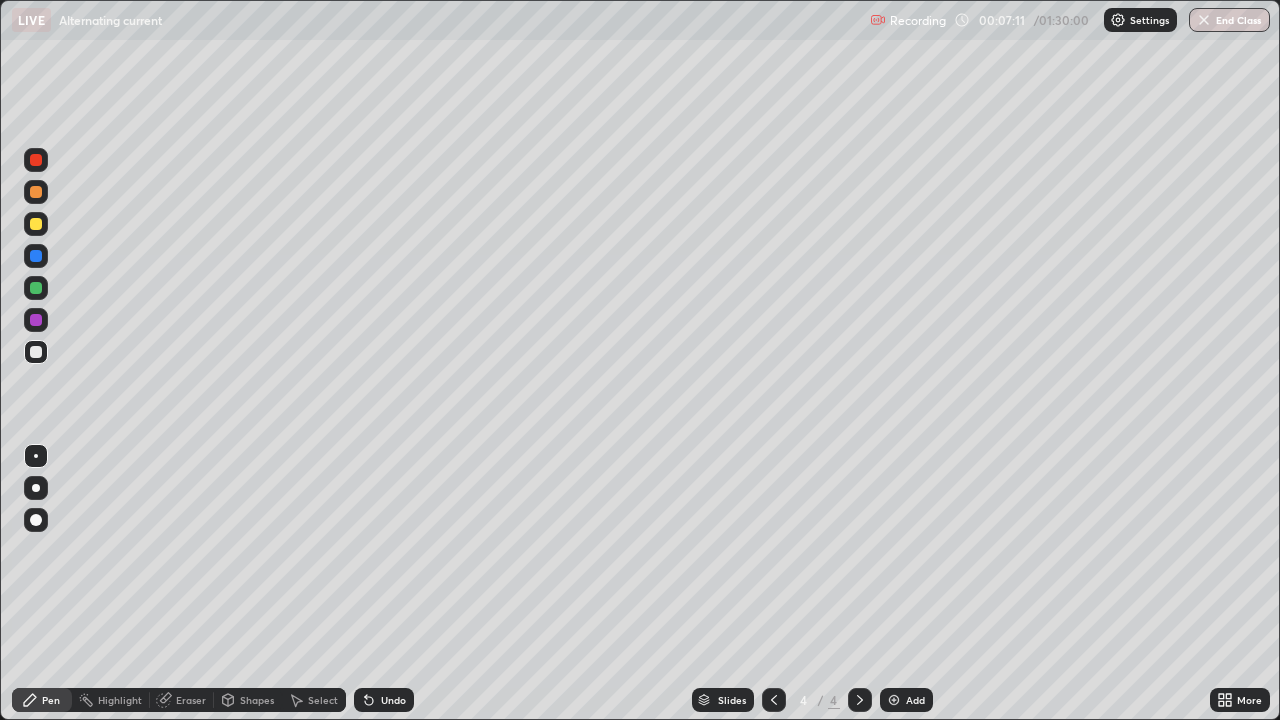 click on "Undo" at bounding box center [393, 700] 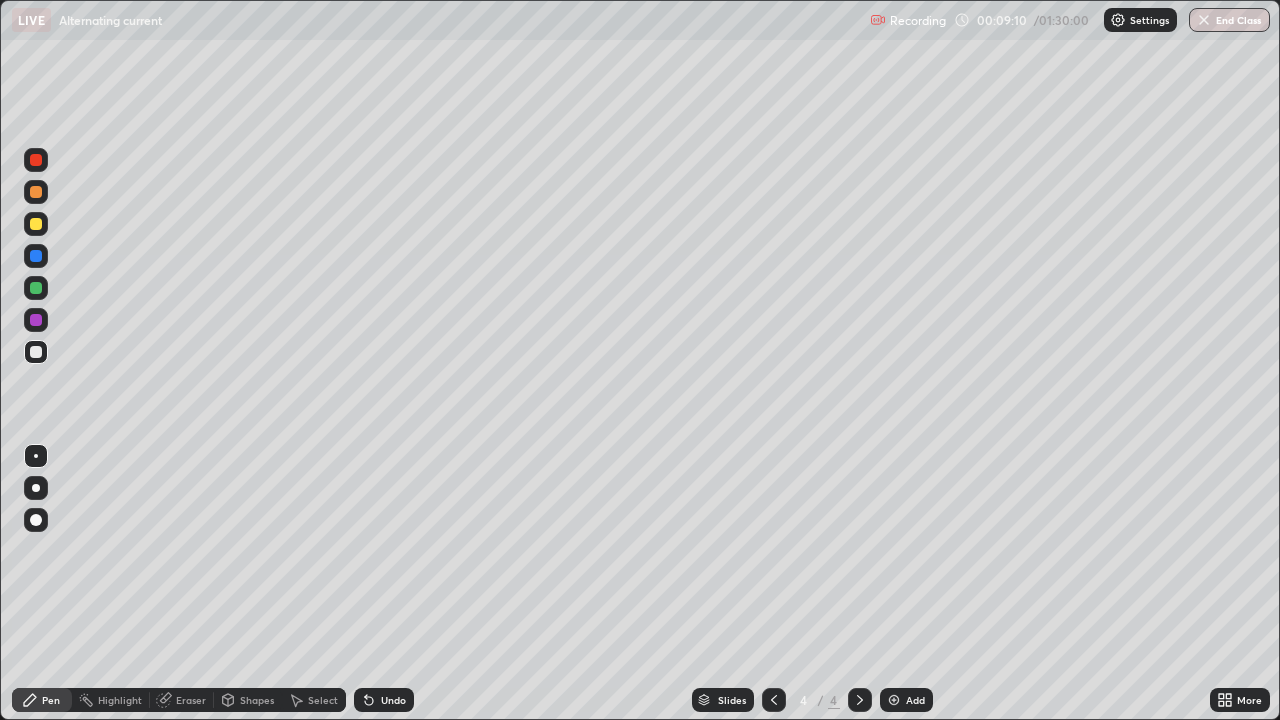 click on "Add" at bounding box center [915, 700] 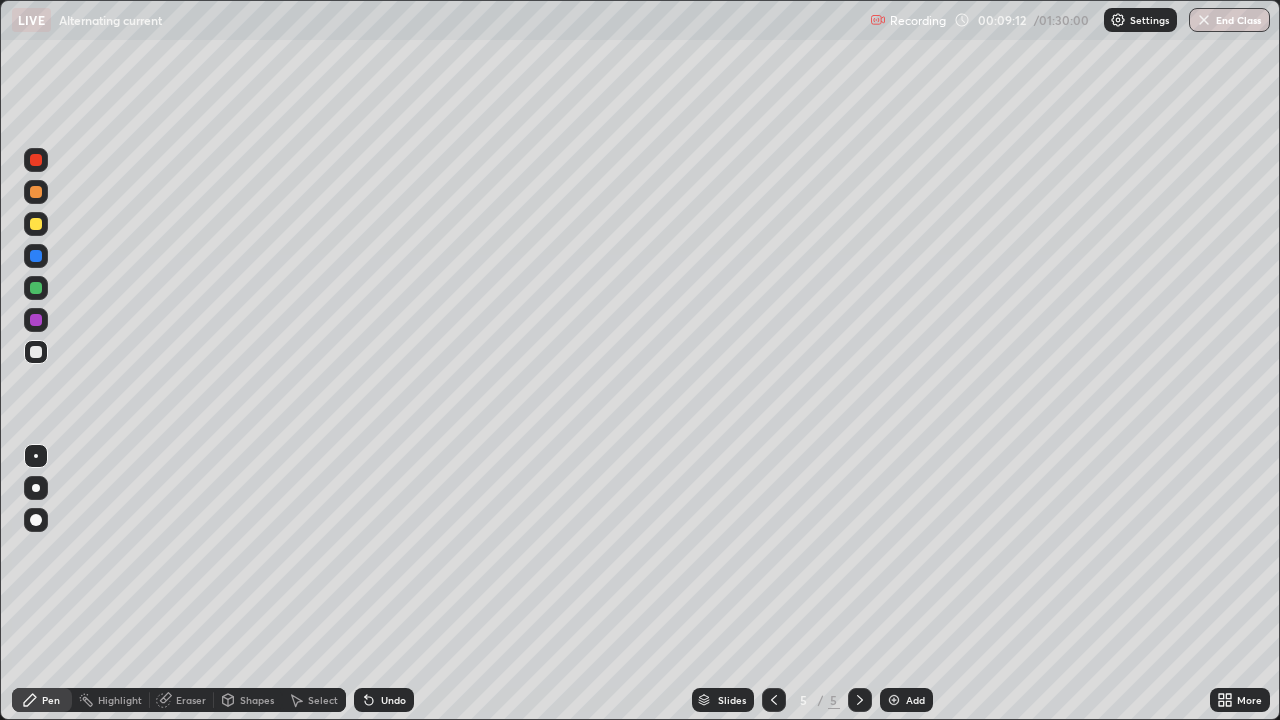click 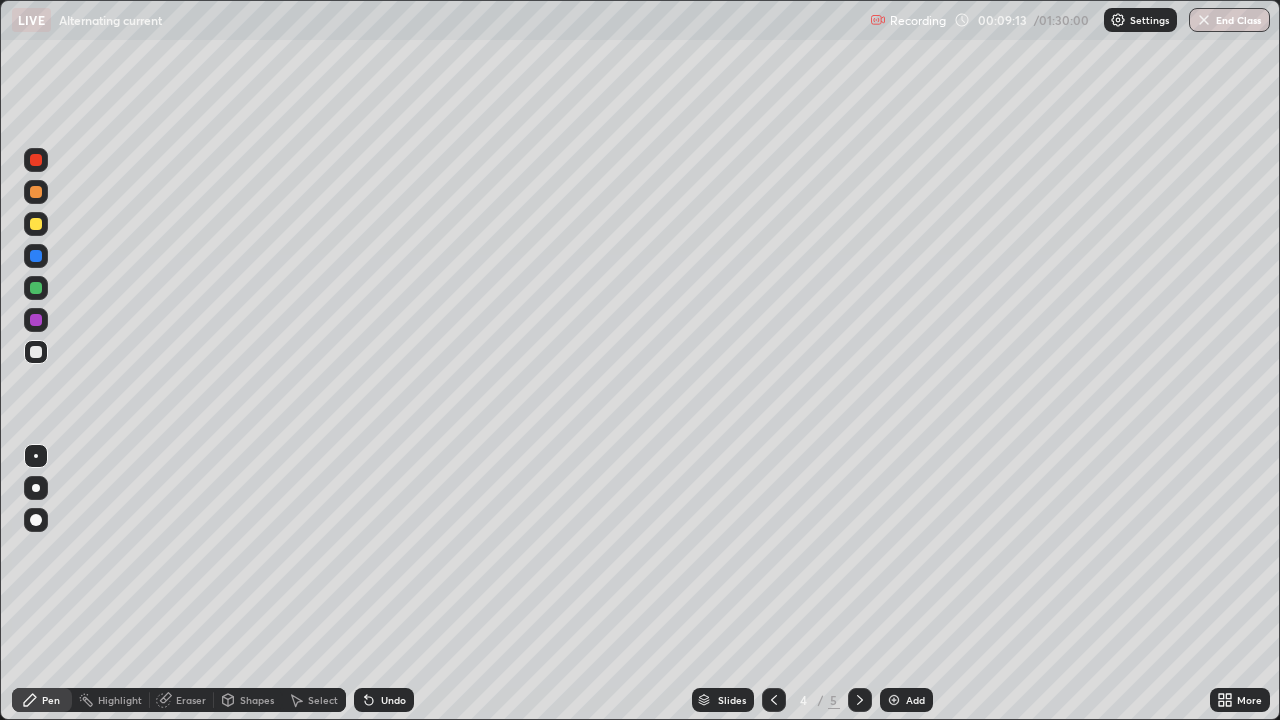 click 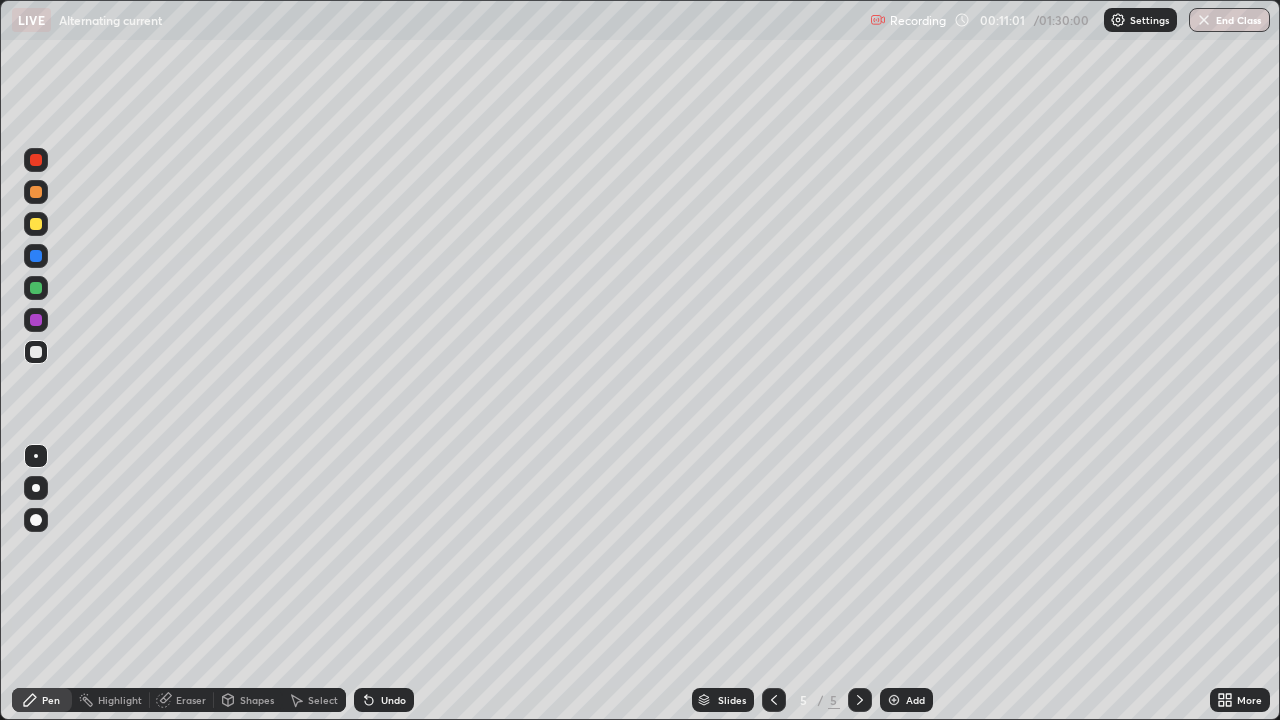 click on "Undo" at bounding box center (384, 700) 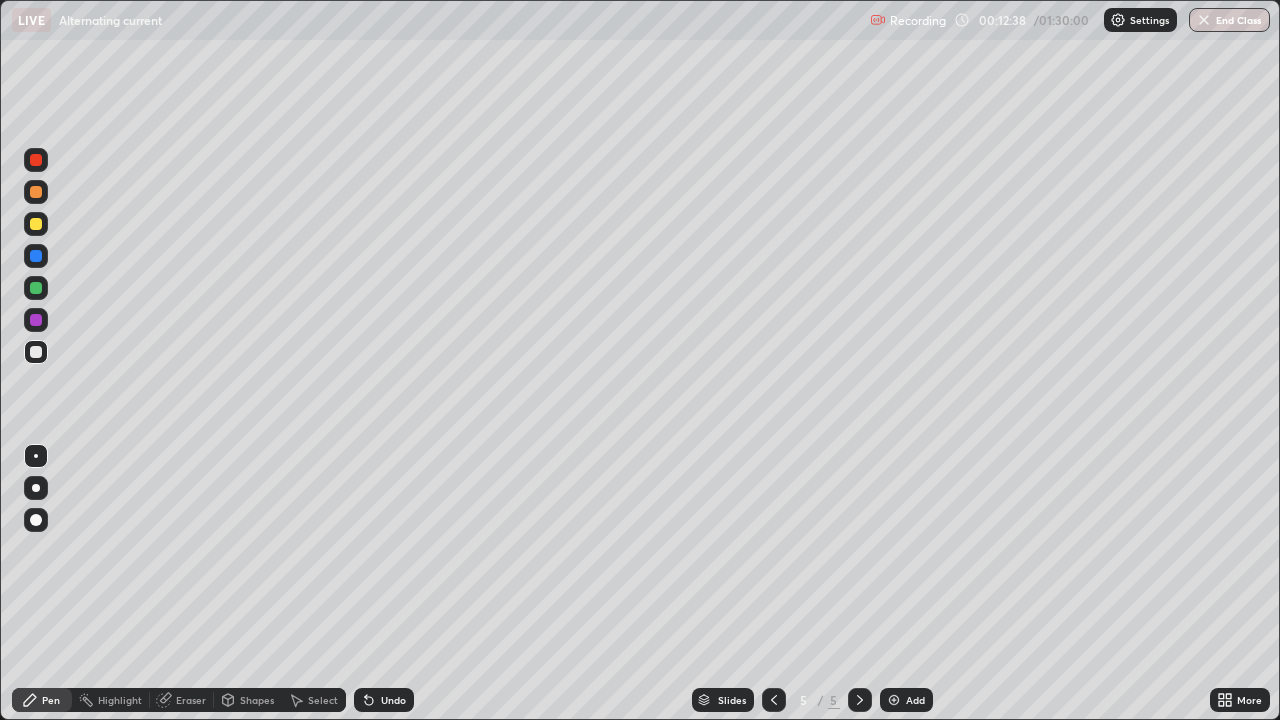 click on "Eraser" at bounding box center [182, 700] 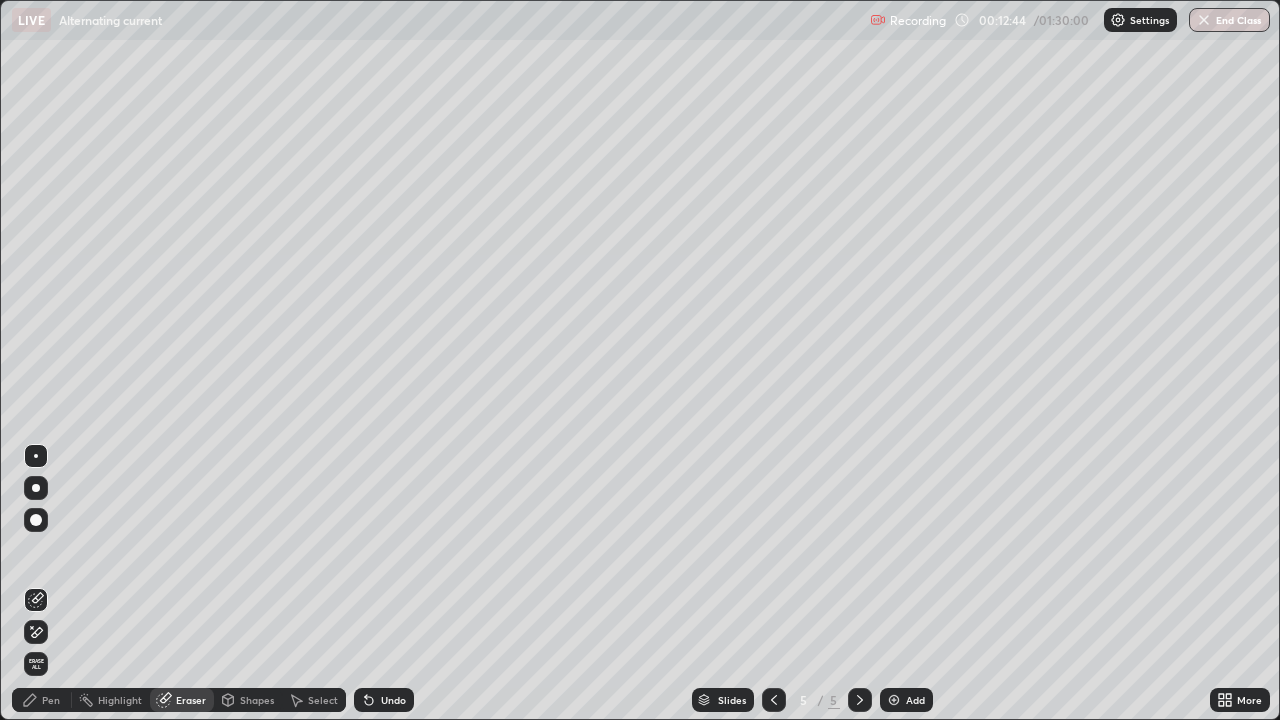 click on "Pen" at bounding box center [51, 700] 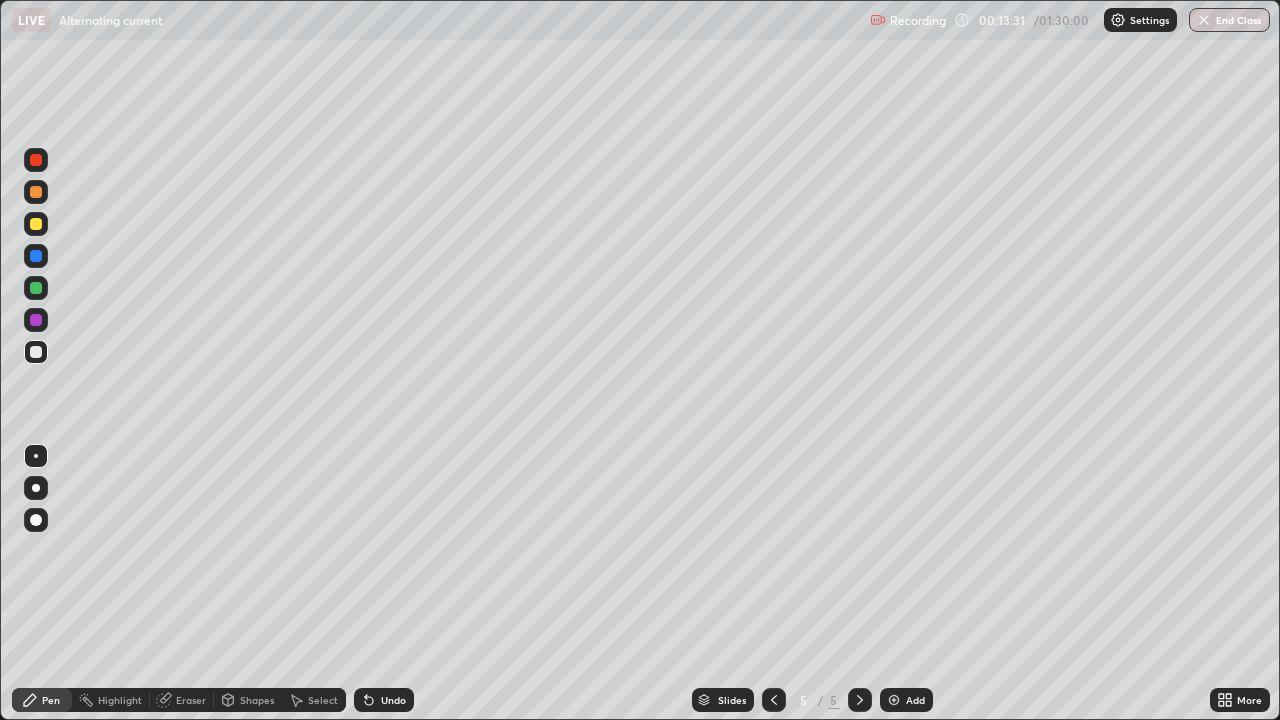 click on "Eraser" at bounding box center [182, 700] 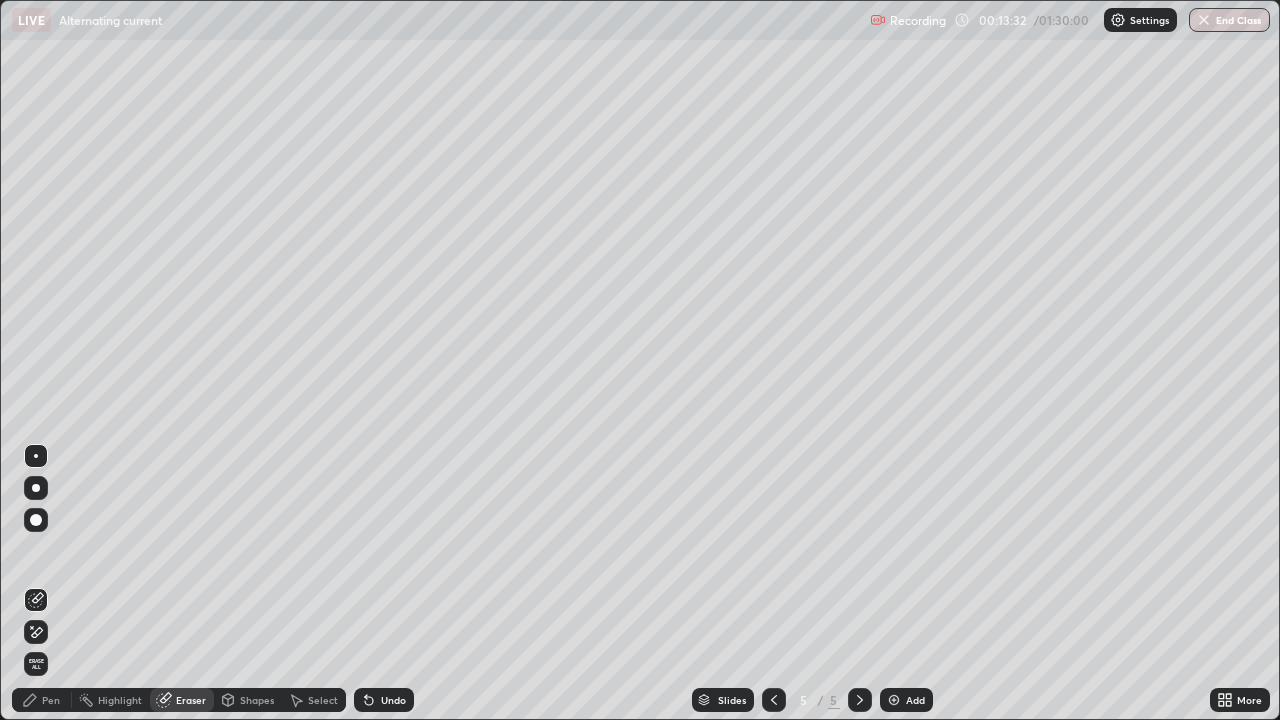 click on "Pen" at bounding box center (42, 700) 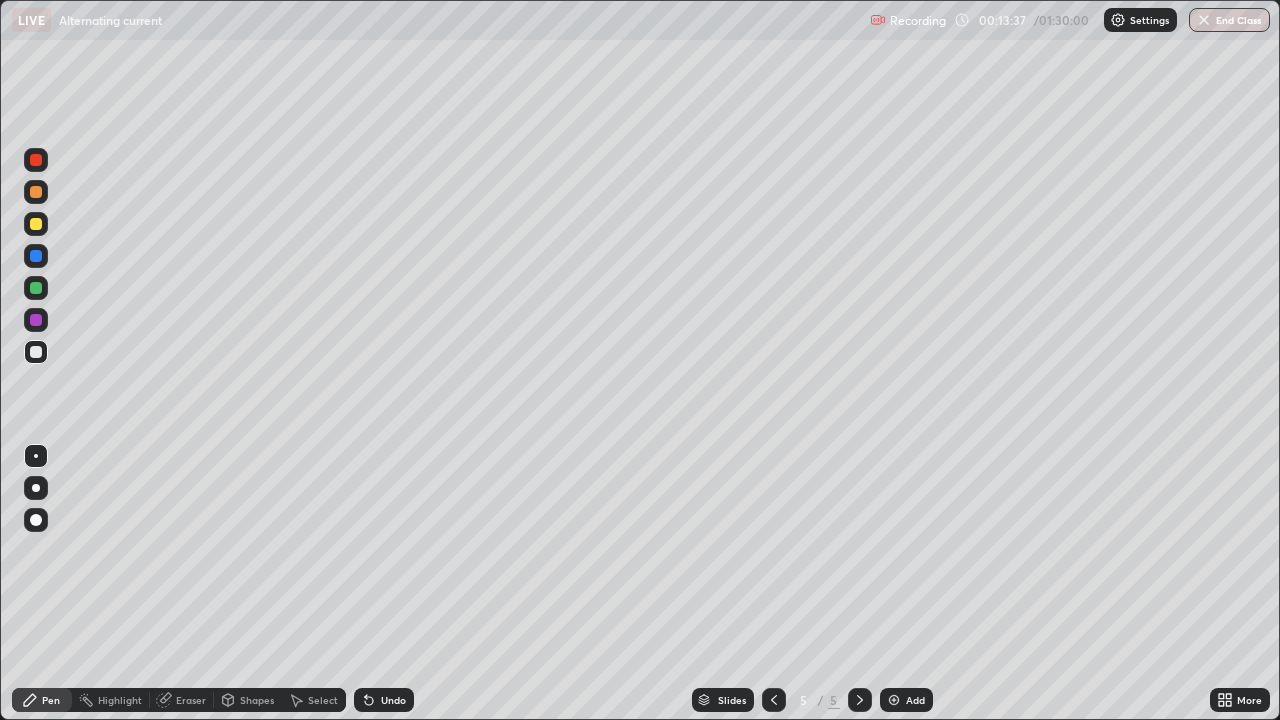 click on "Eraser" at bounding box center [191, 700] 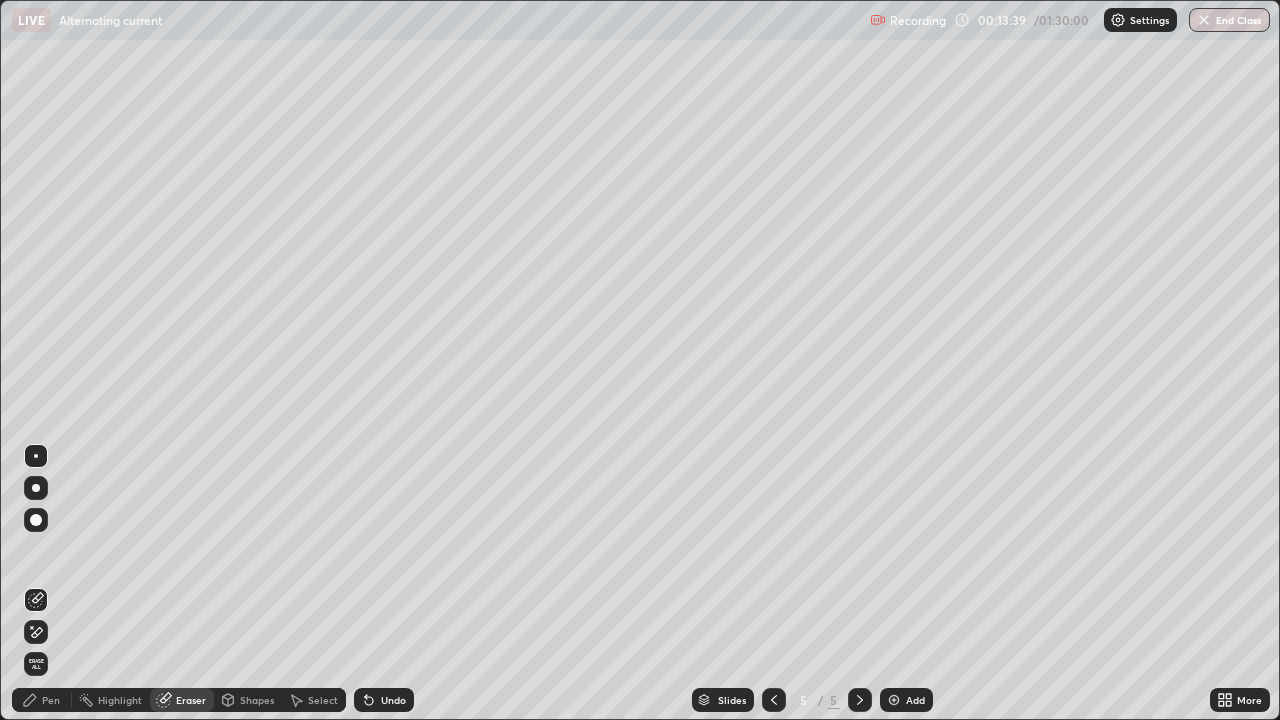click on "Pen" at bounding box center [51, 700] 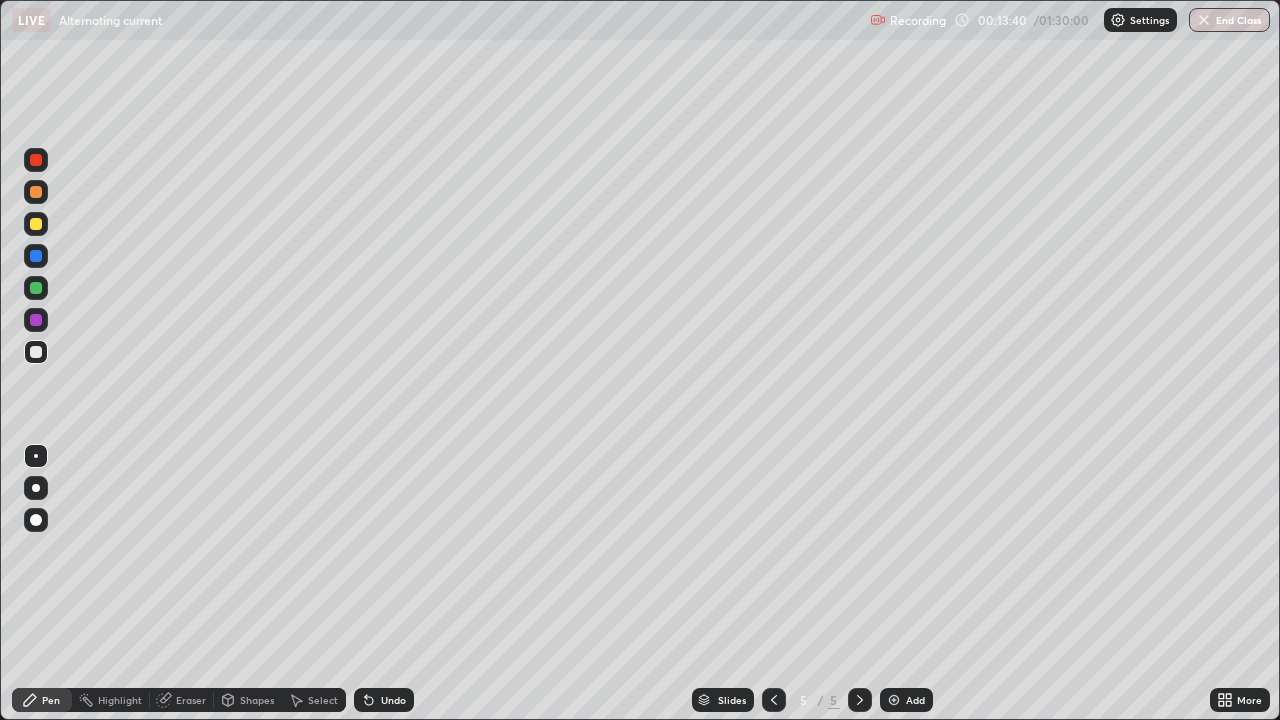 click on "Eraser" at bounding box center (191, 700) 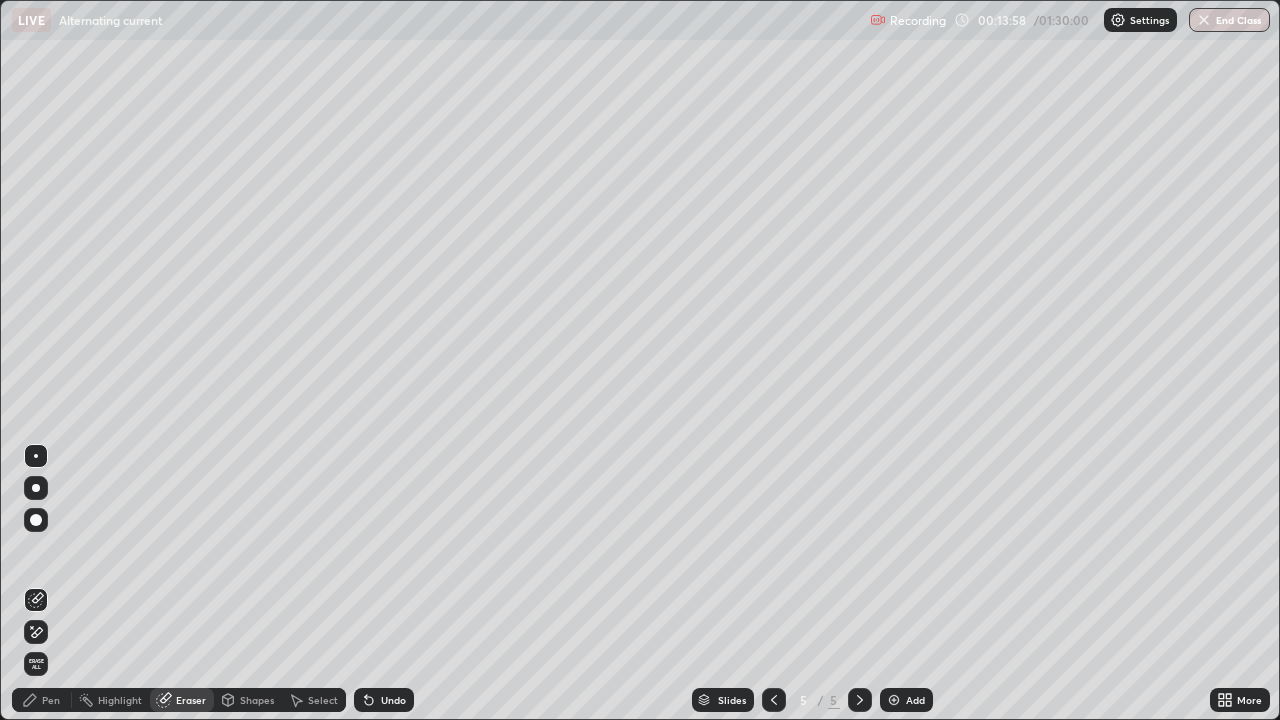 click on "Pen" at bounding box center (42, 700) 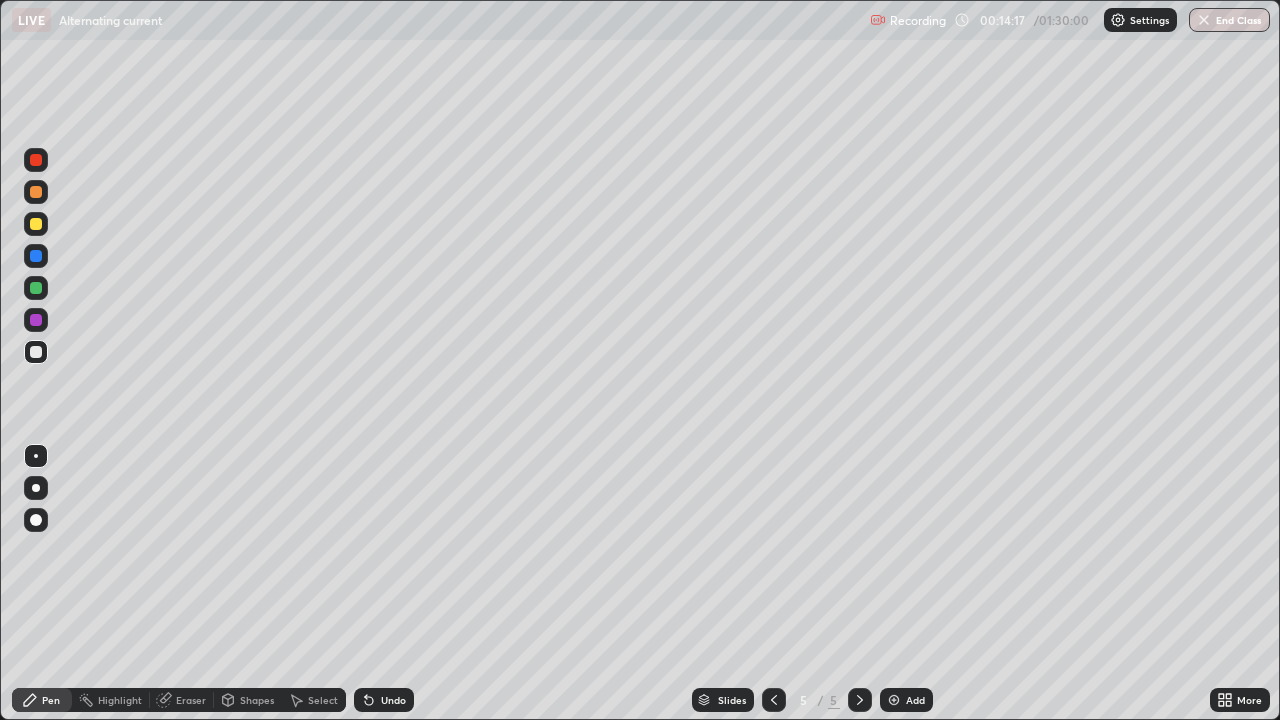 click on "Eraser" at bounding box center (191, 700) 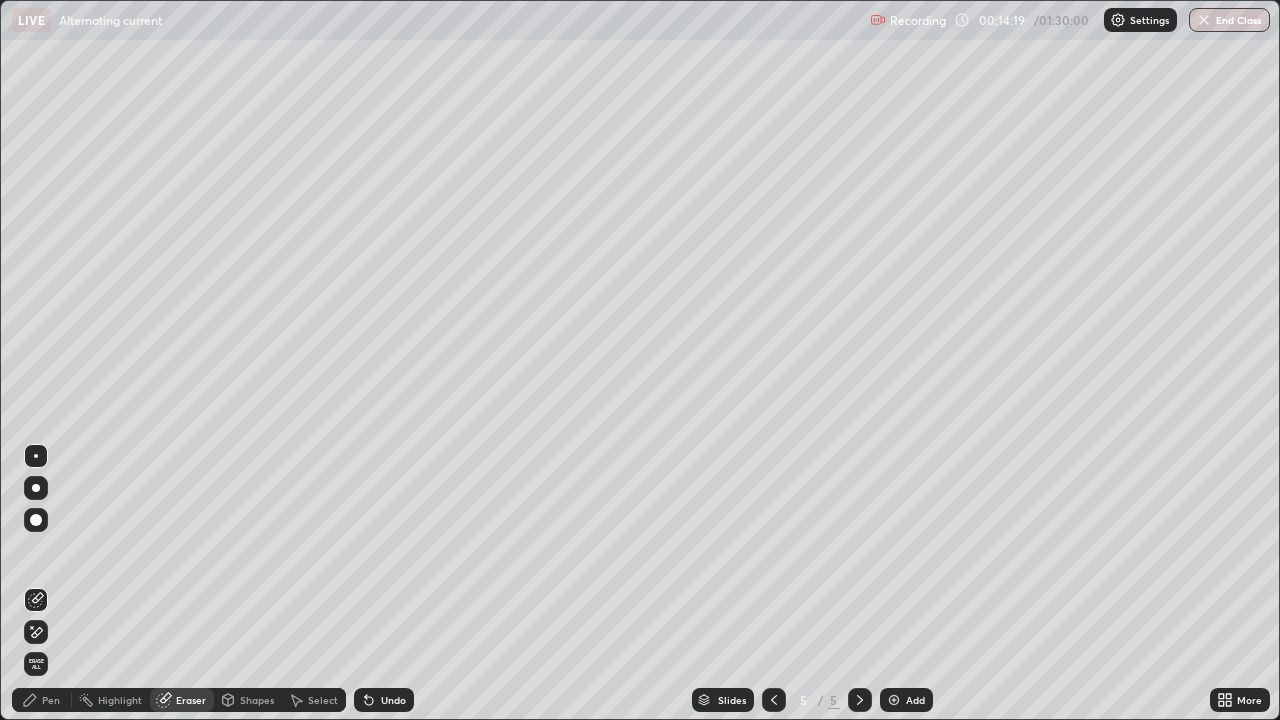 click on "Pen" at bounding box center (51, 700) 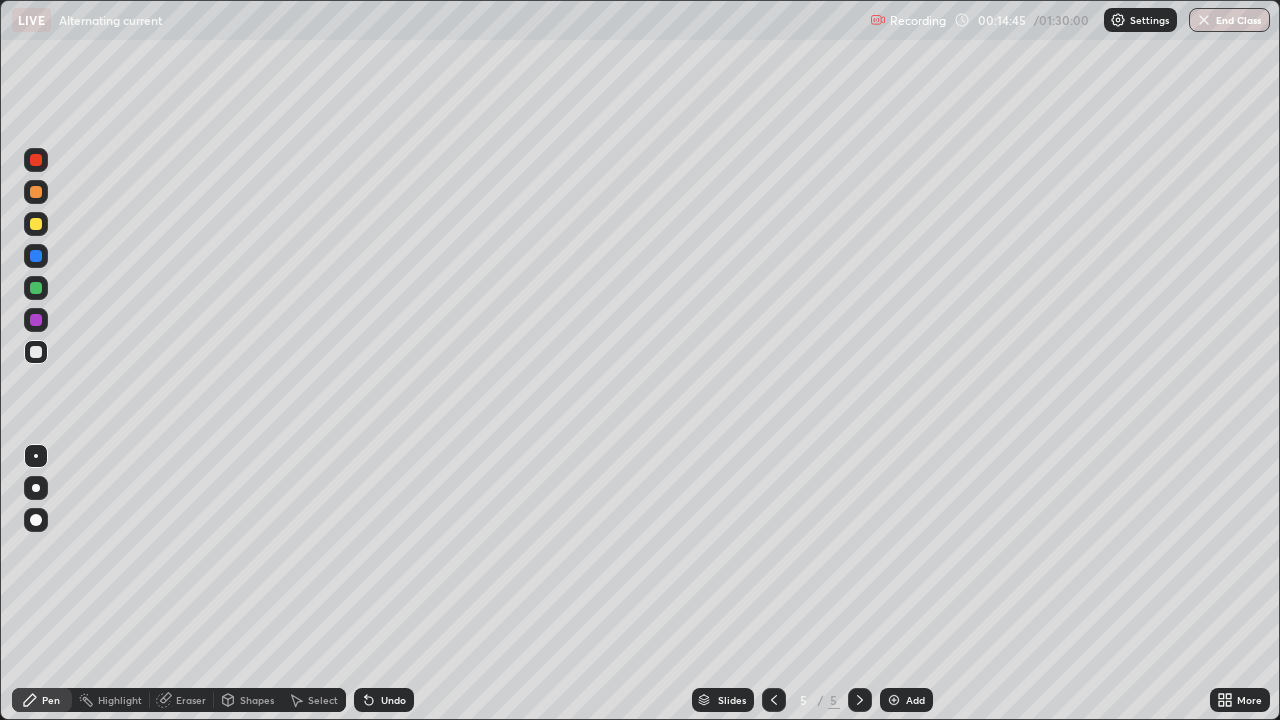 click at bounding box center [36, 224] 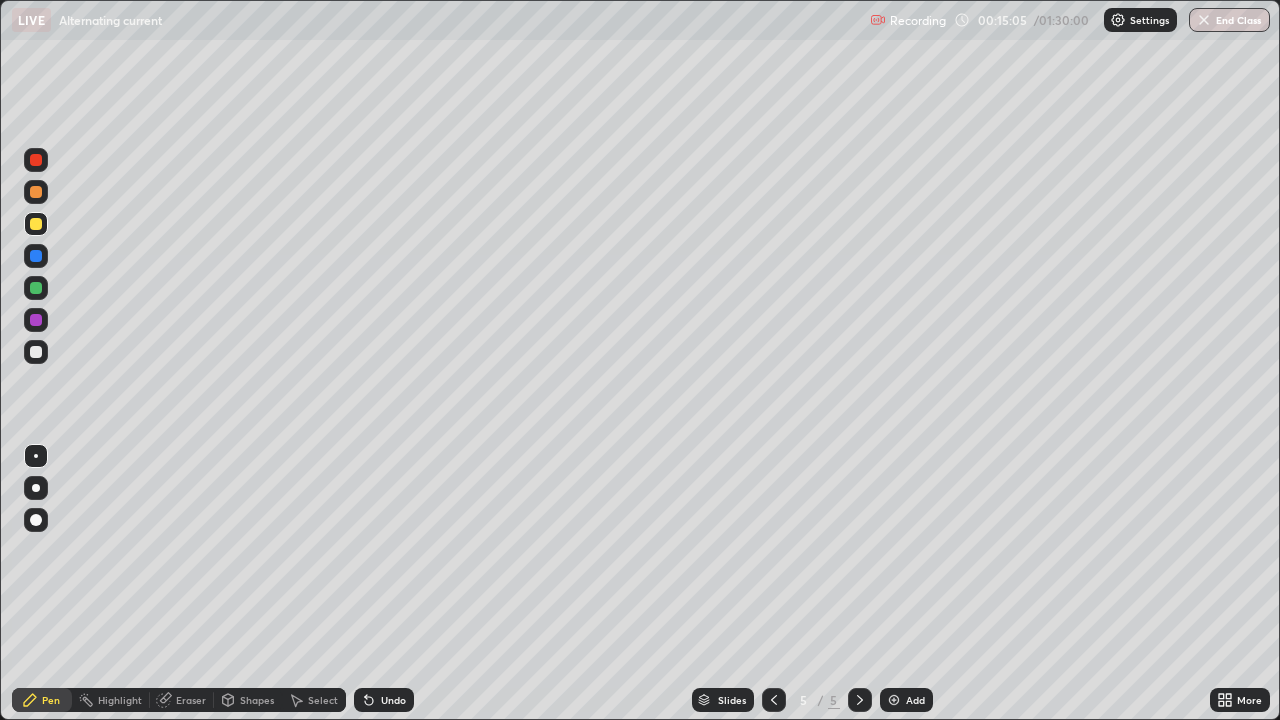 click 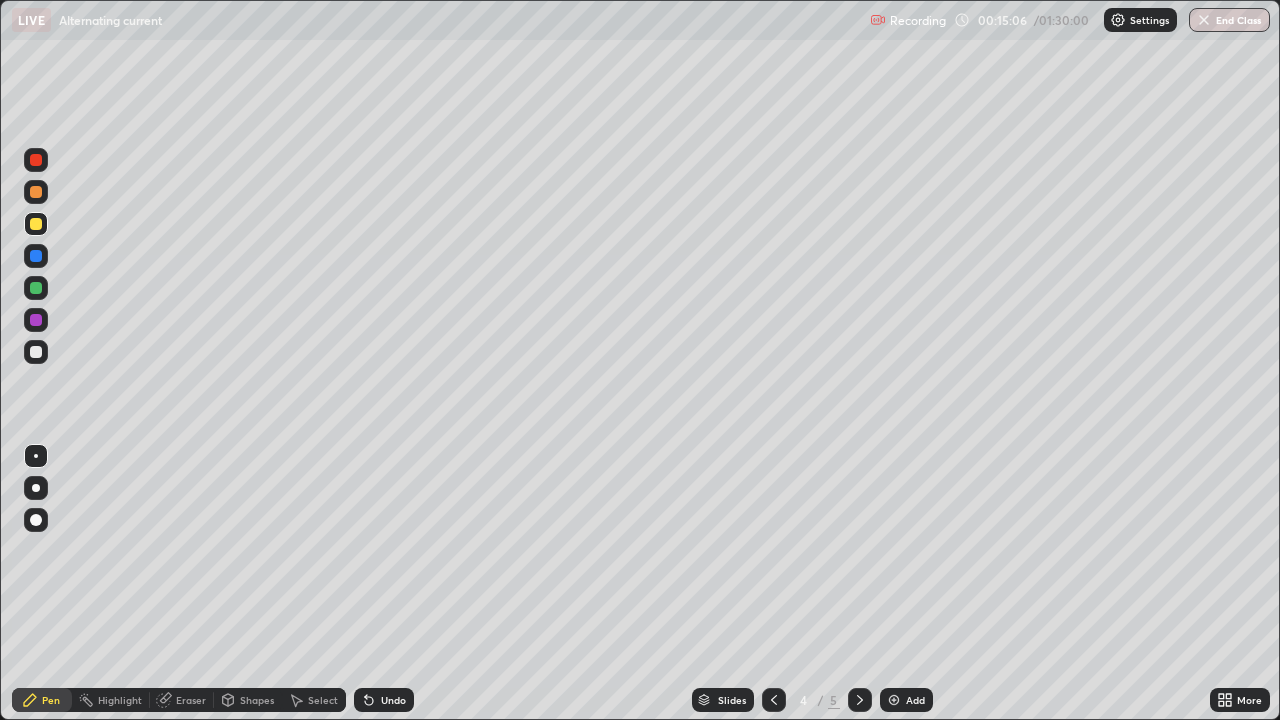 click 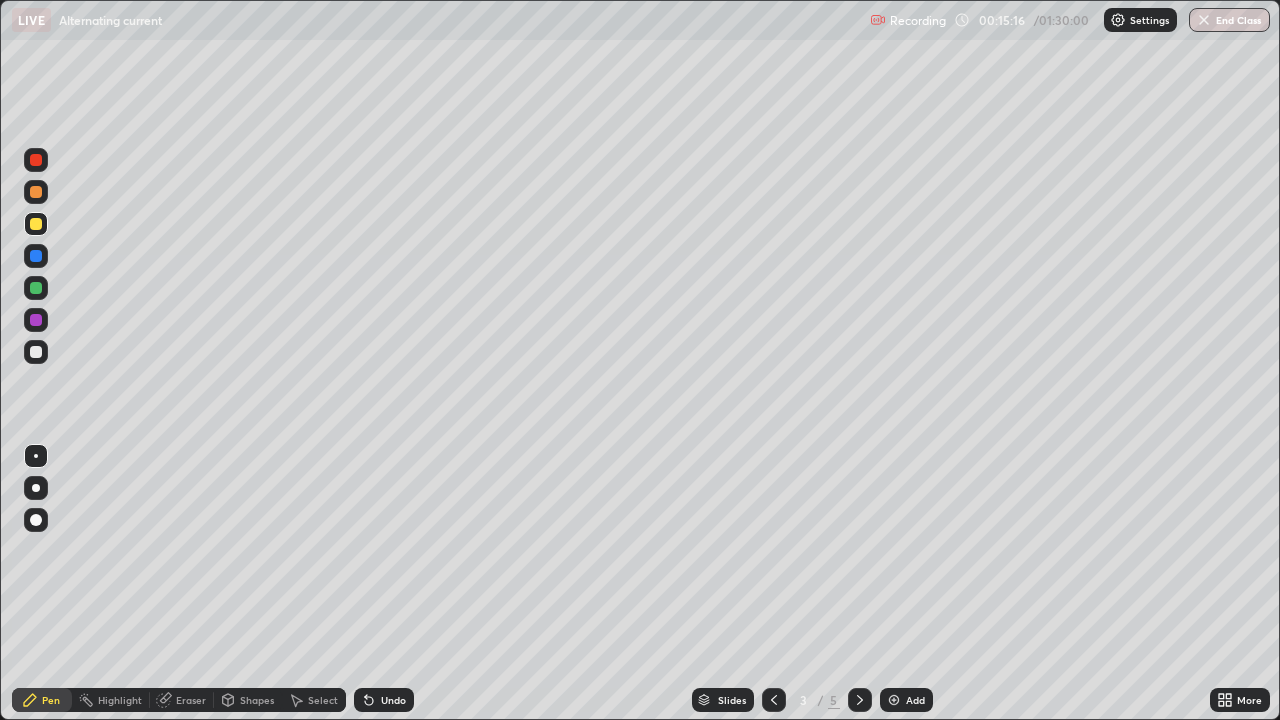click 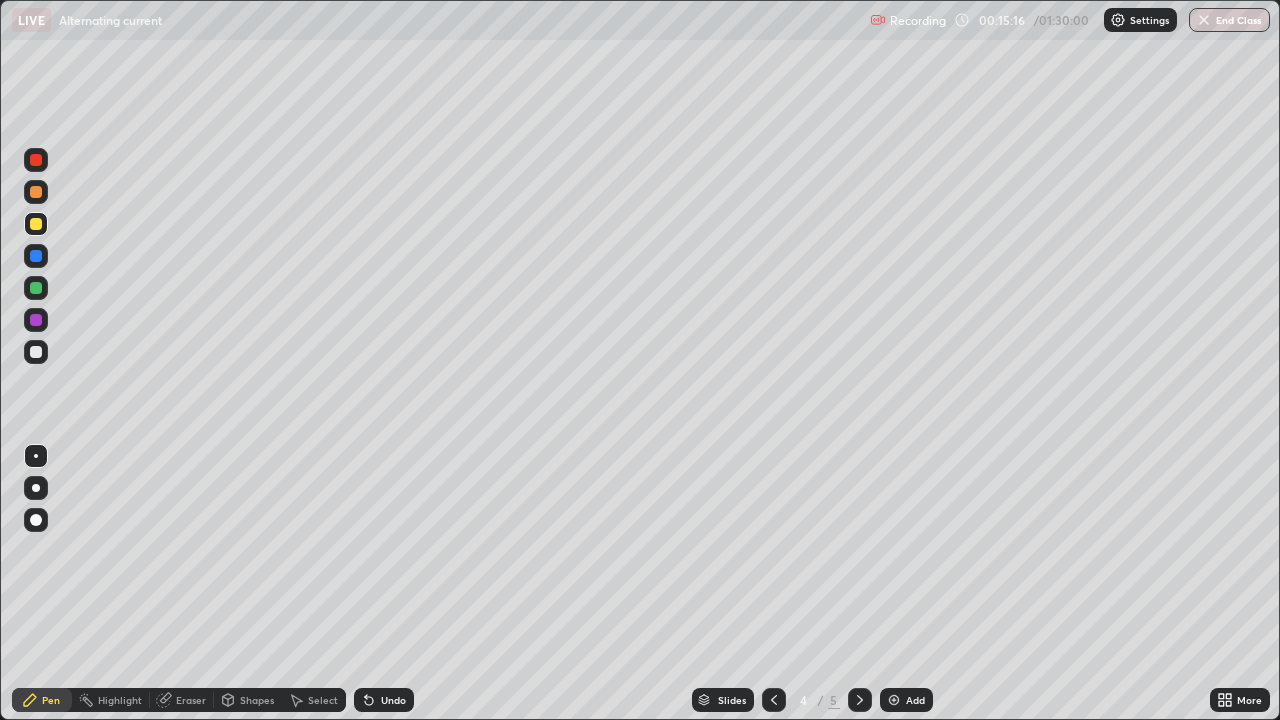 click 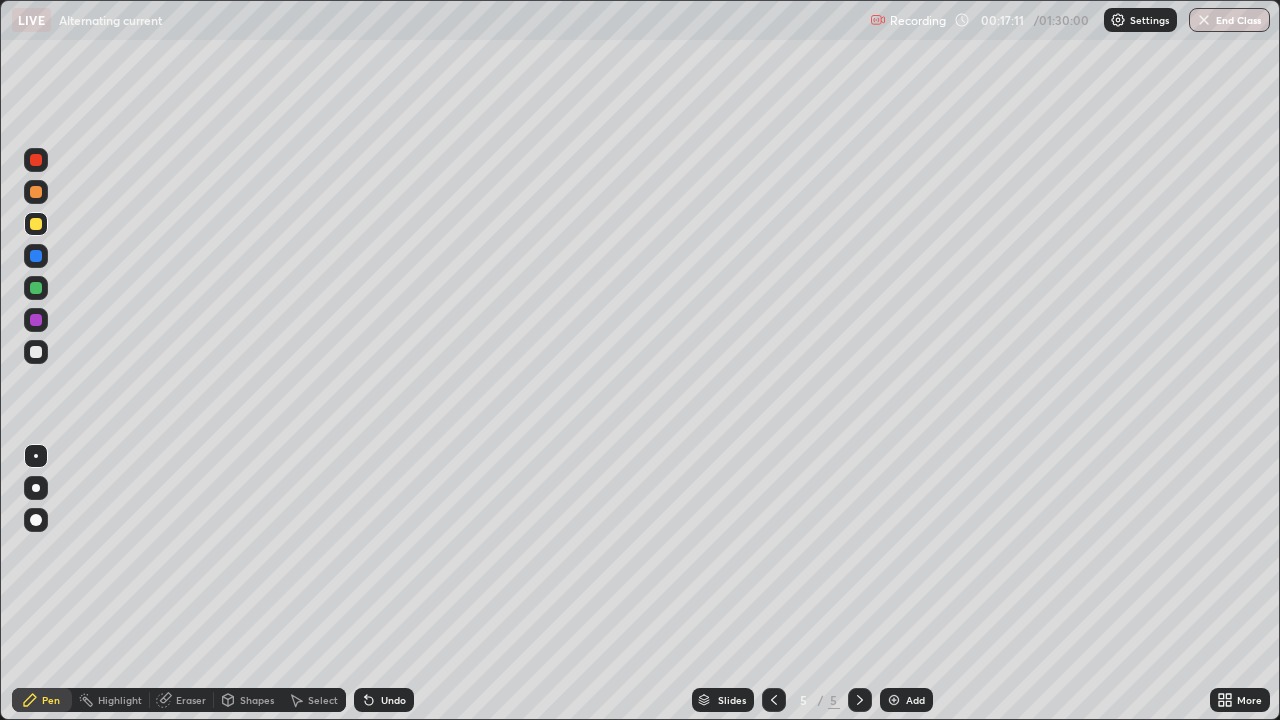click on "Undo" at bounding box center [393, 700] 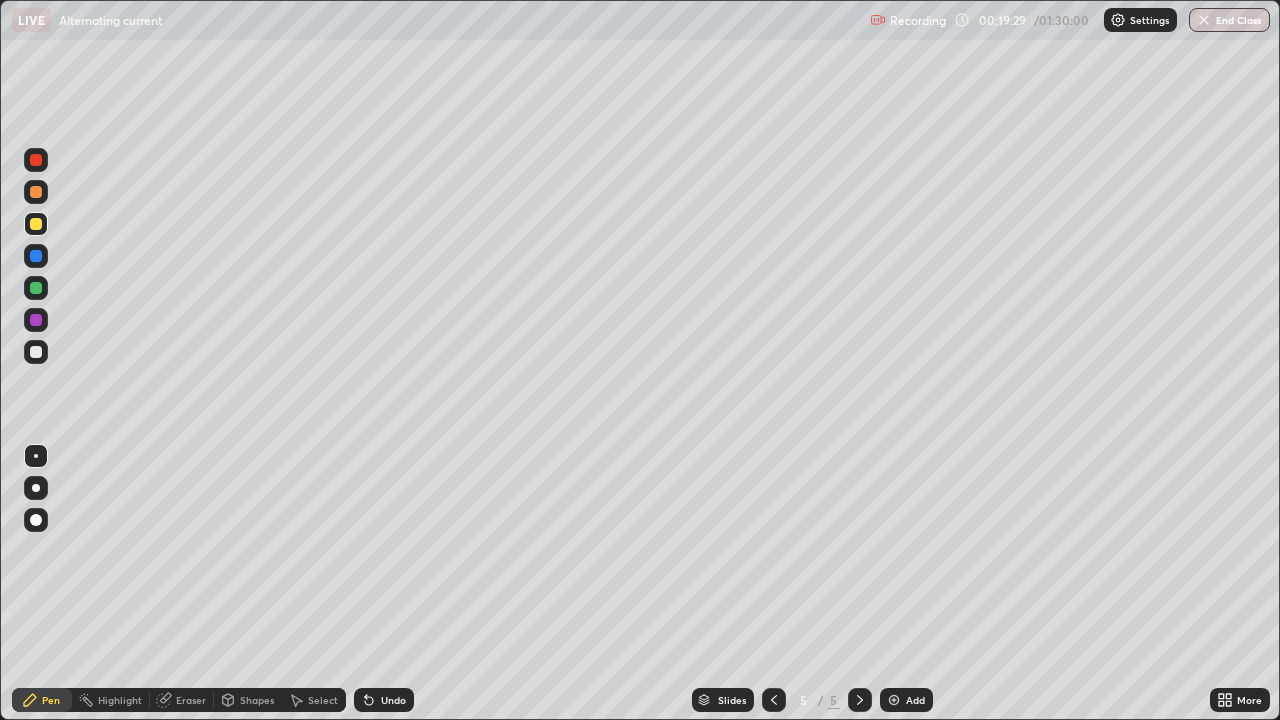 click on "Add" at bounding box center (906, 700) 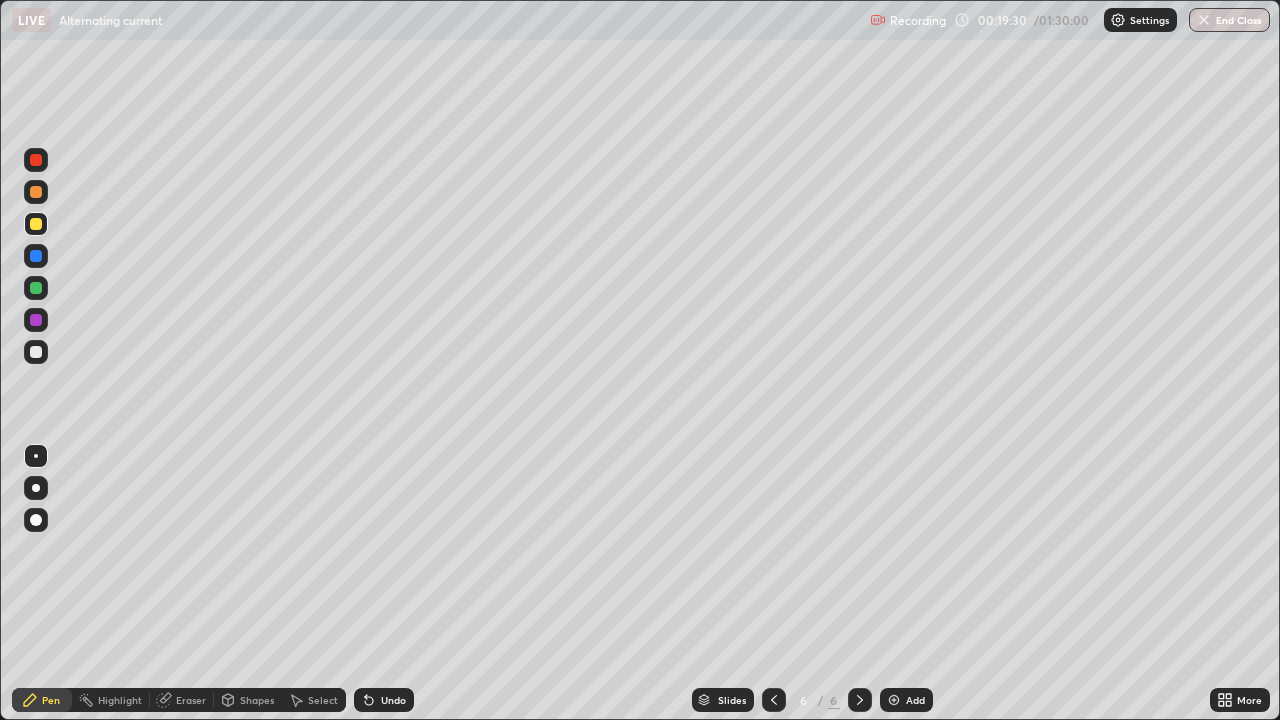 click at bounding box center (36, 352) 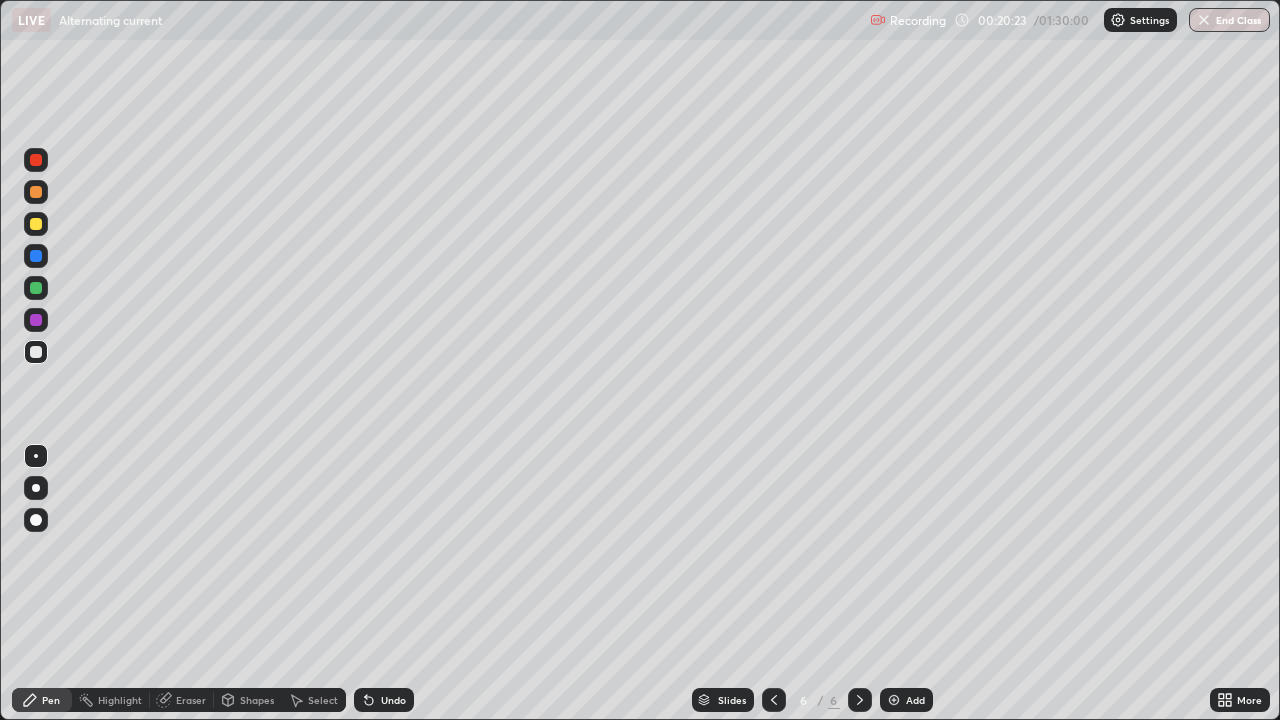 click on "Eraser" at bounding box center [191, 700] 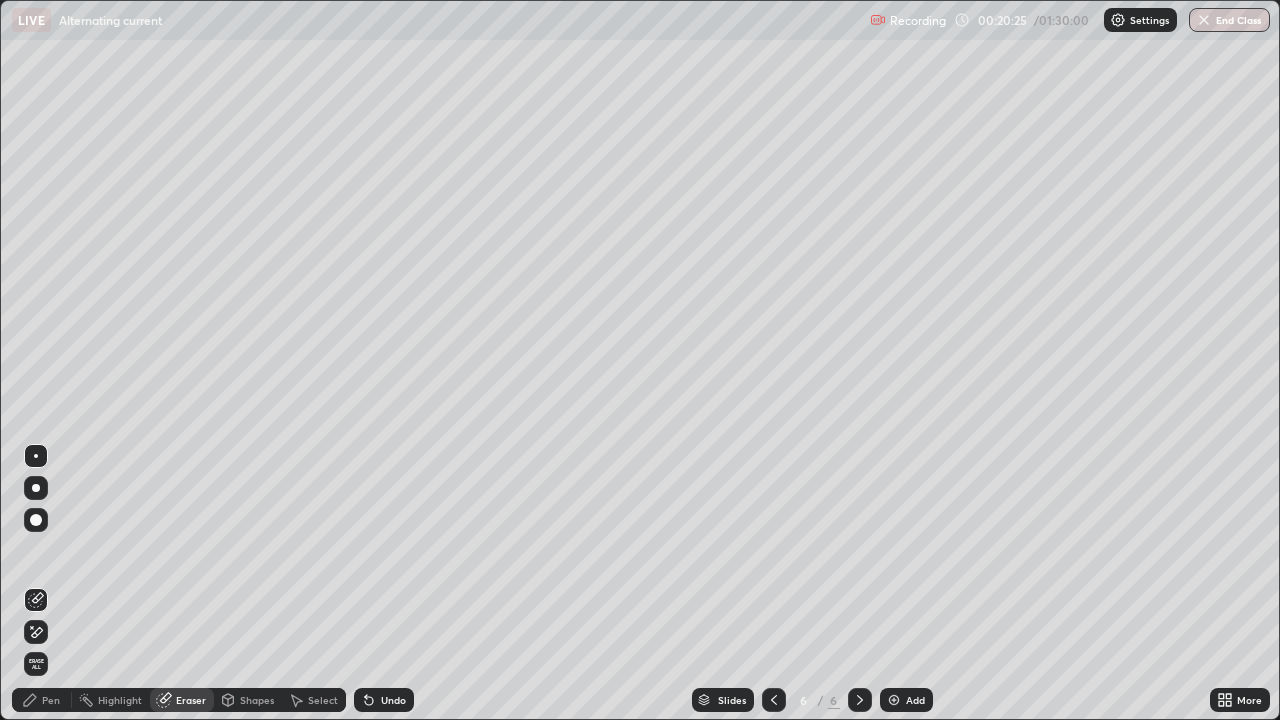 click on "Pen" at bounding box center (51, 700) 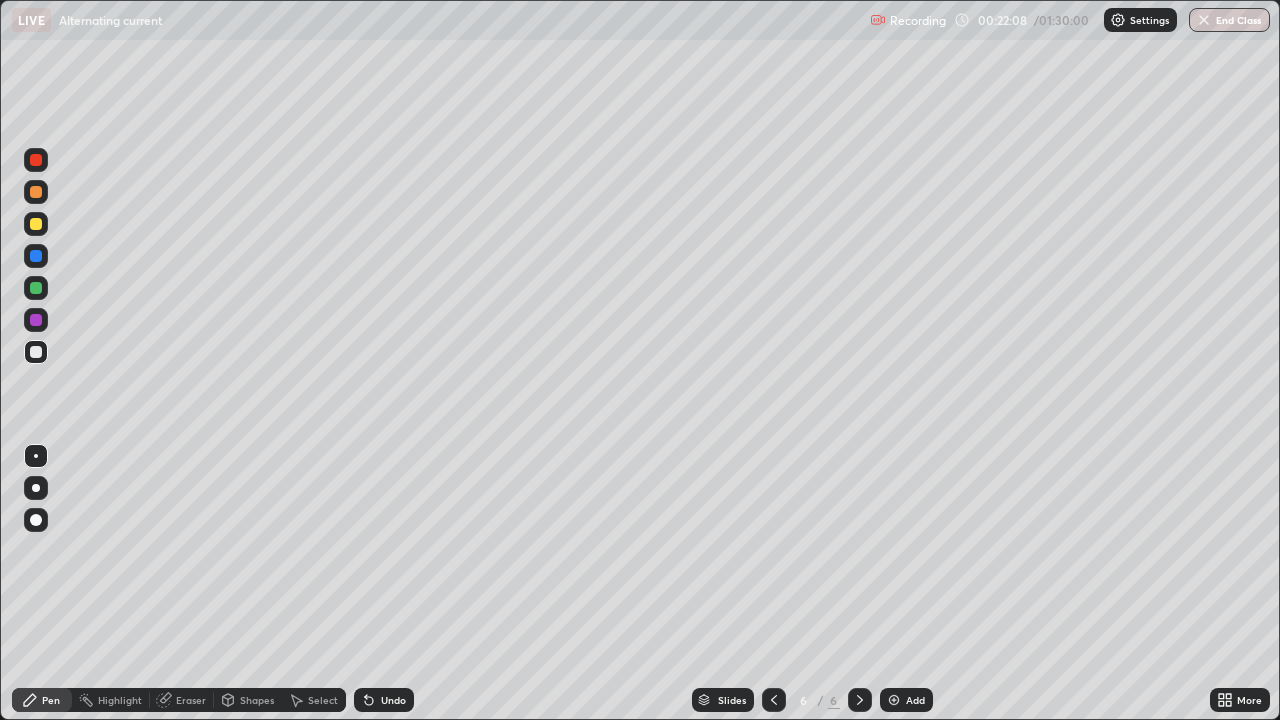 click at bounding box center [36, 224] 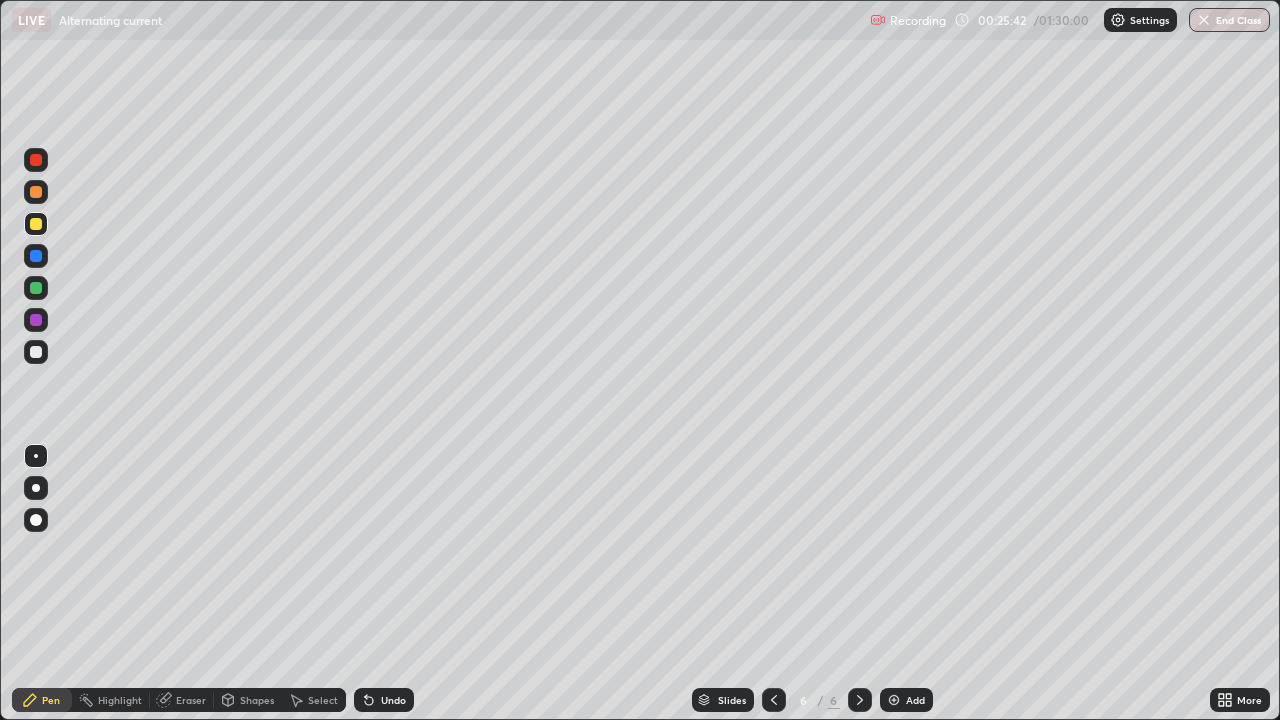 click on "Undo" at bounding box center (393, 700) 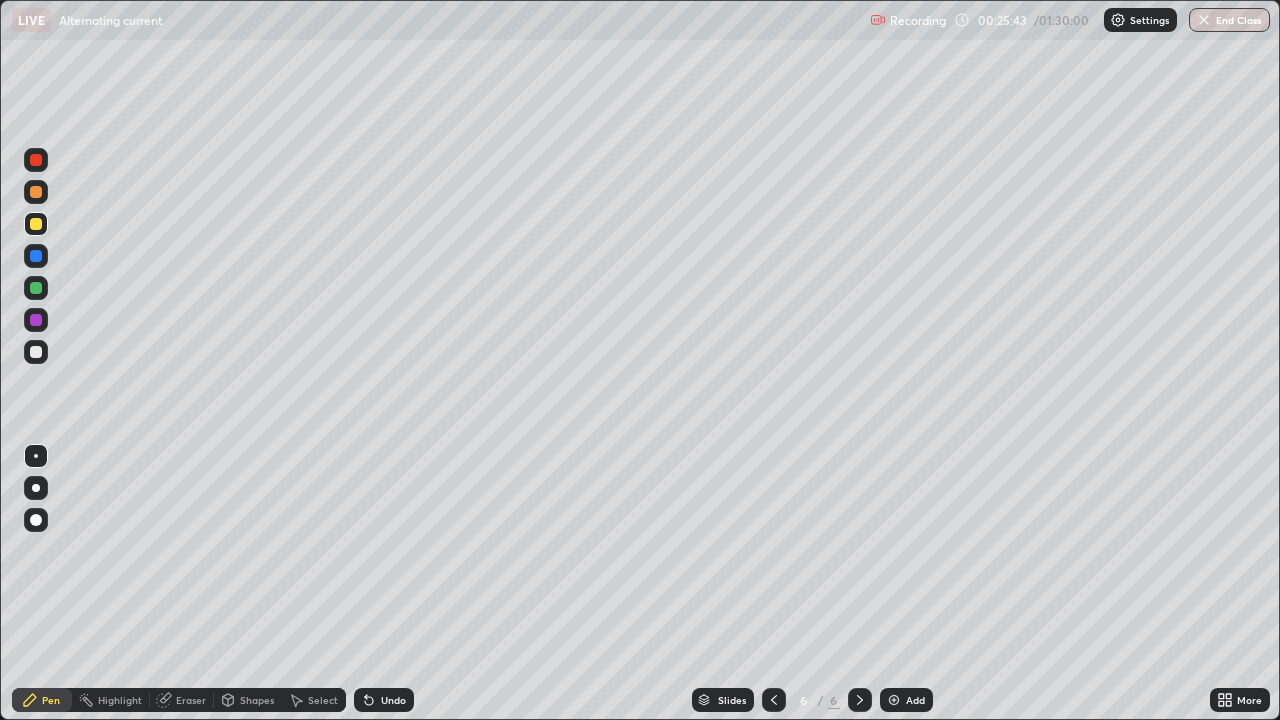 click on "Undo" at bounding box center [384, 700] 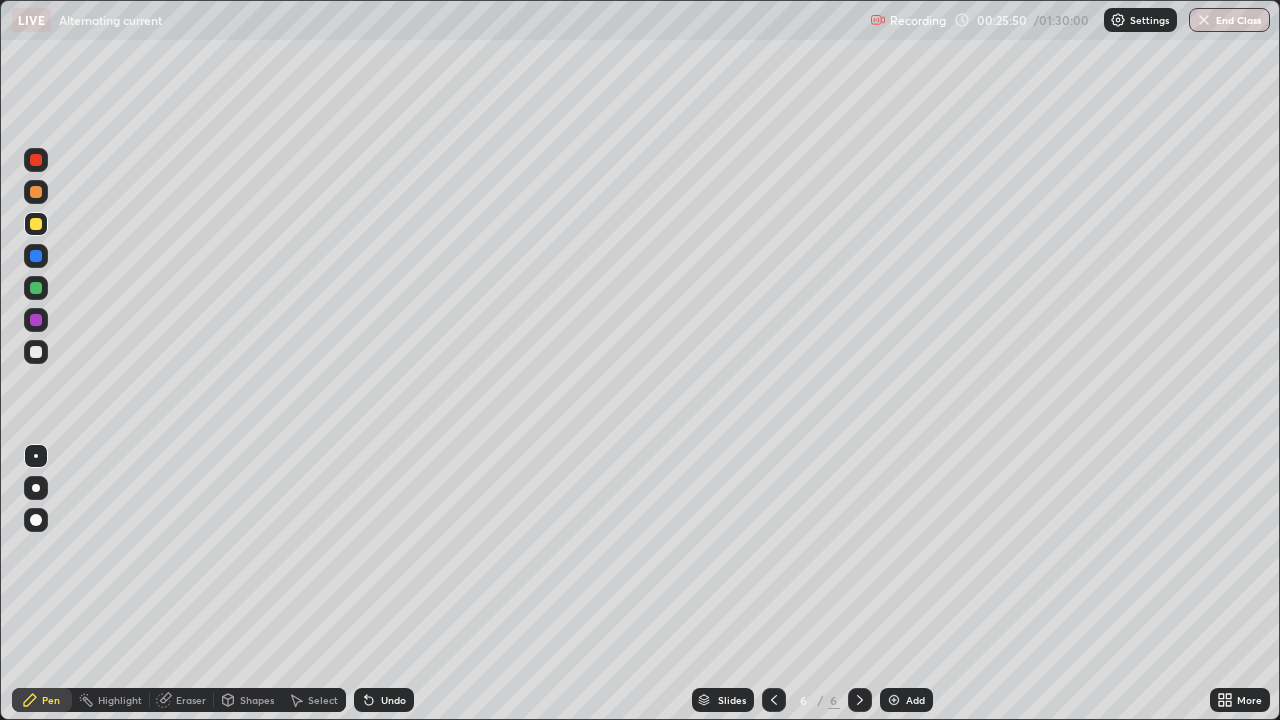 click on "Undo" at bounding box center (393, 700) 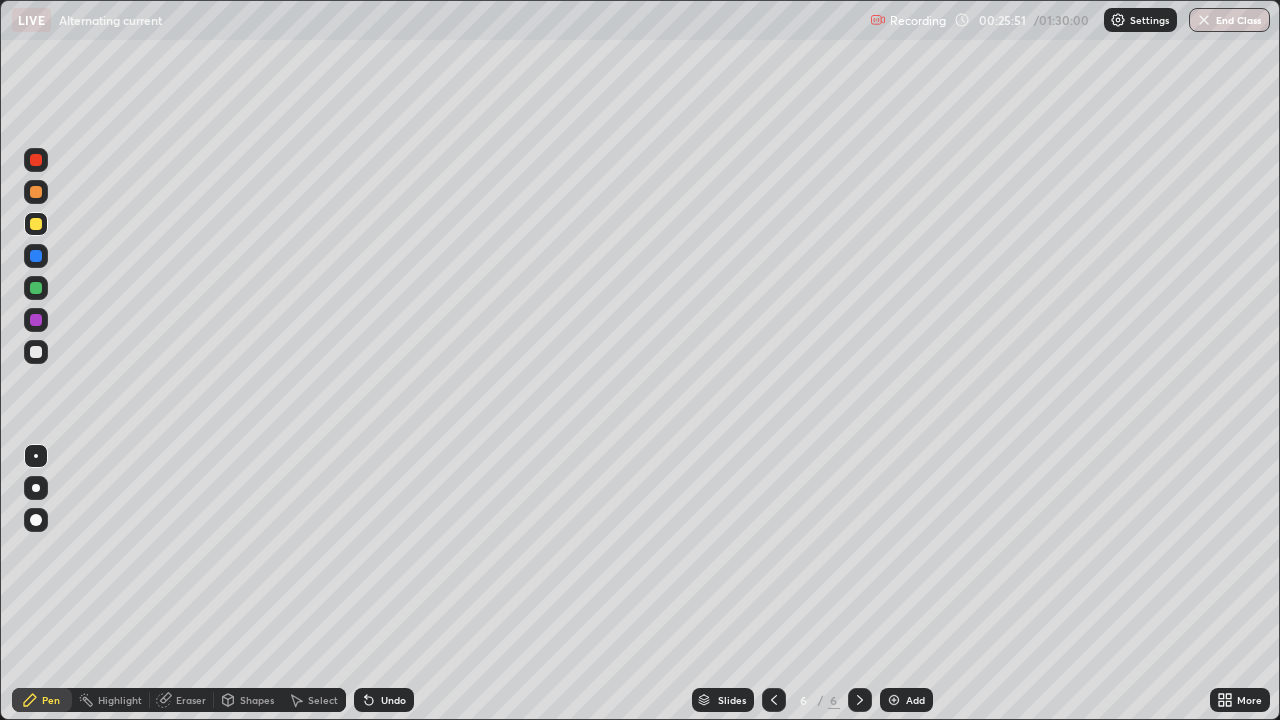 click on "Undo" at bounding box center [393, 700] 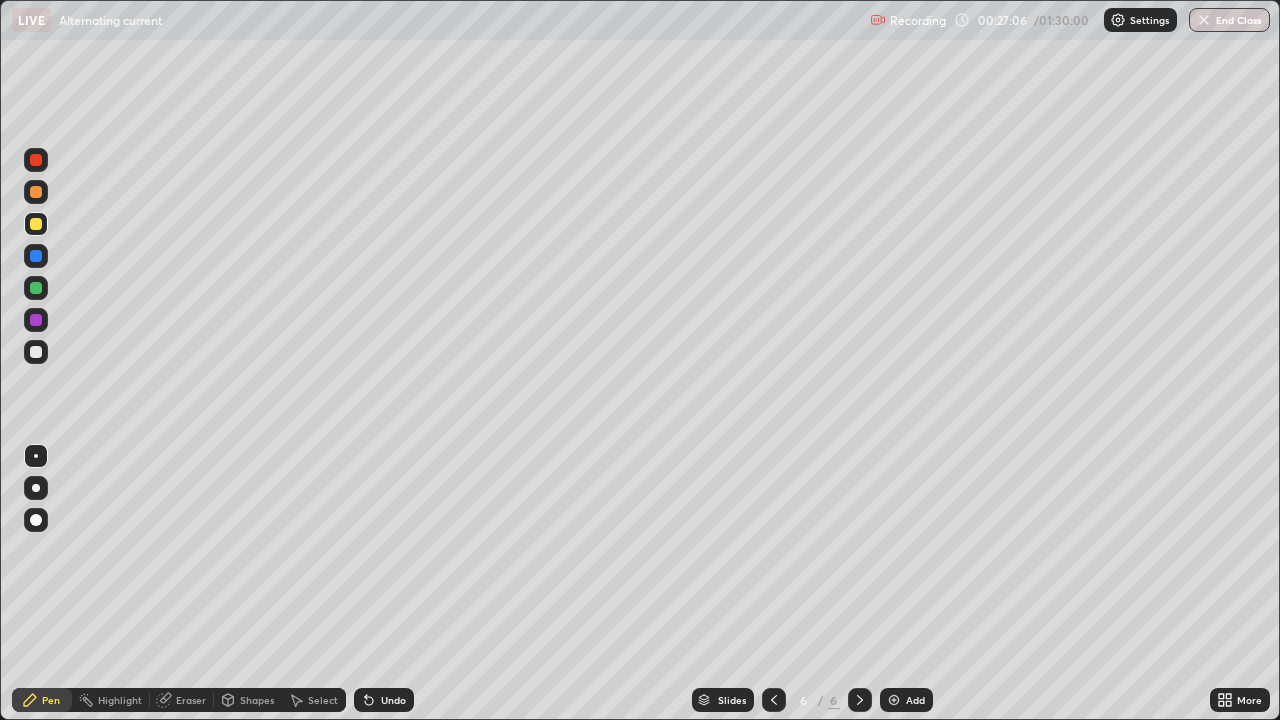 click on "Eraser" at bounding box center [191, 700] 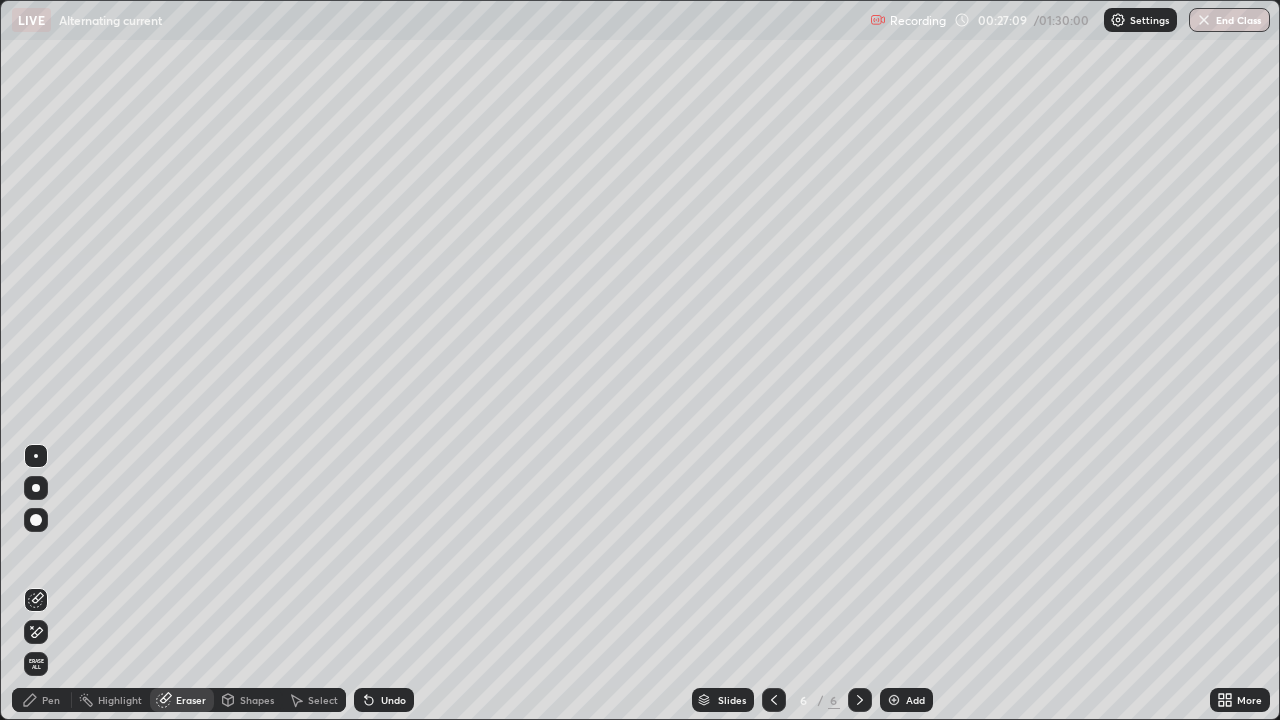 click on "Pen" at bounding box center [51, 700] 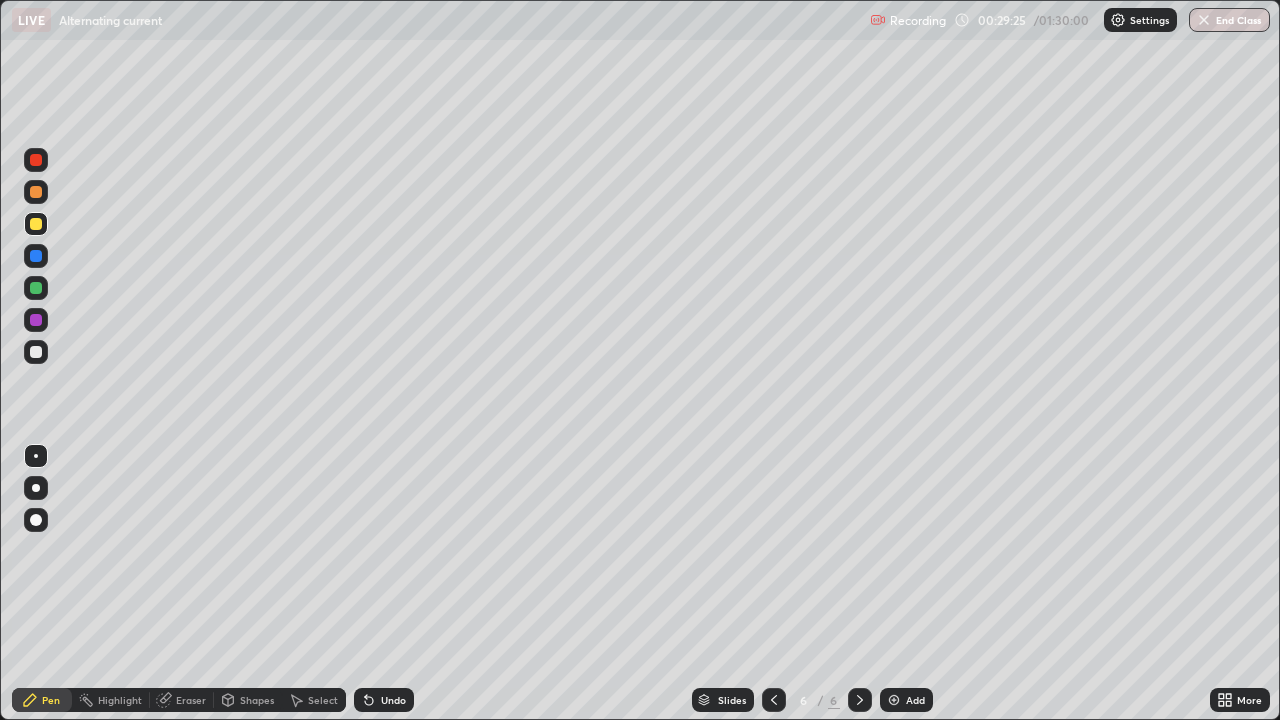 click on "Add" at bounding box center [906, 700] 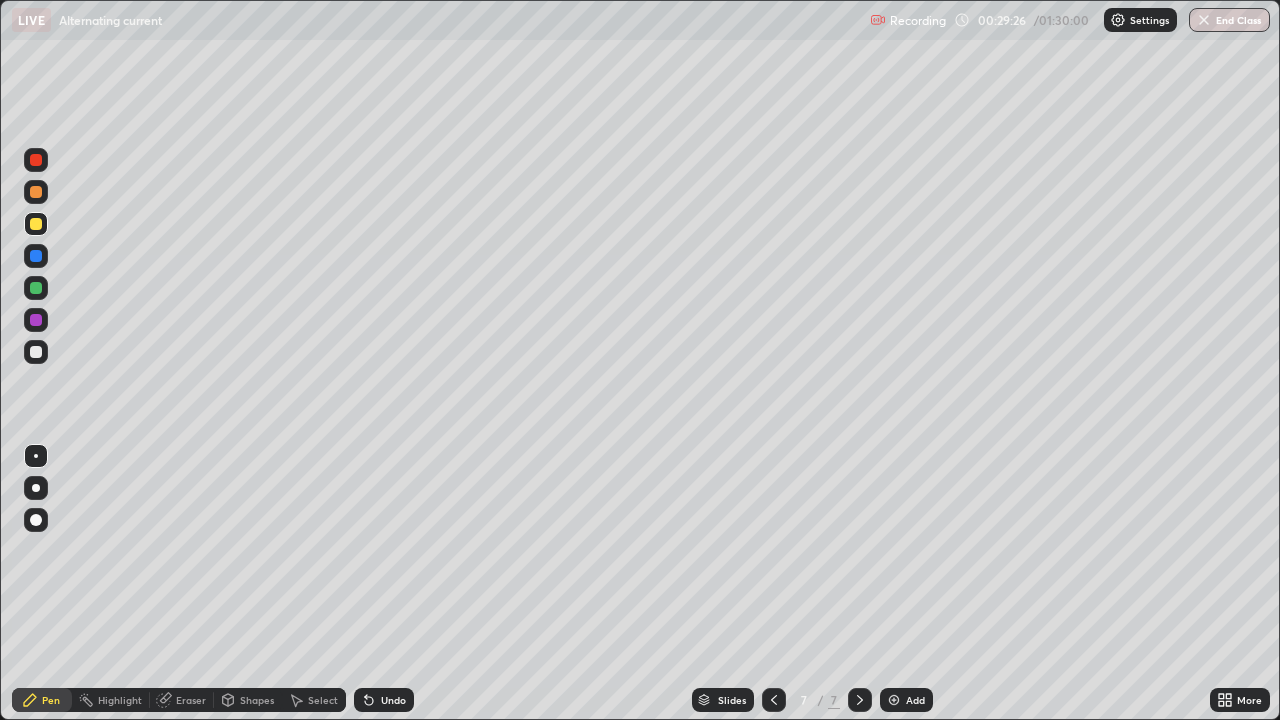 click at bounding box center (36, 352) 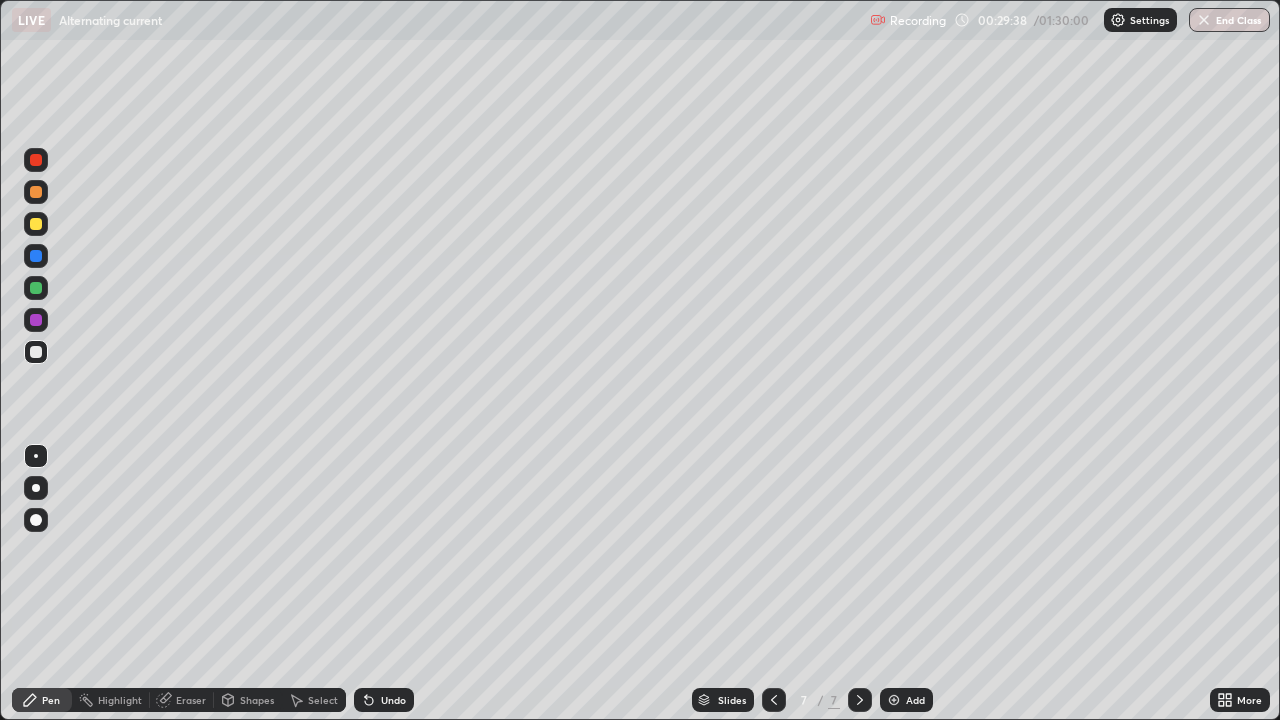 click on "Undo" at bounding box center [393, 700] 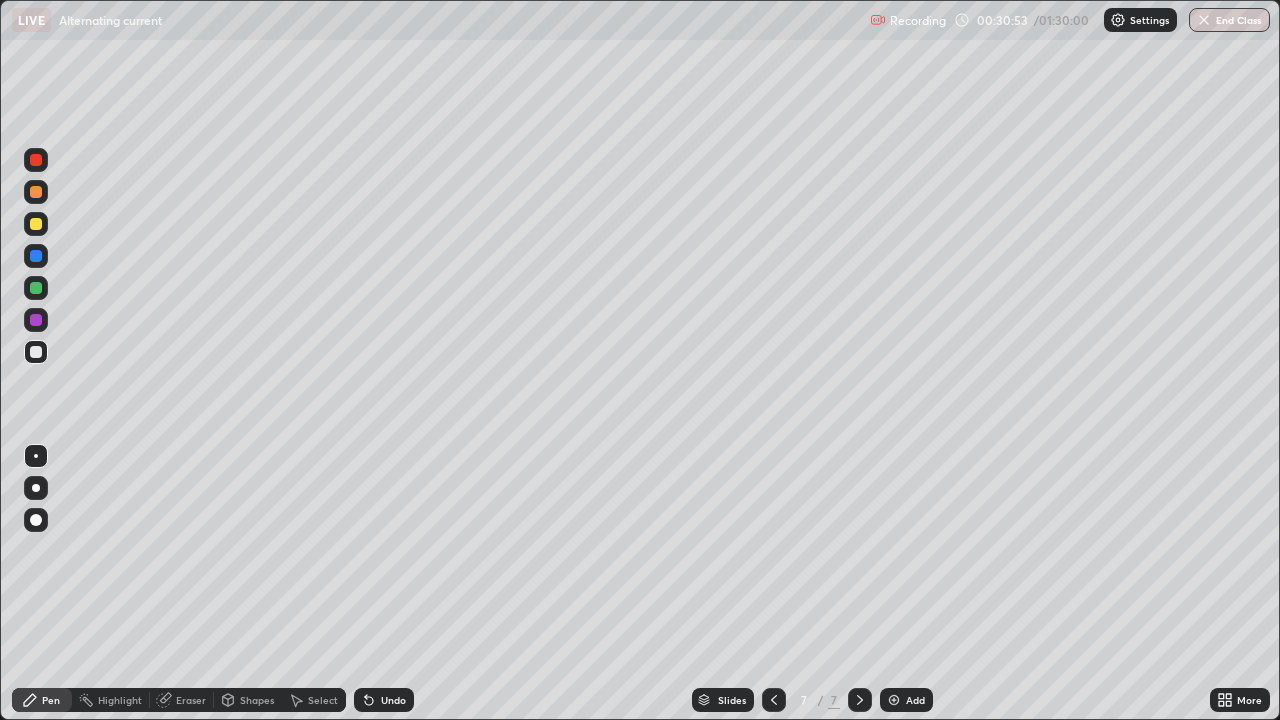 click on "Undo" at bounding box center [393, 700] 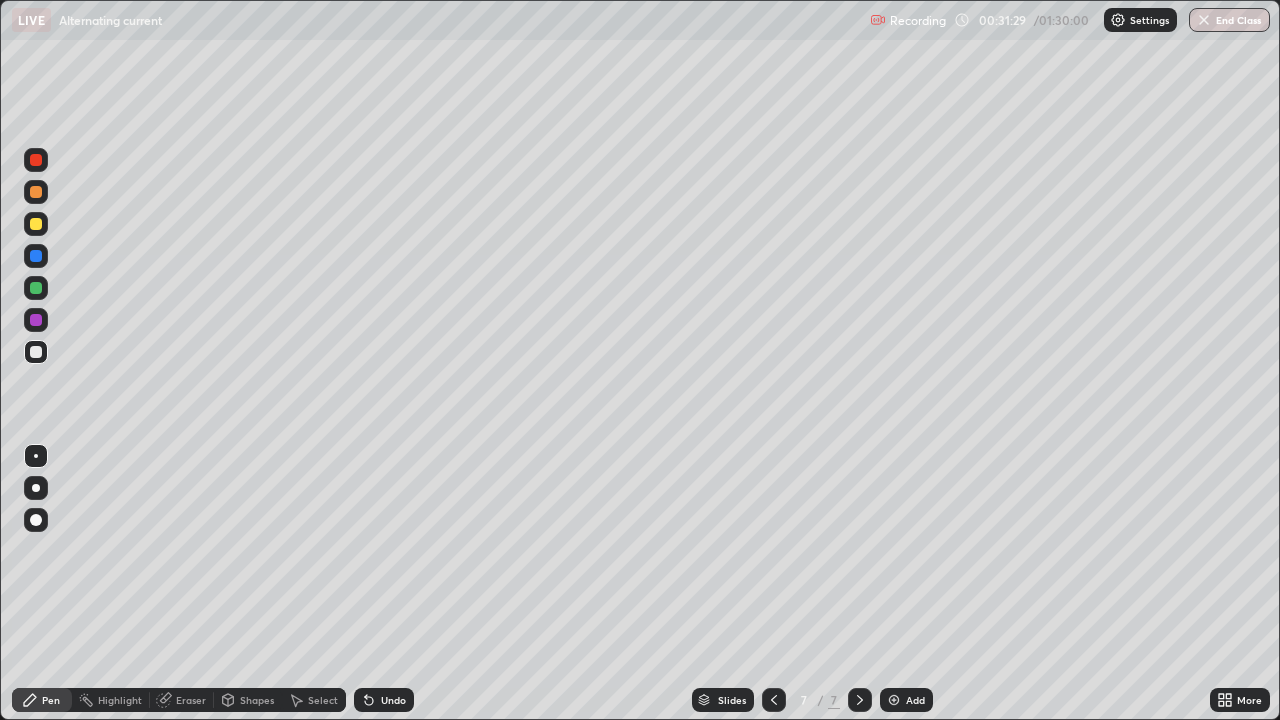 click on "Shapes" at bounding box center [257, 700] 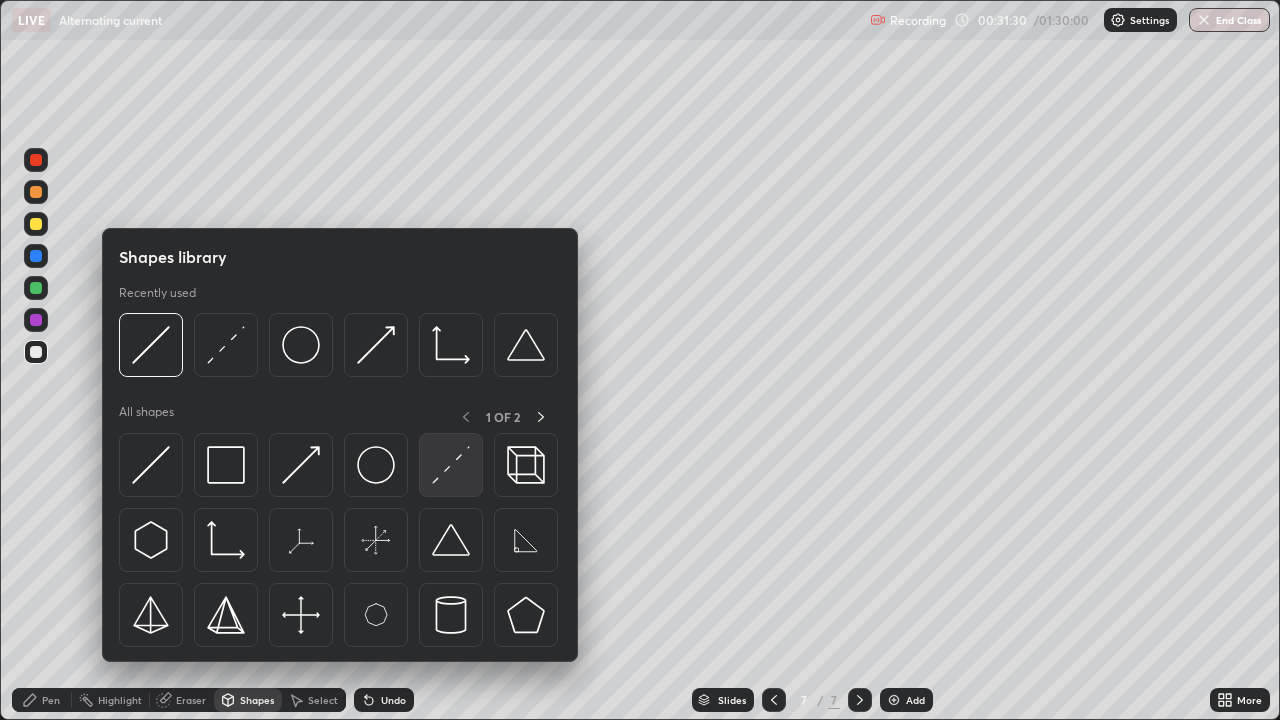 click at bounding box center [451, 465] 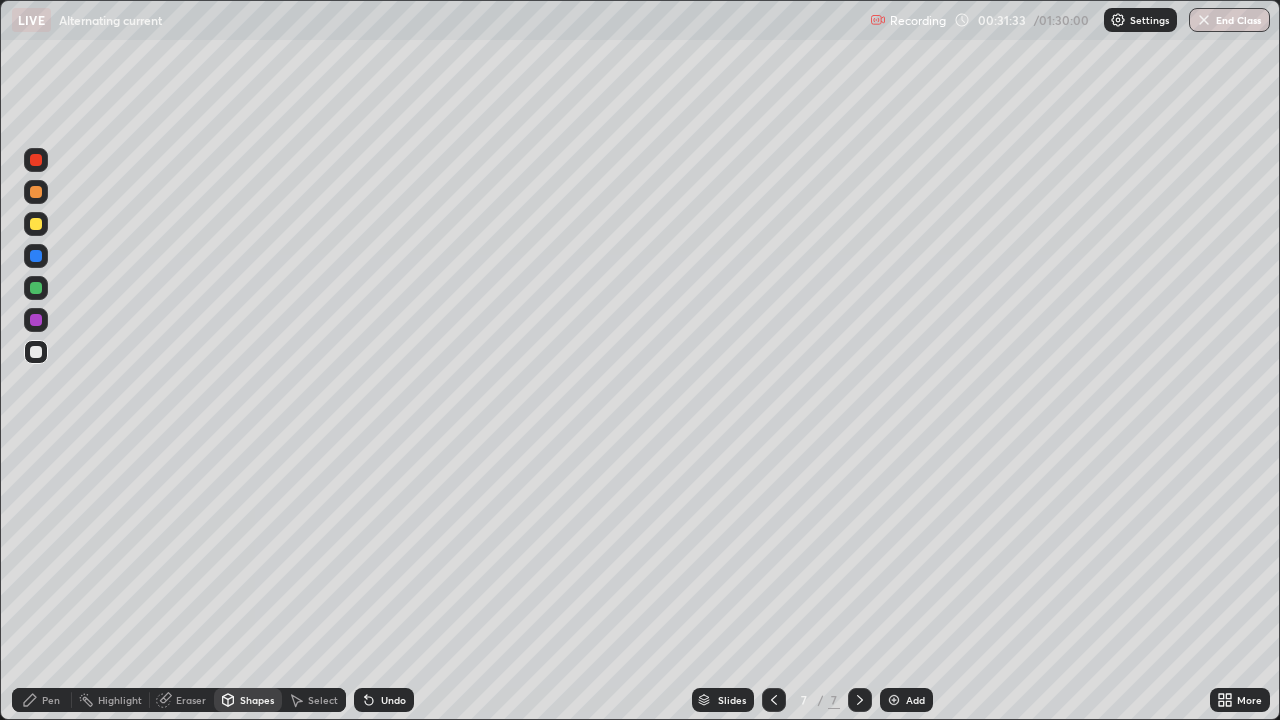 click on "Pen" at bounding box center [42, 700] 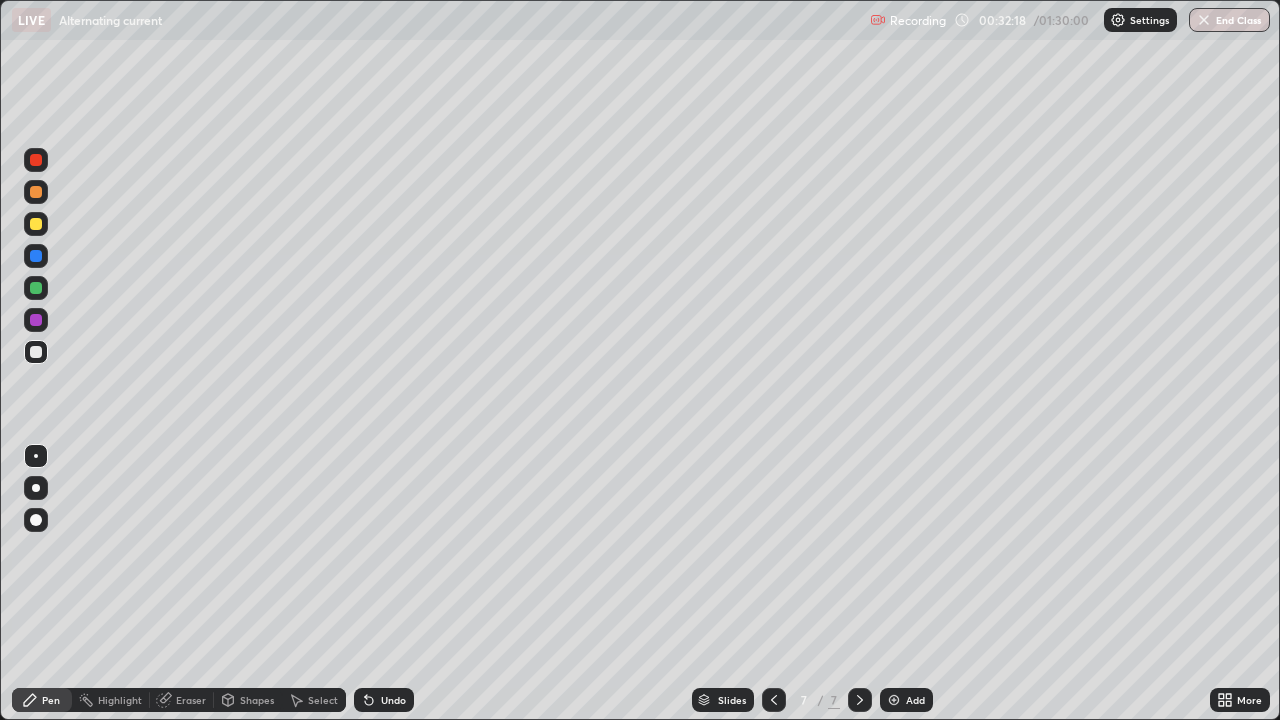 click on "Shapes" at bounding box center [257, 700] 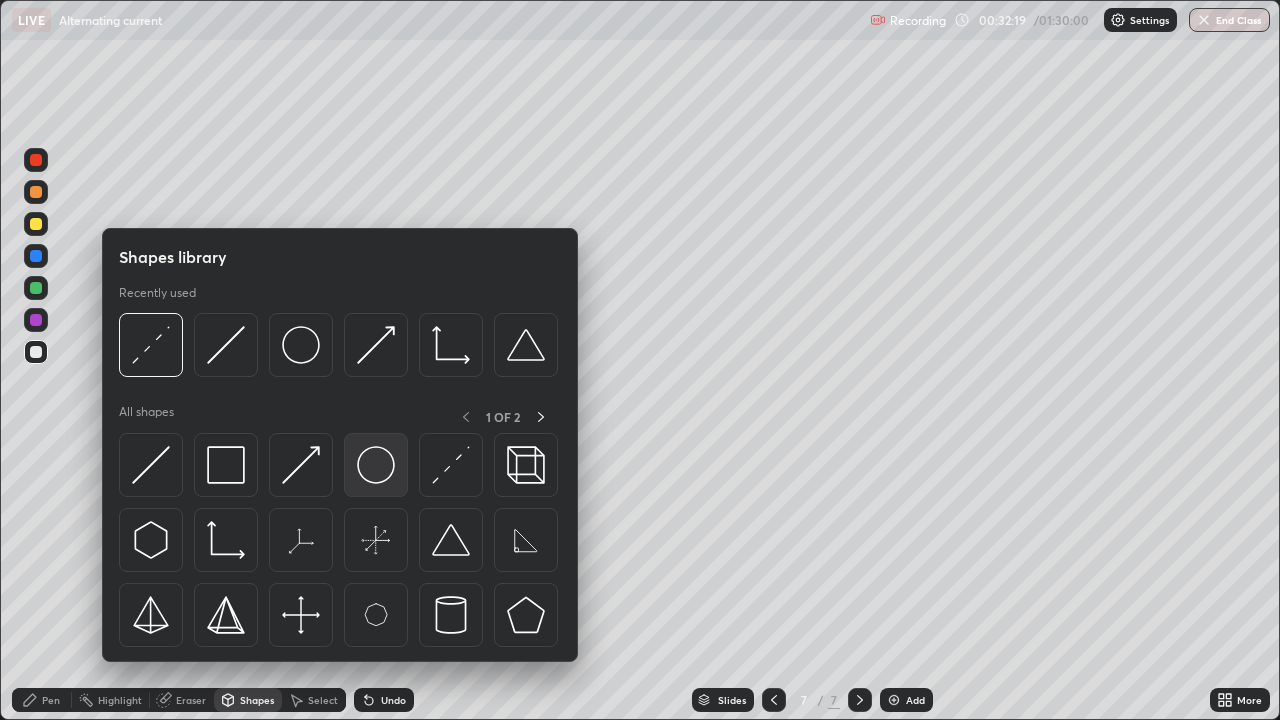 click at bounding box center [376, 465] 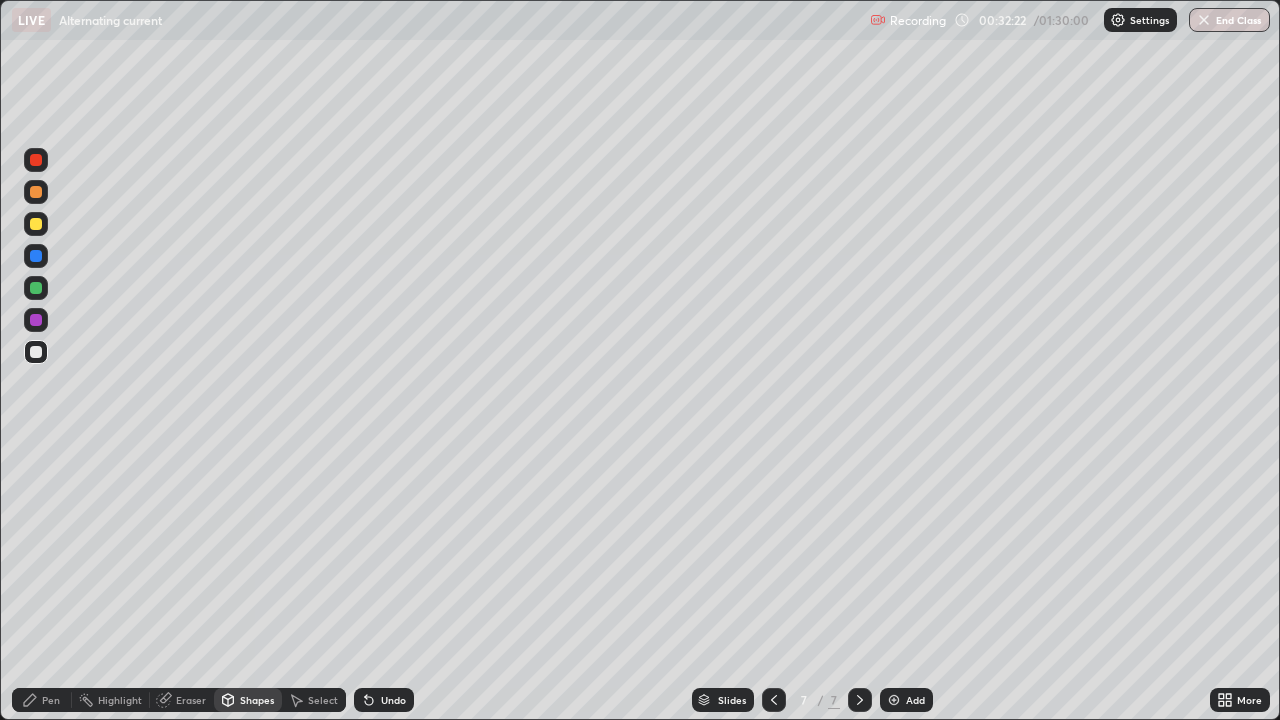 click on "Shapes" at bounding box center (257, 700) 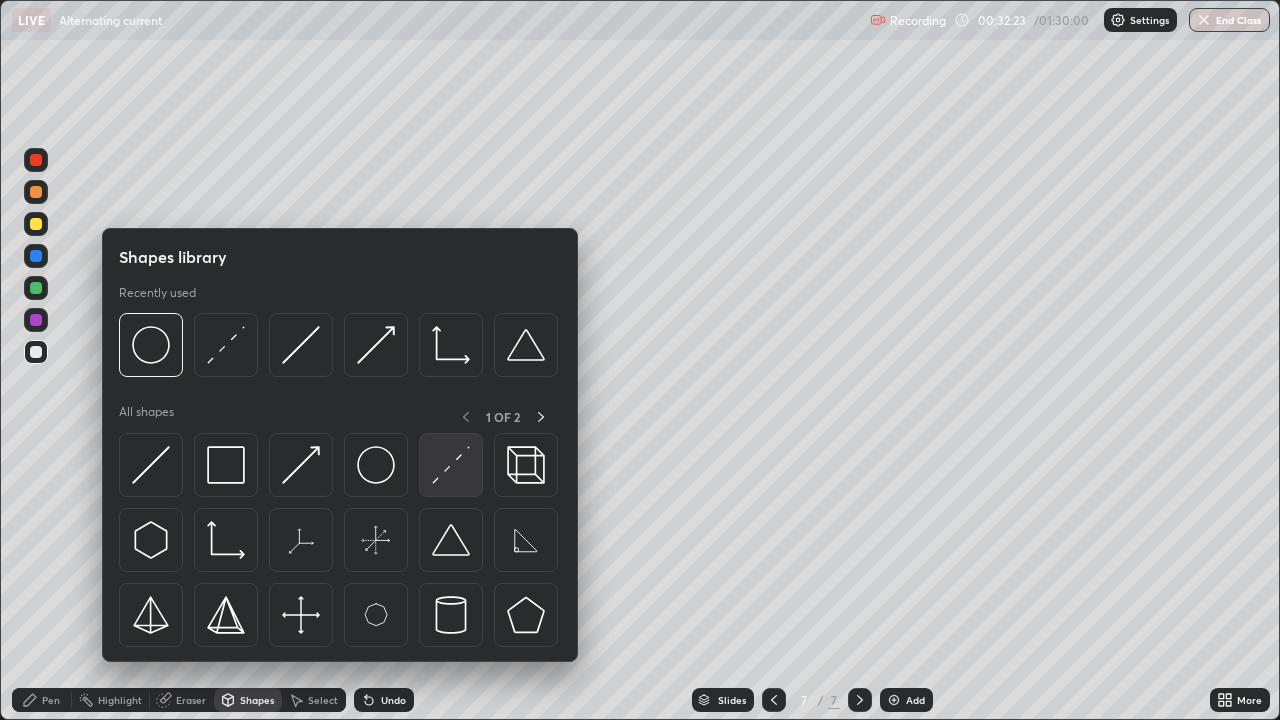 click at bounding box center [451, 465] 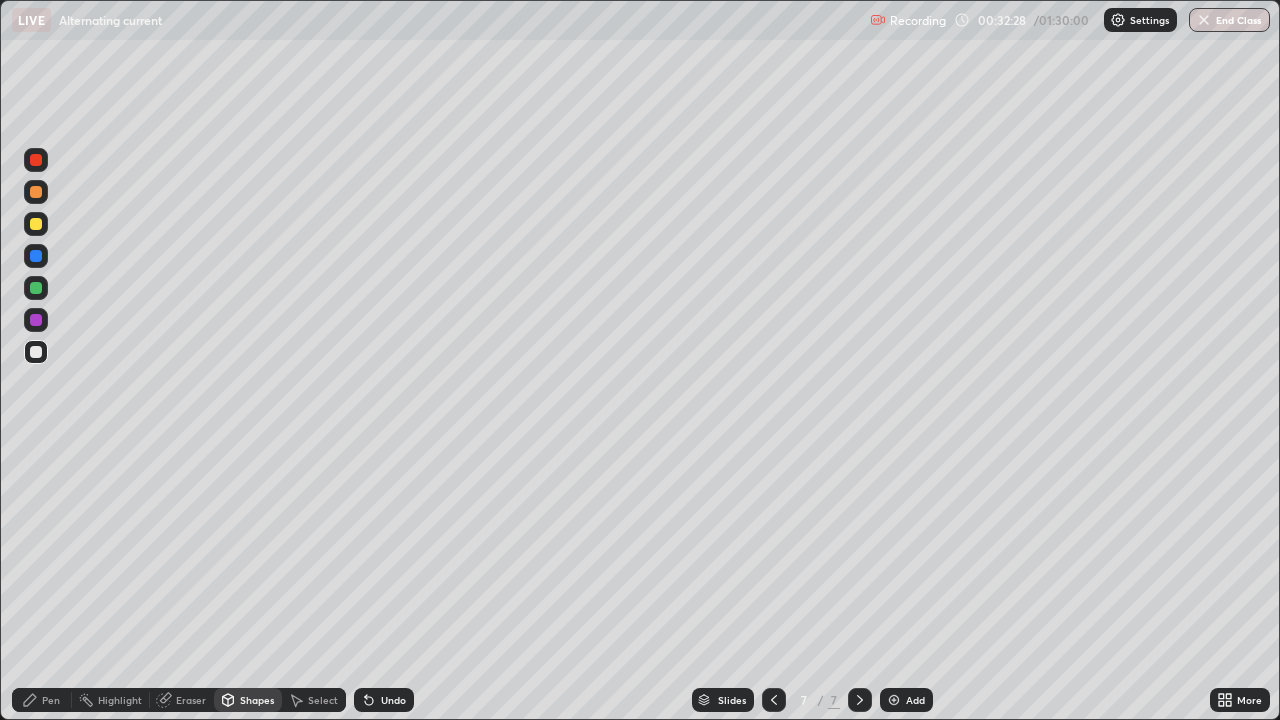 click on "Pen" at bounding box center [51, 700] 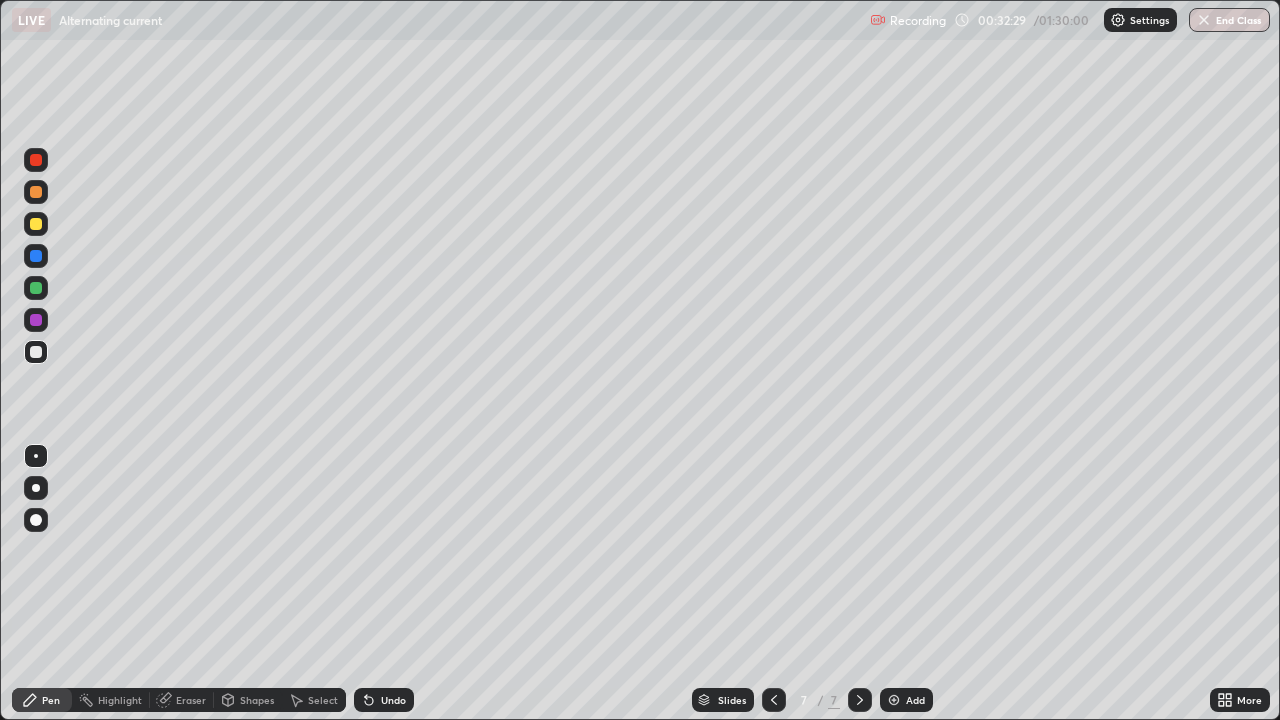 click at bounding box center (36, 352) 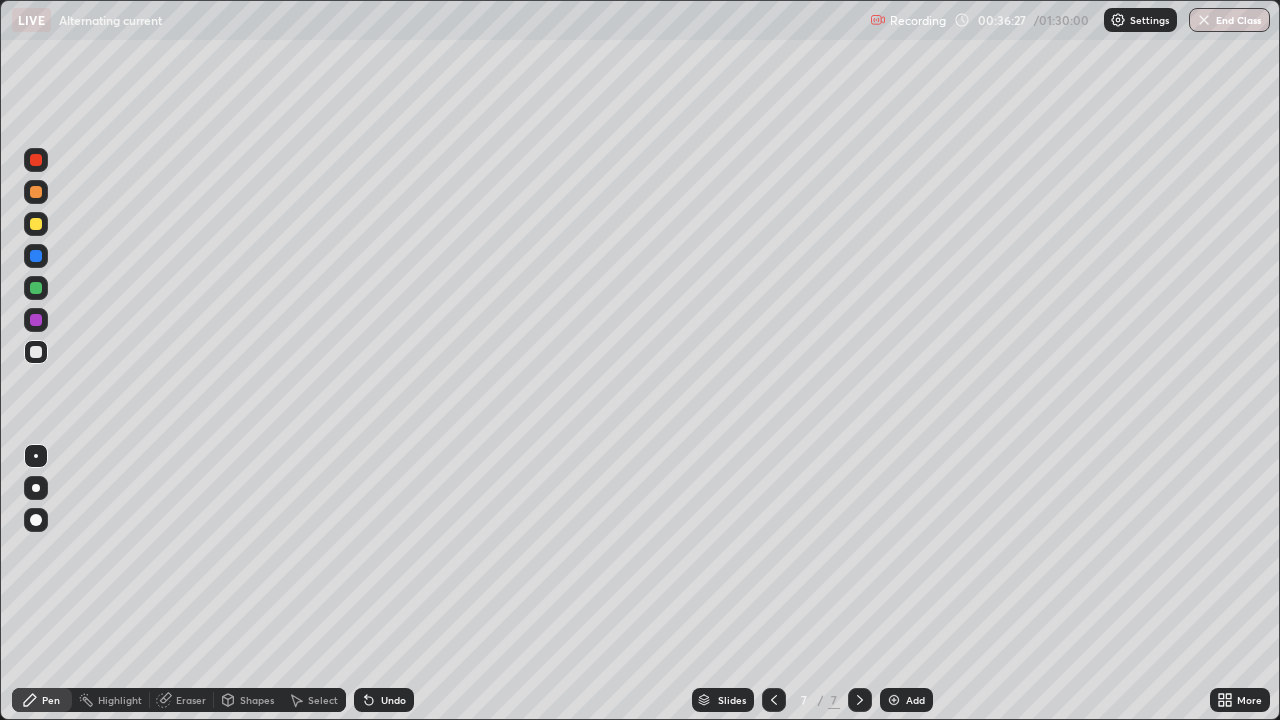 click at bounding box center (894, 700) 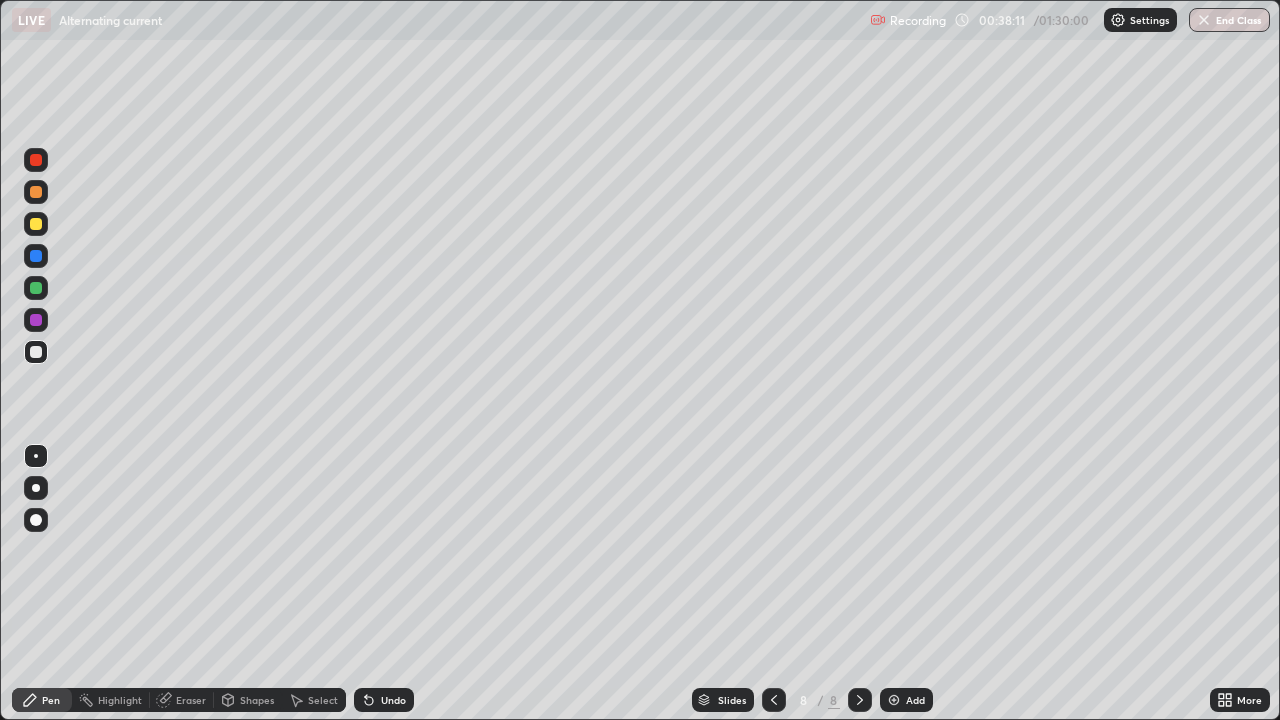 click on "Eraser" at bounding box center [191, 700] 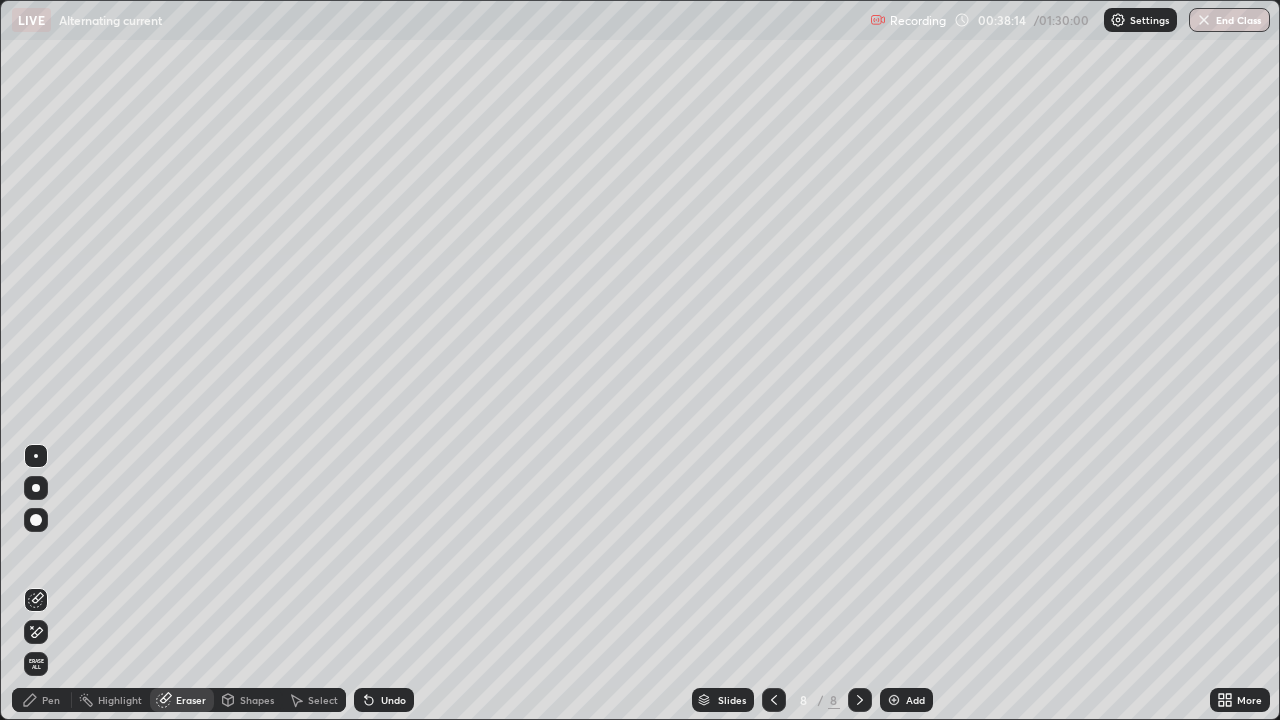 click on "Pen" at bounding box center (42, 700) 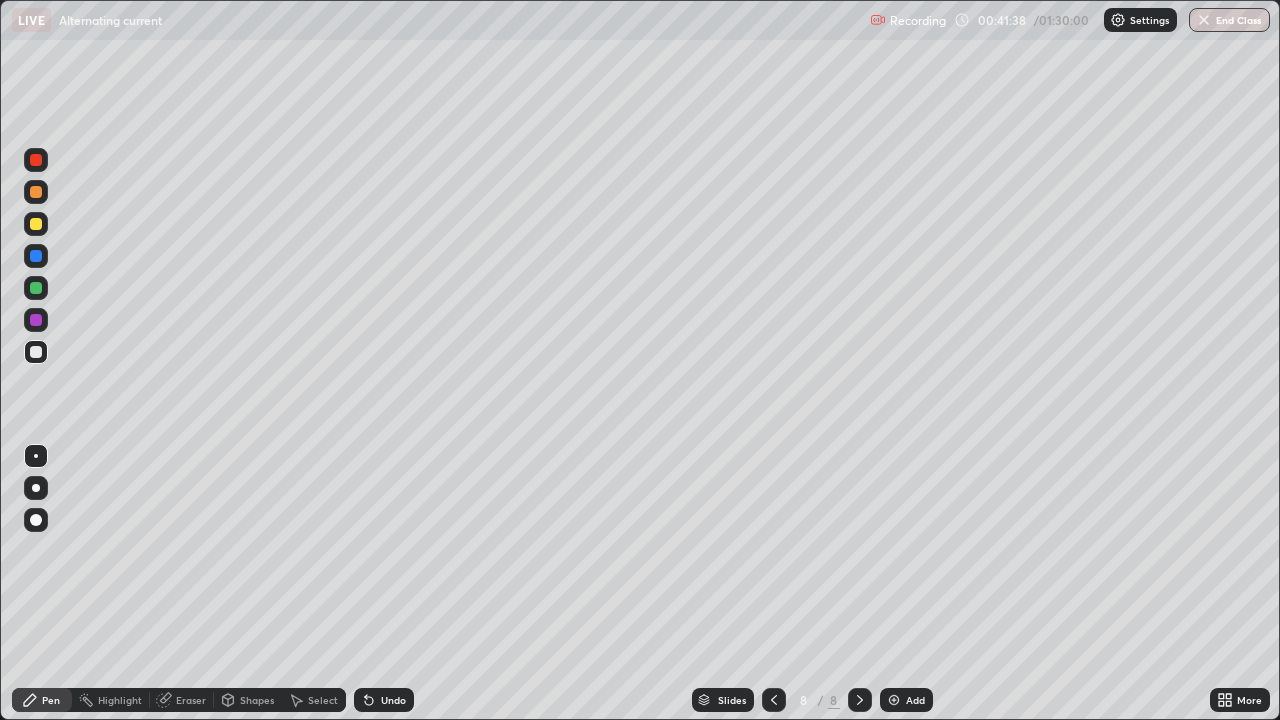 click on "Eraser" at bounding box center [191, 700] 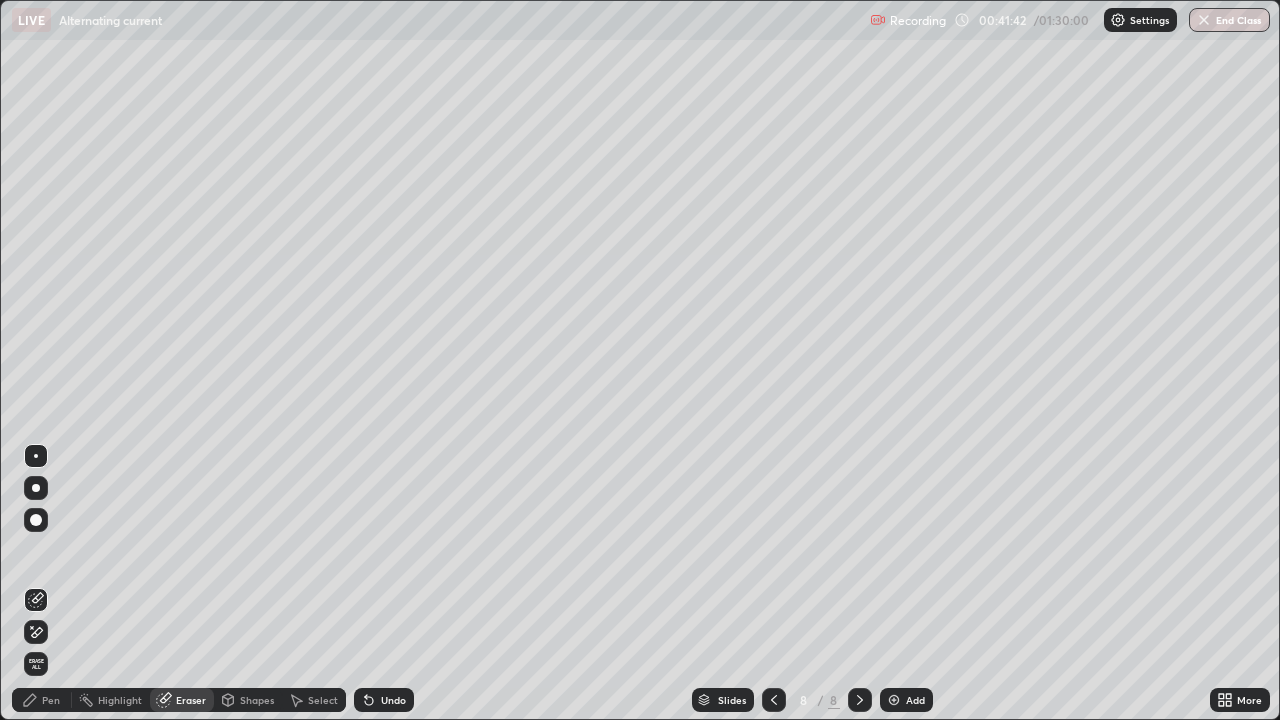 click on "Pen" at bounding box center [51, 700] 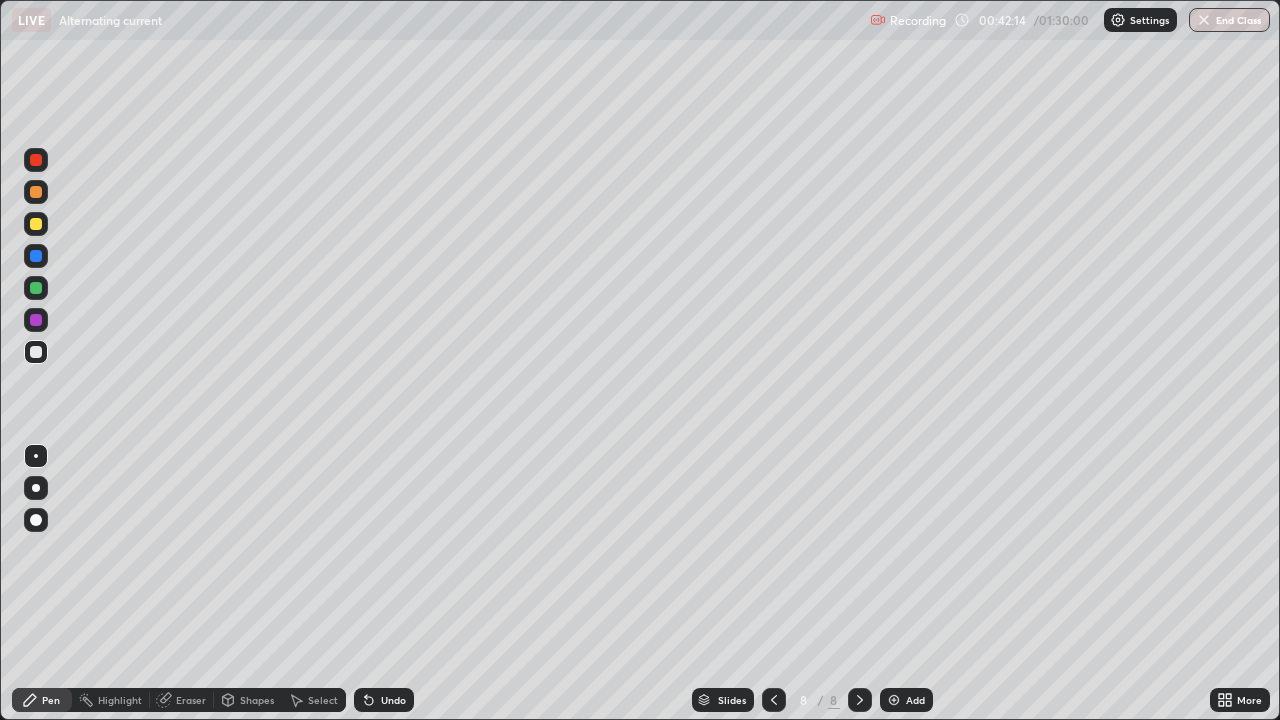 click on "Shapes" at bounding box center [257, 700] 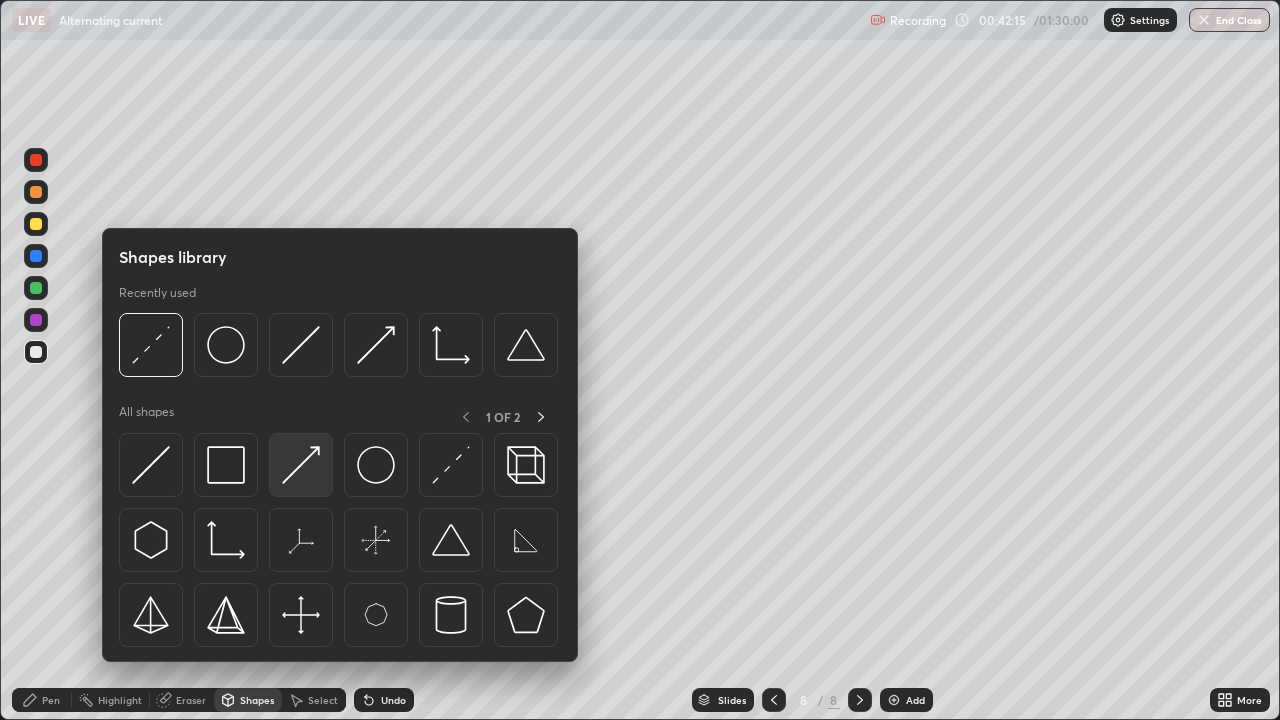 click at bounding box center (301, 465) 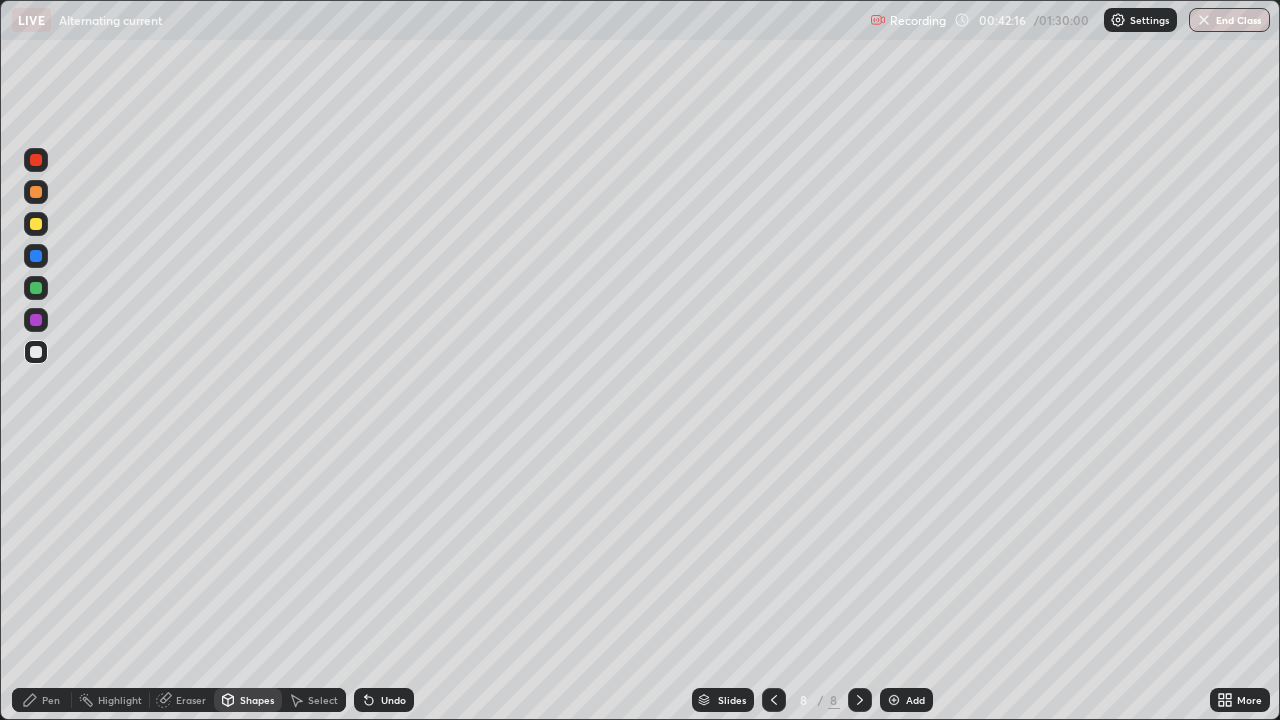 click at bounding box center (36, 224) 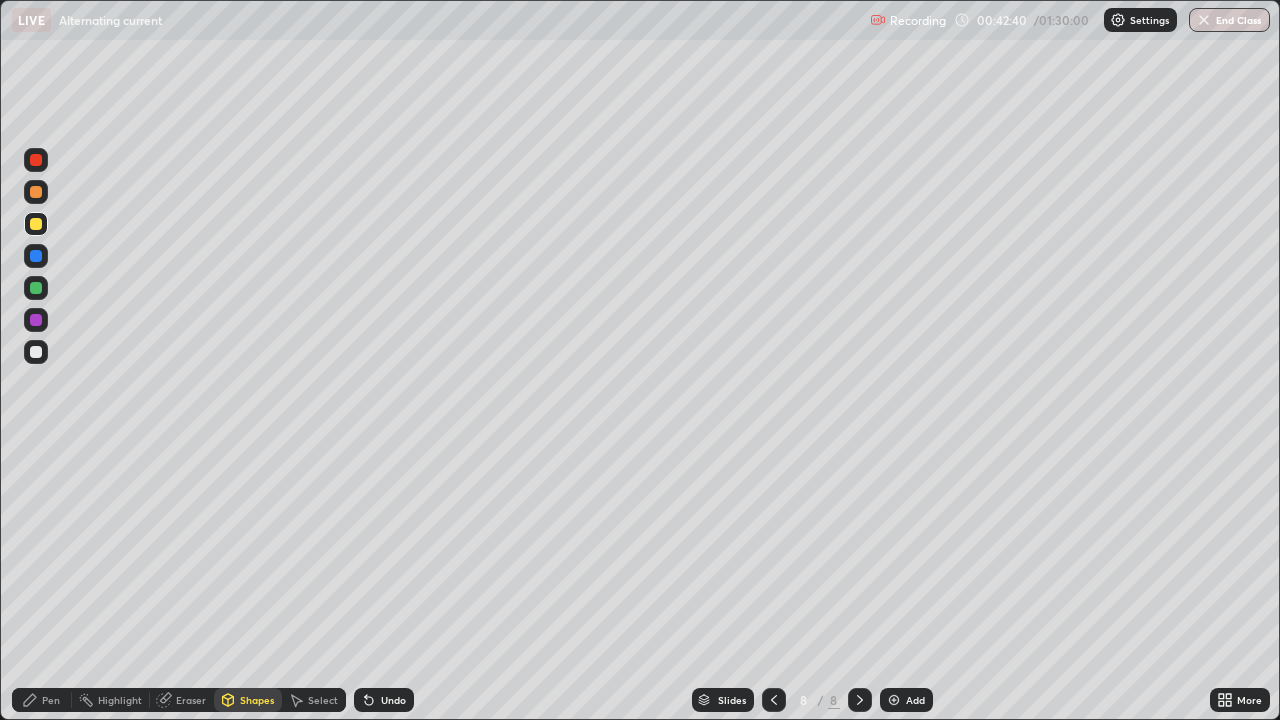 click on "Pen" at bounding box center (42, 700) 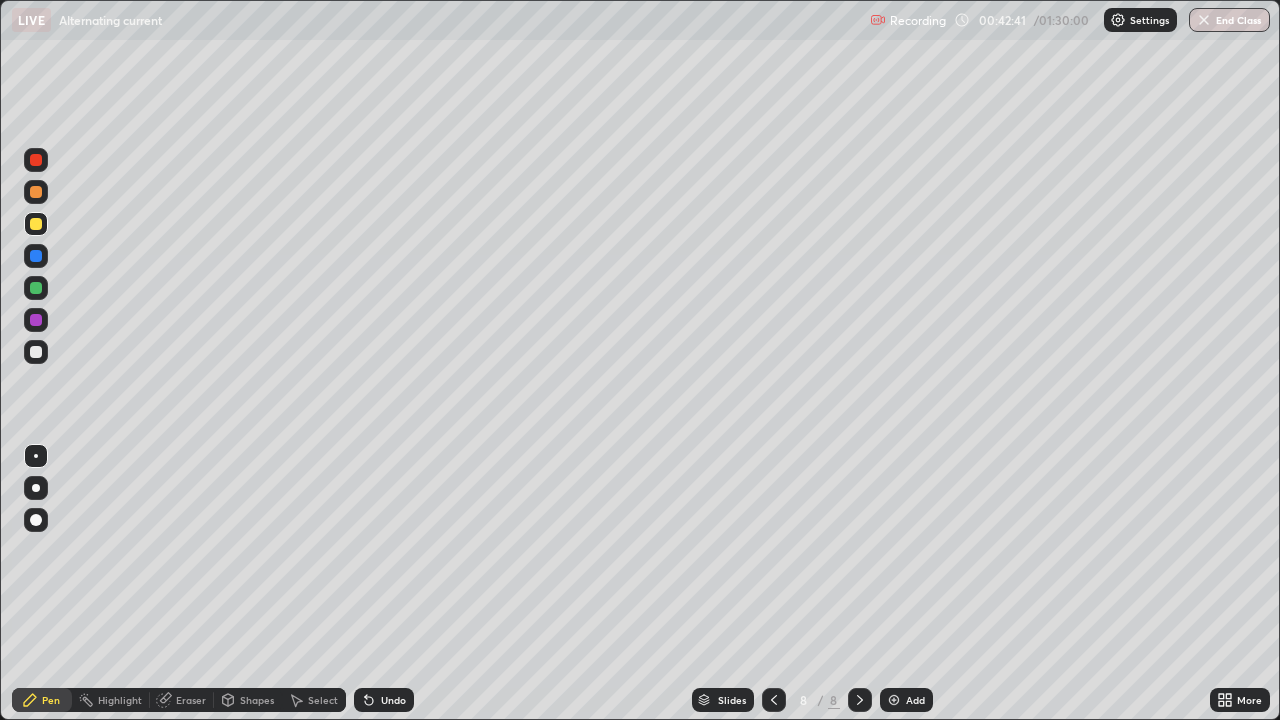 click at bounding box center [36, 352] 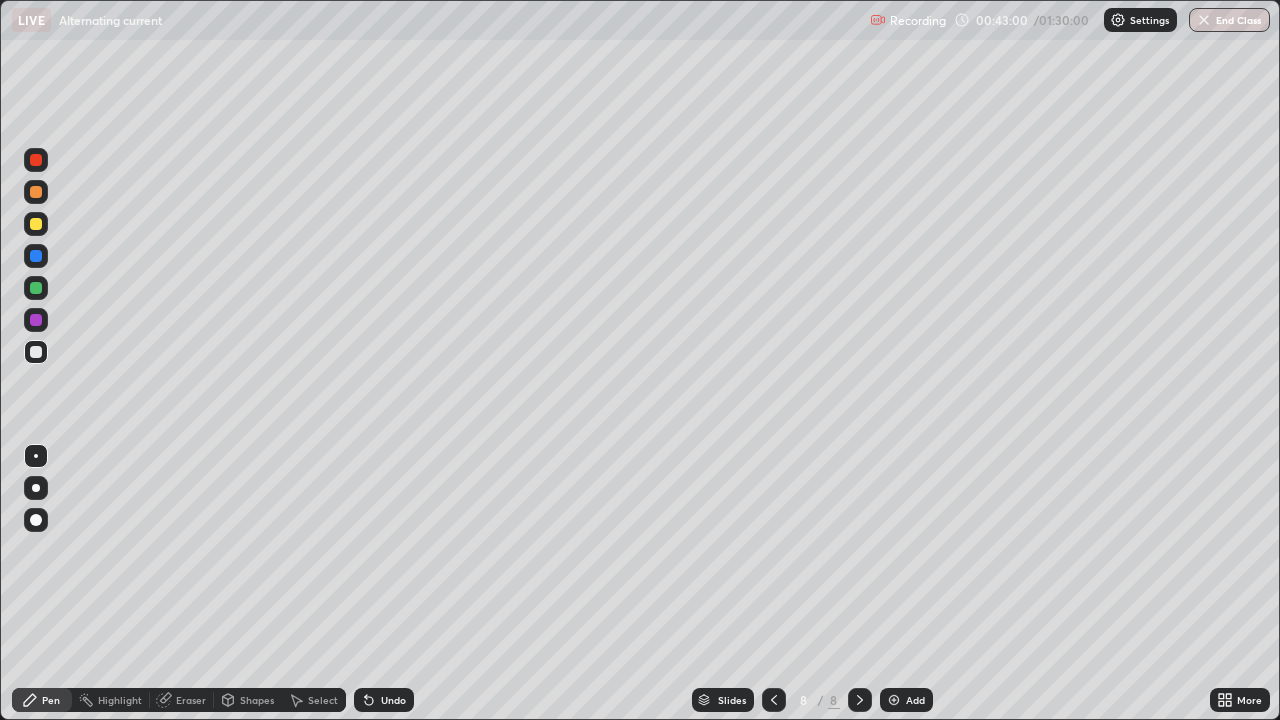 click on "Shapes" at bounding box center (257, 700) 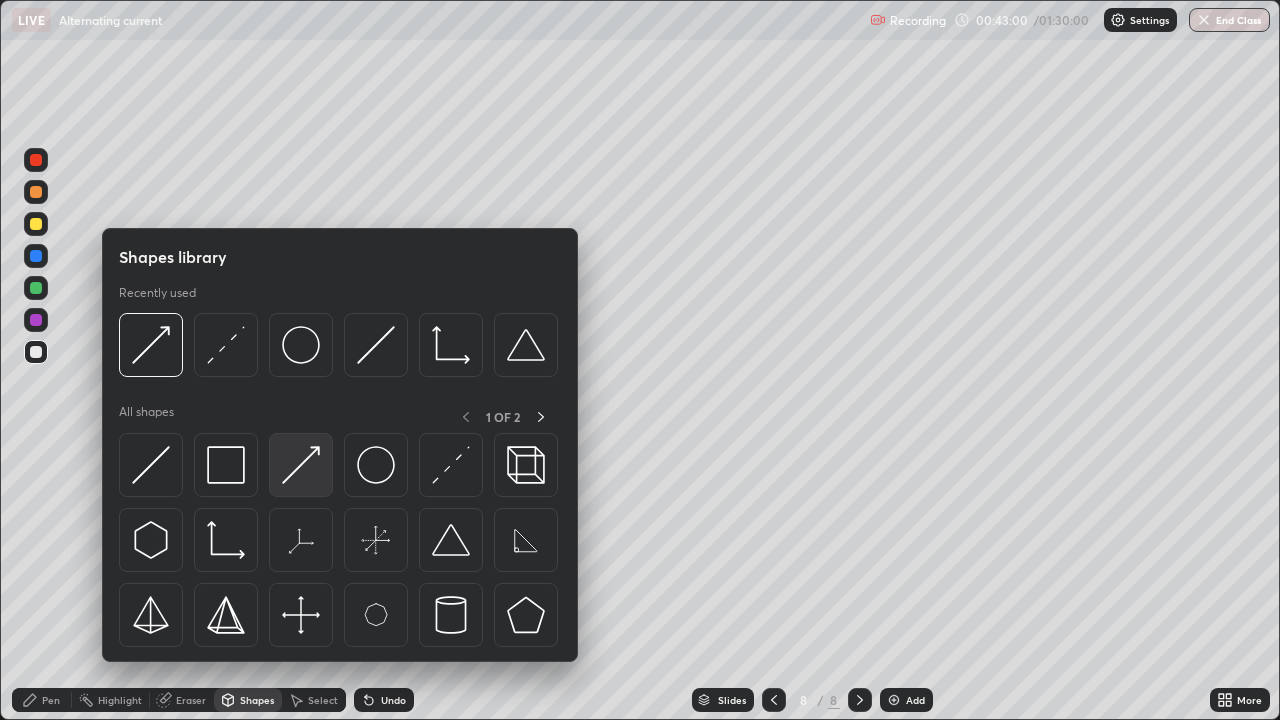 click at bounding box center [301, 465] 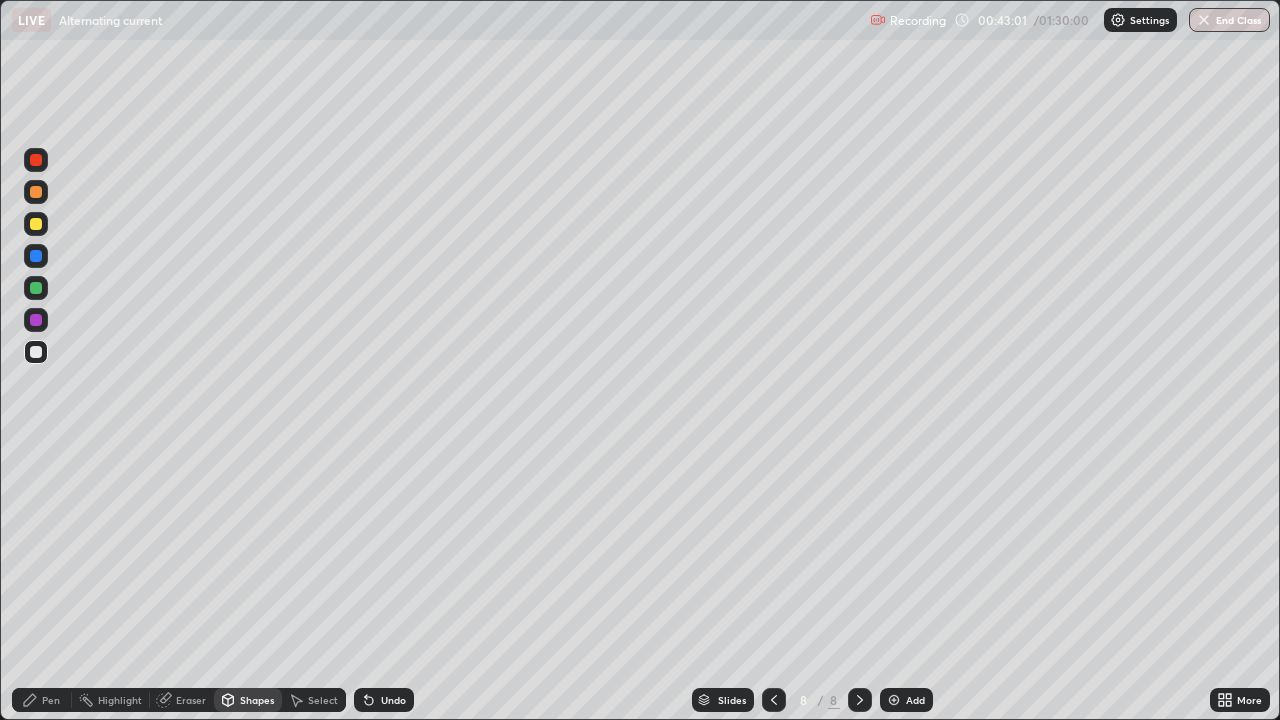 click at bounding box center [36, 288] 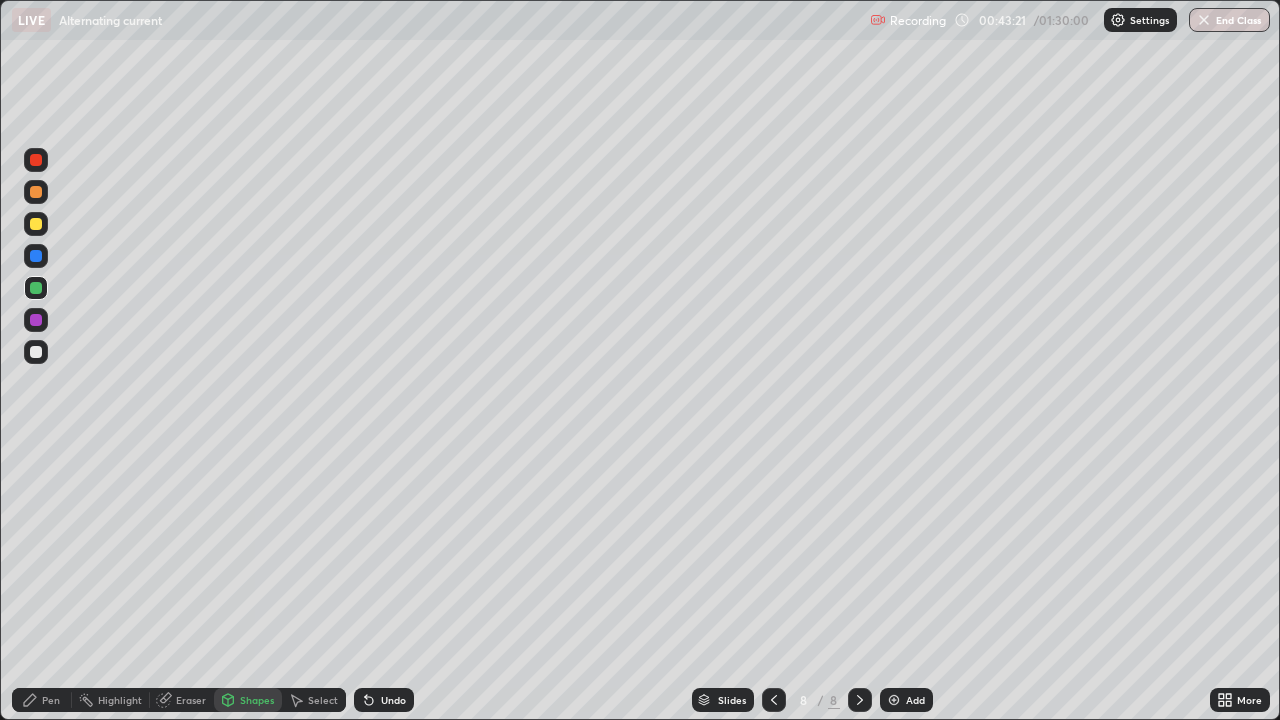 click on "Pen" at bounding box center [42, 700] 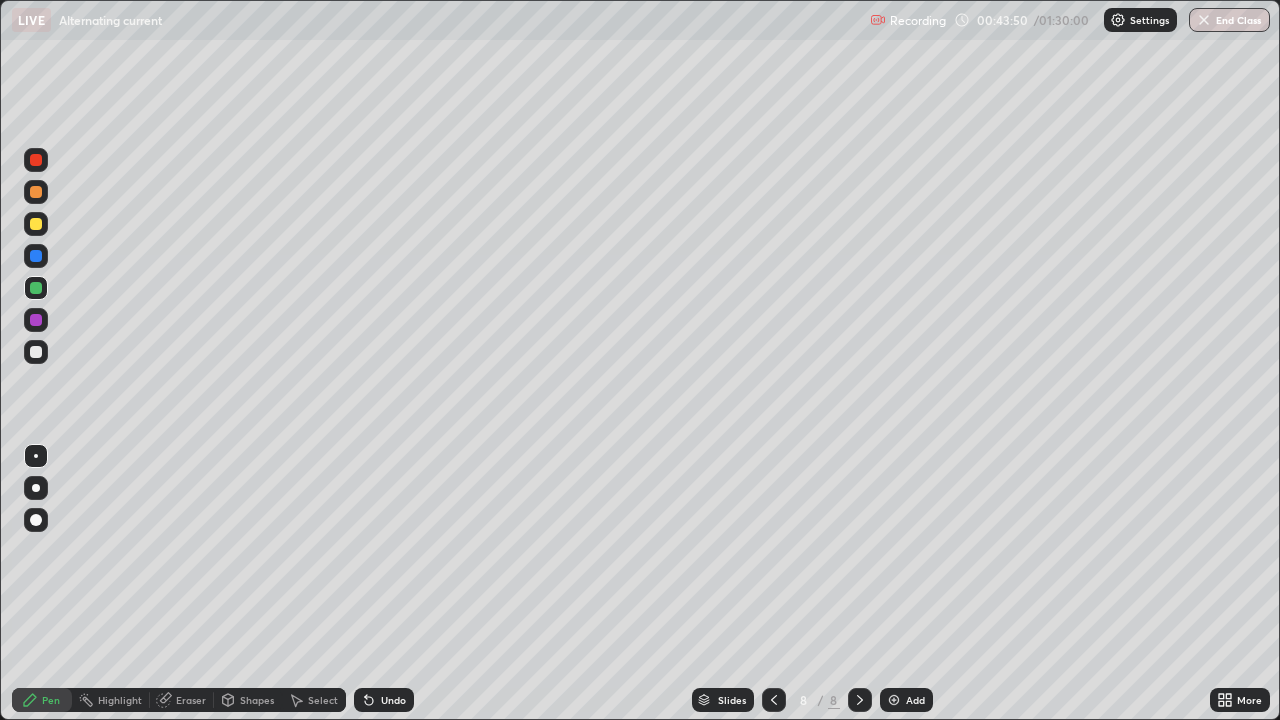 click on "Shapes" at bounding box center [257, 700] 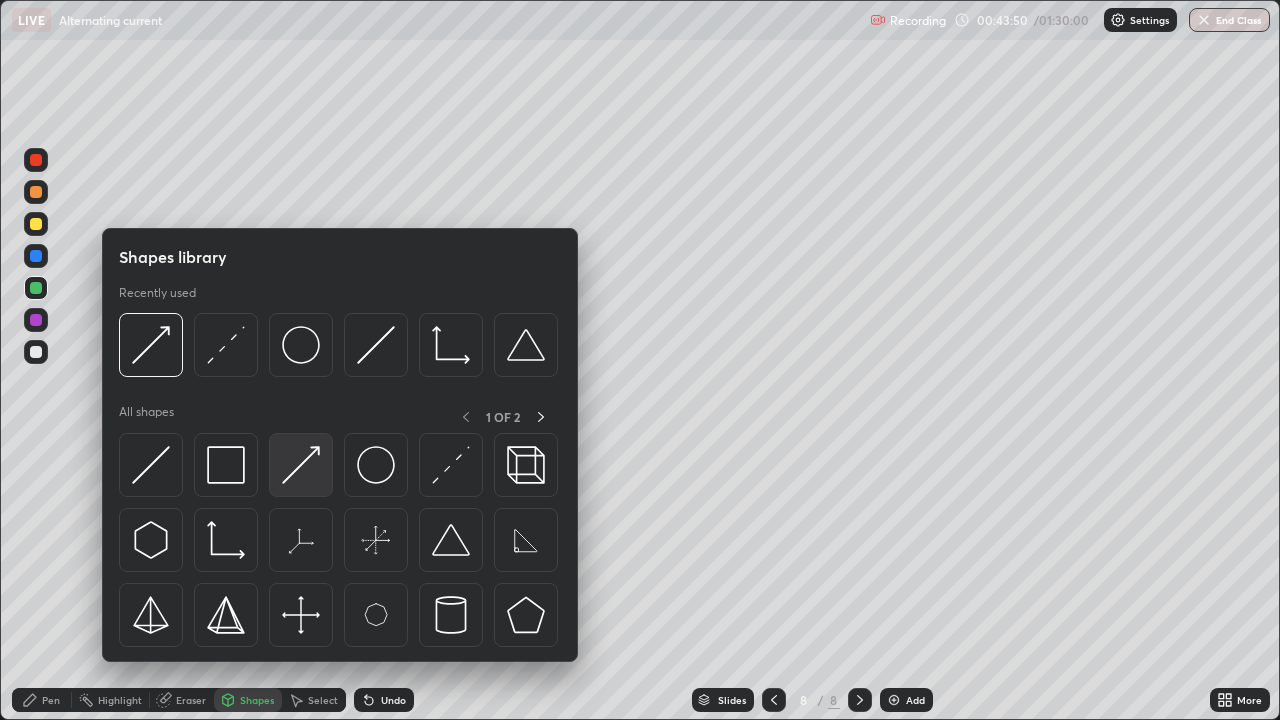click at bounding box center (301, 465) 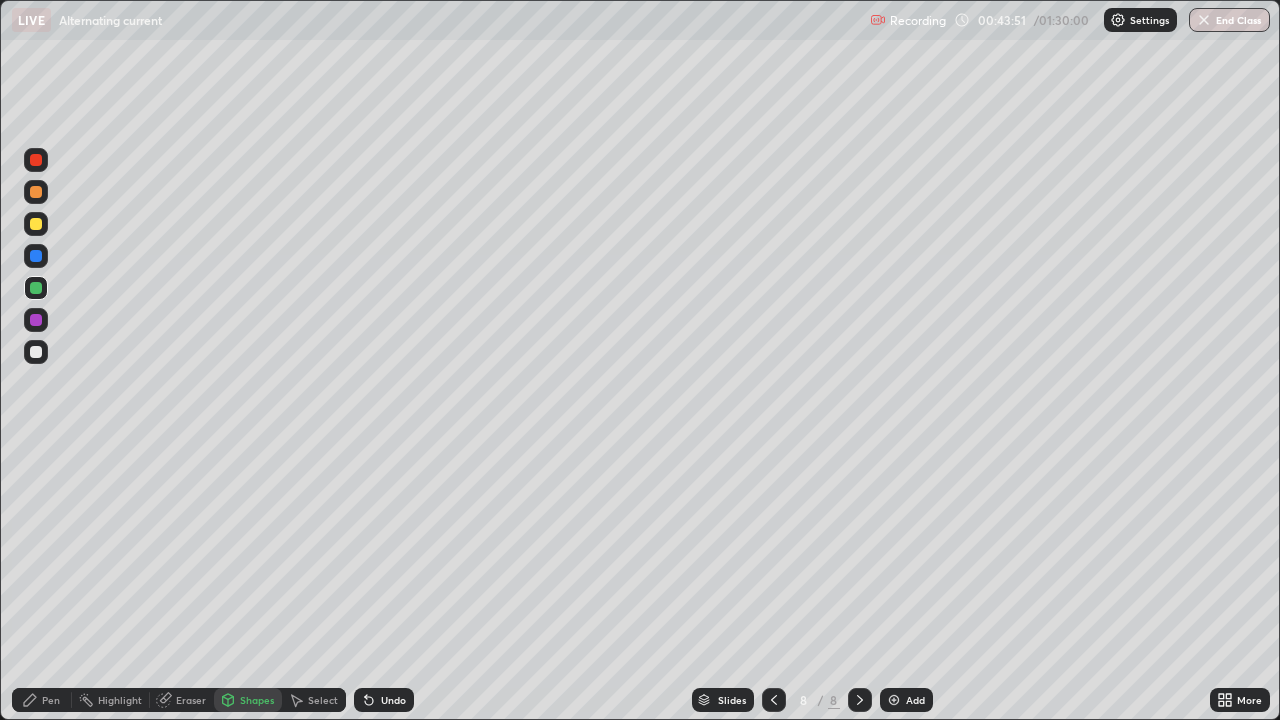 click at bounding box center (36, 224) 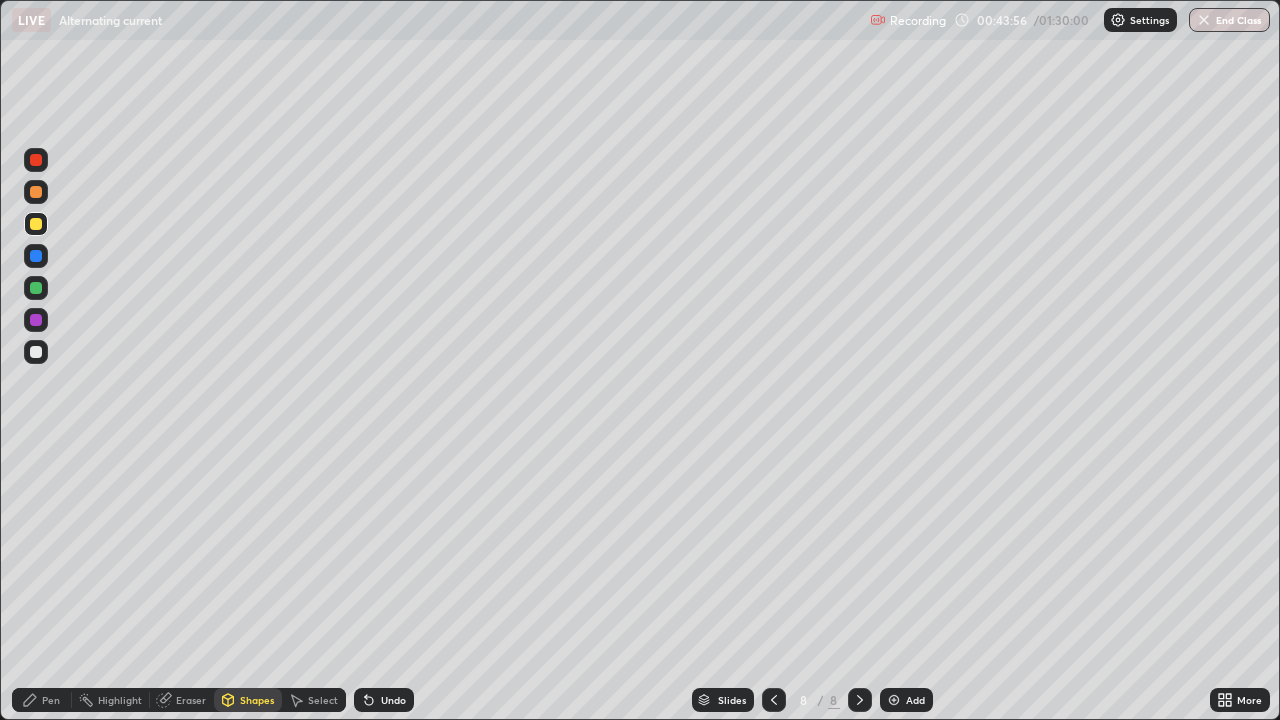 click on "Pen" at bounding box center (51, 700) 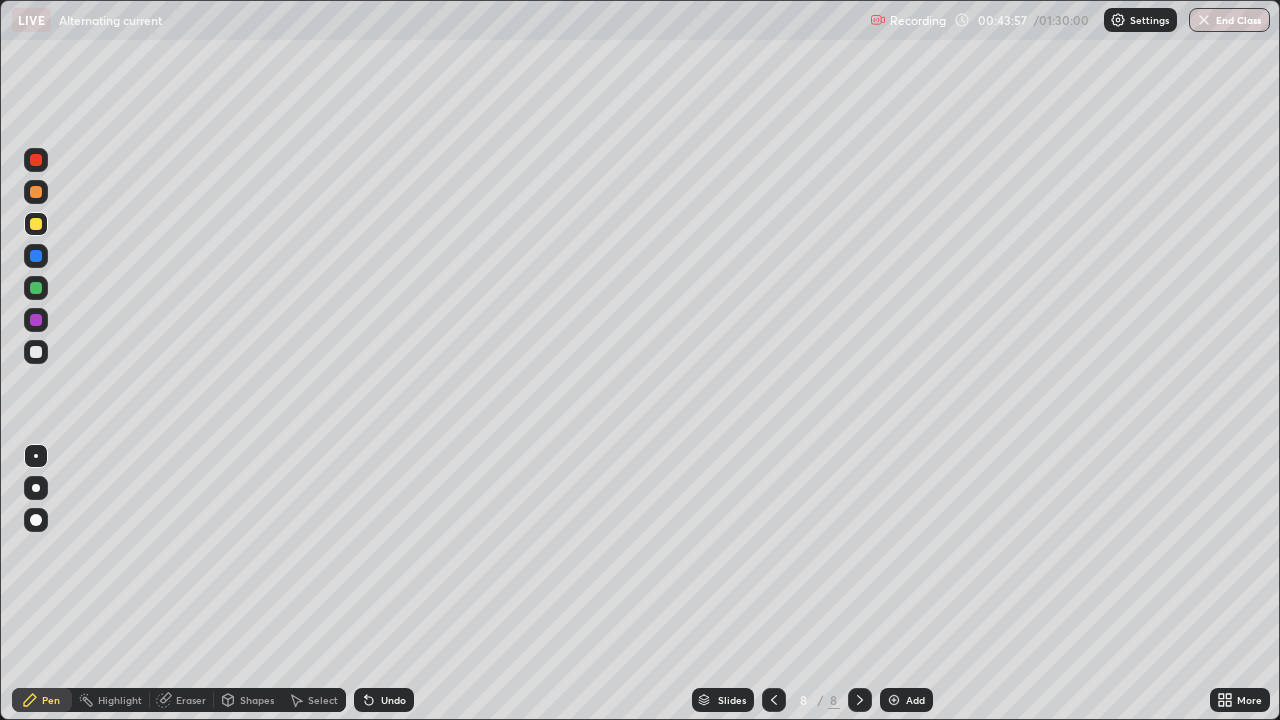click at bounding box center (36, 320) 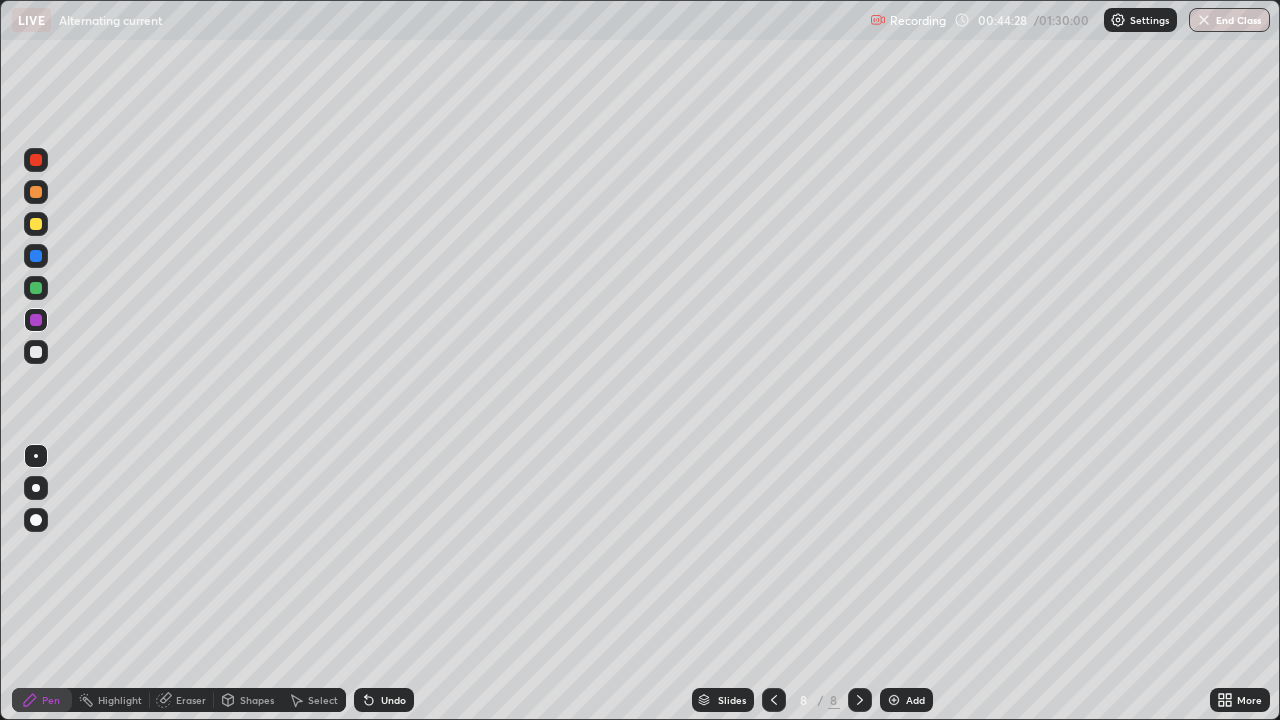 click at bounding box center (36, 352) 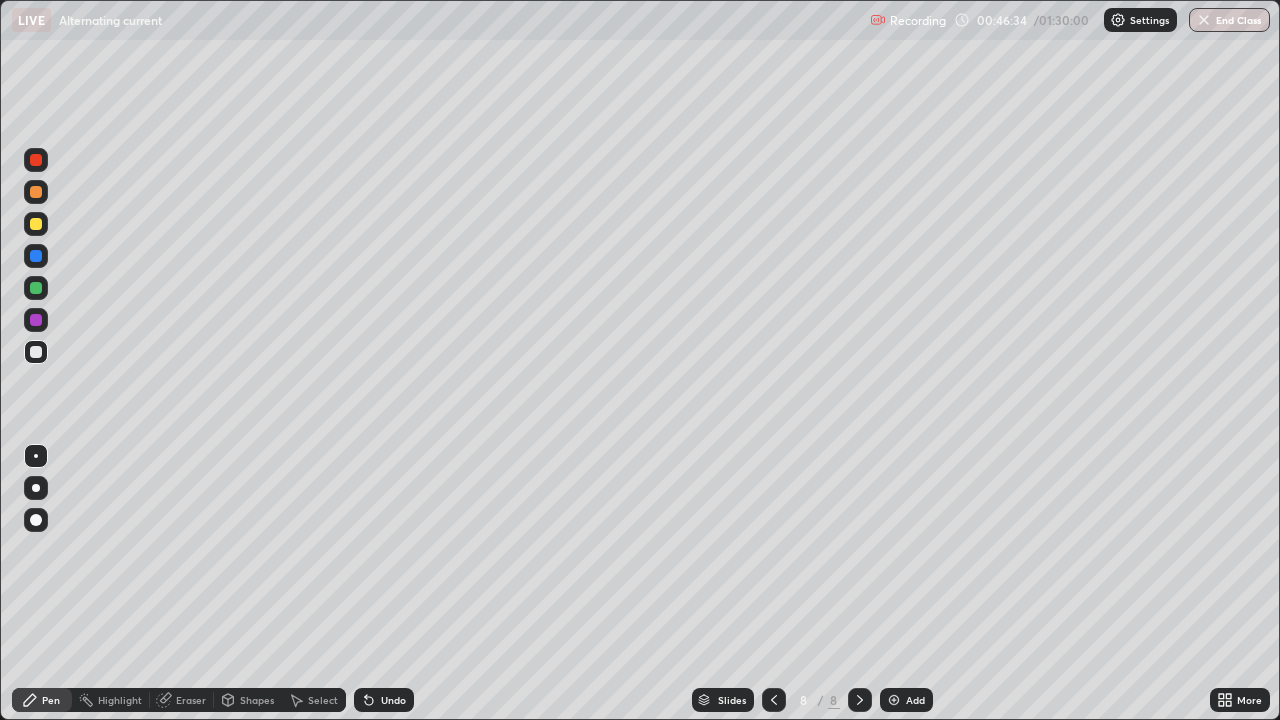 click on "Add" at bounding box center [906, 700] 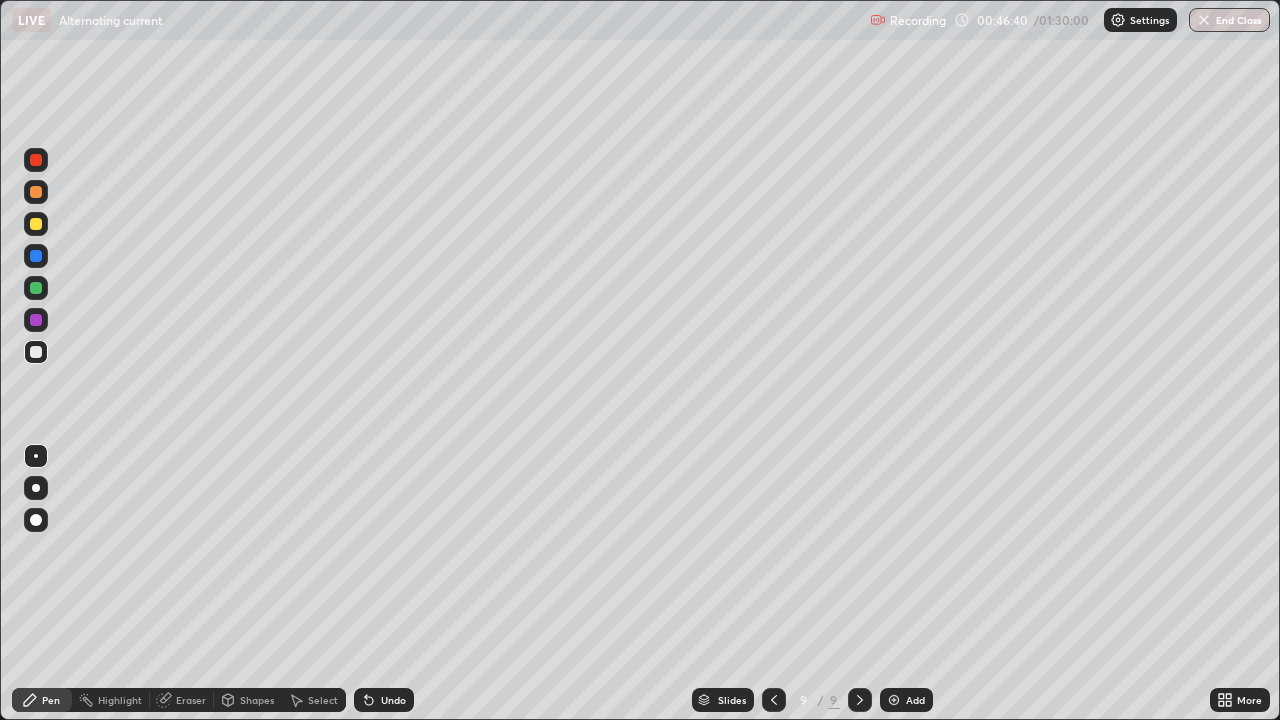 click 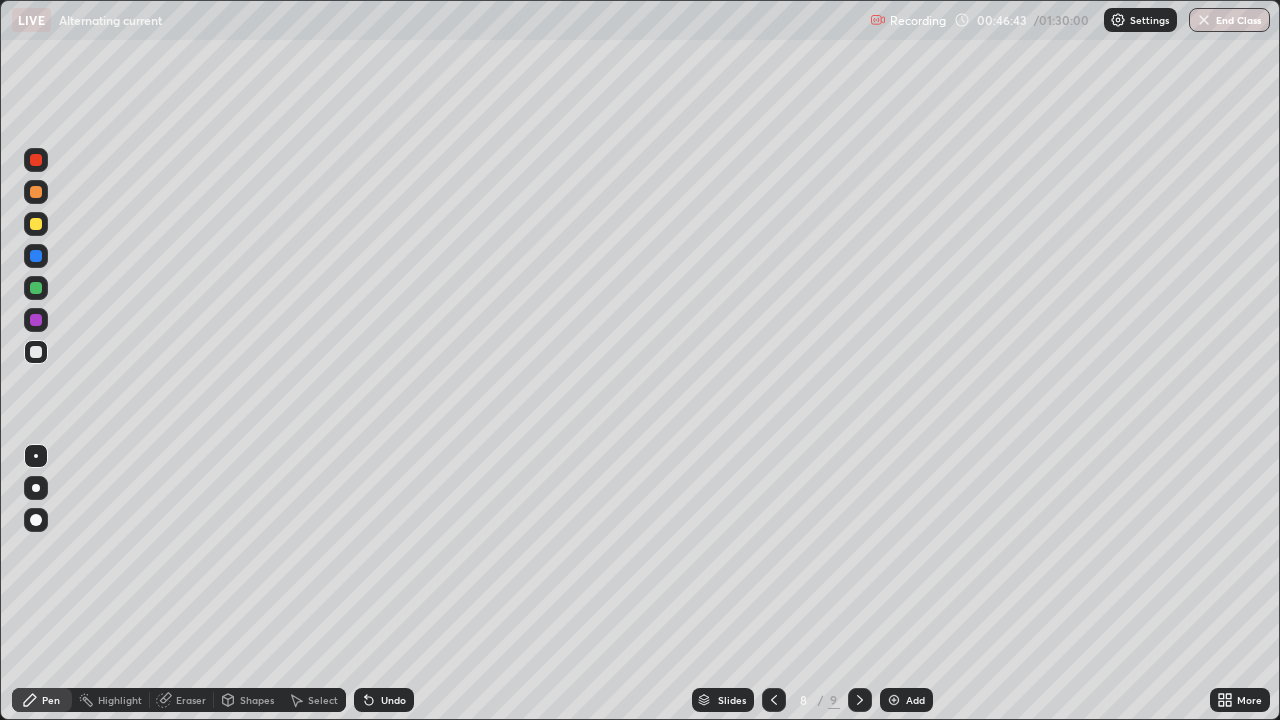 click 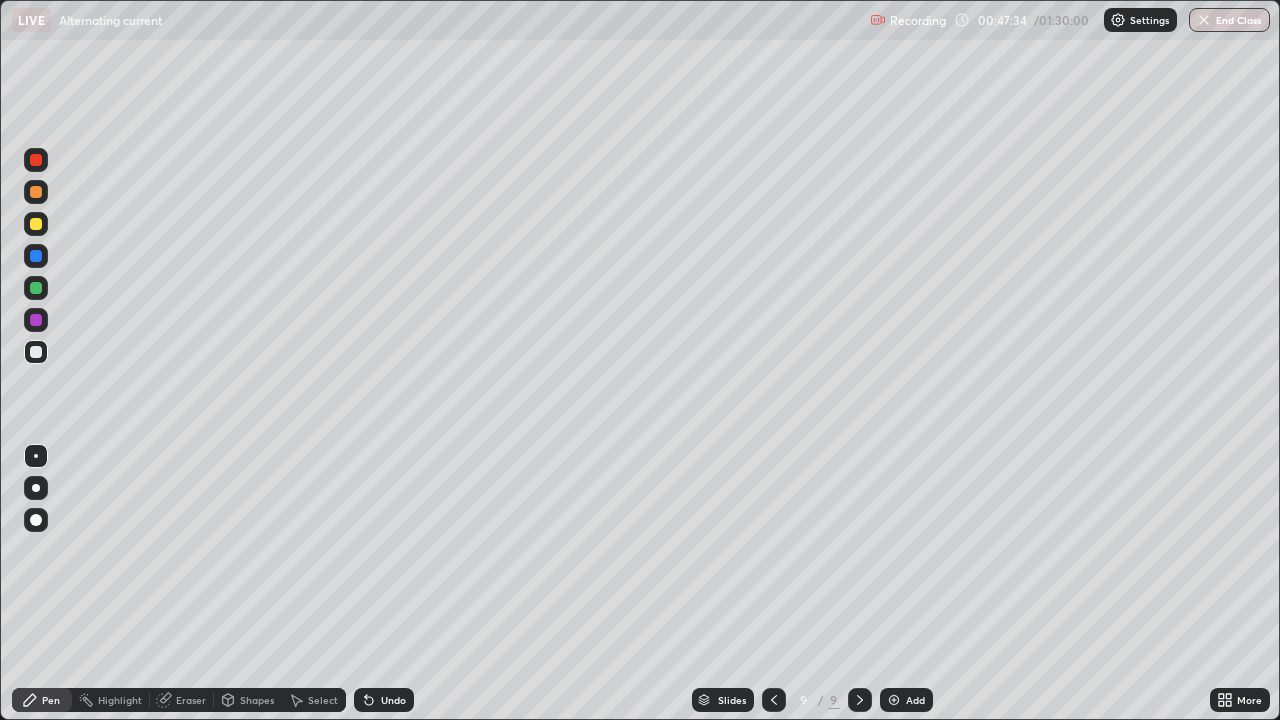 click 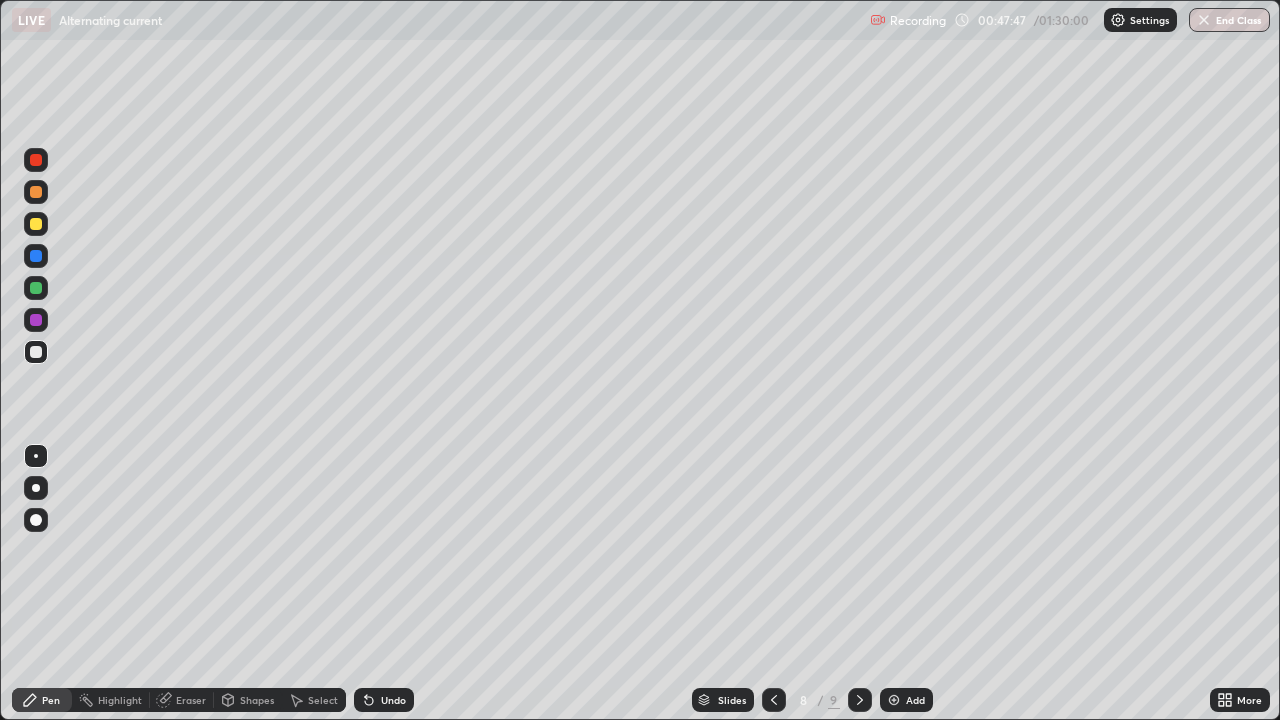 click at bounding box center [860, 700] 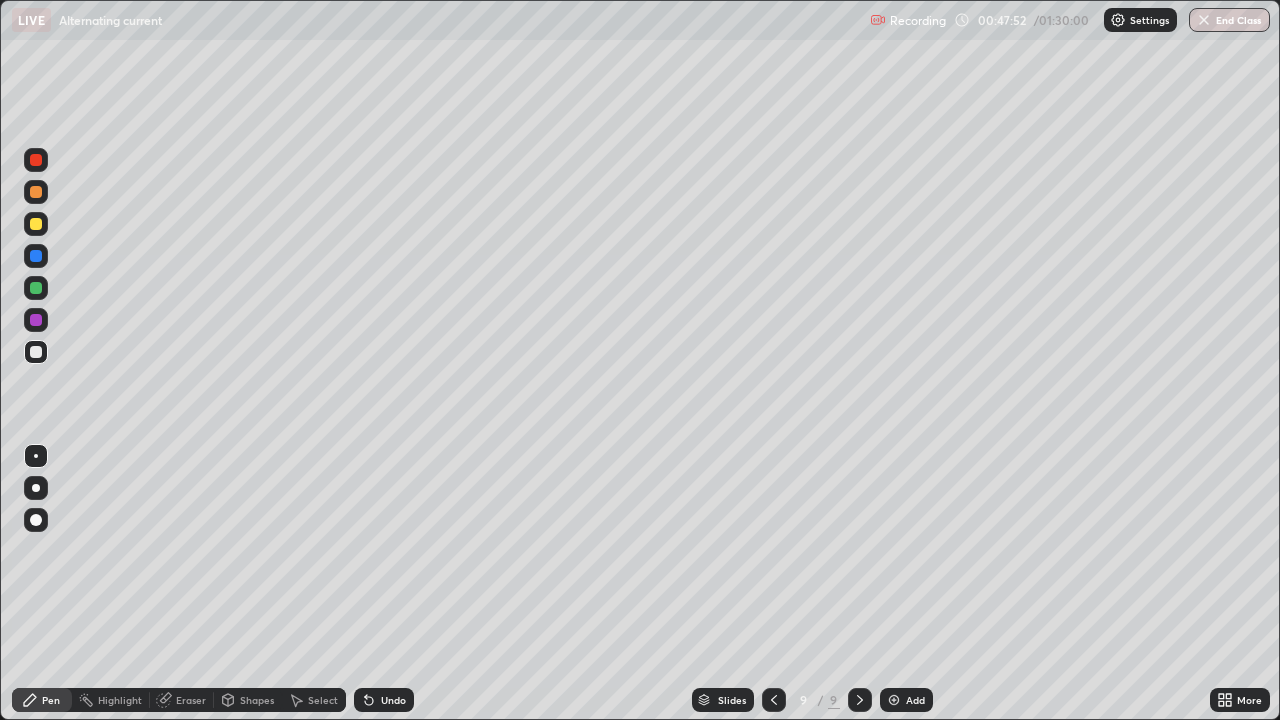 click on "Undo" at bounding box center (384, 700) 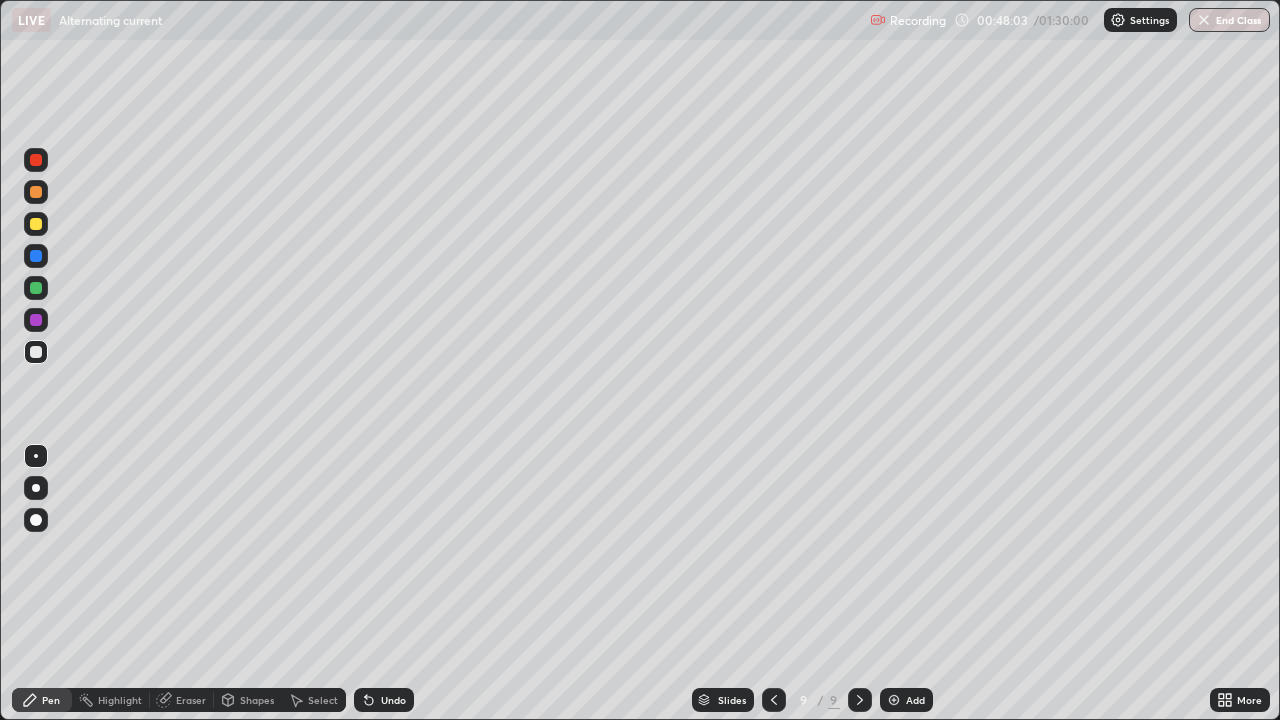 click at bounding box center [774, 700] 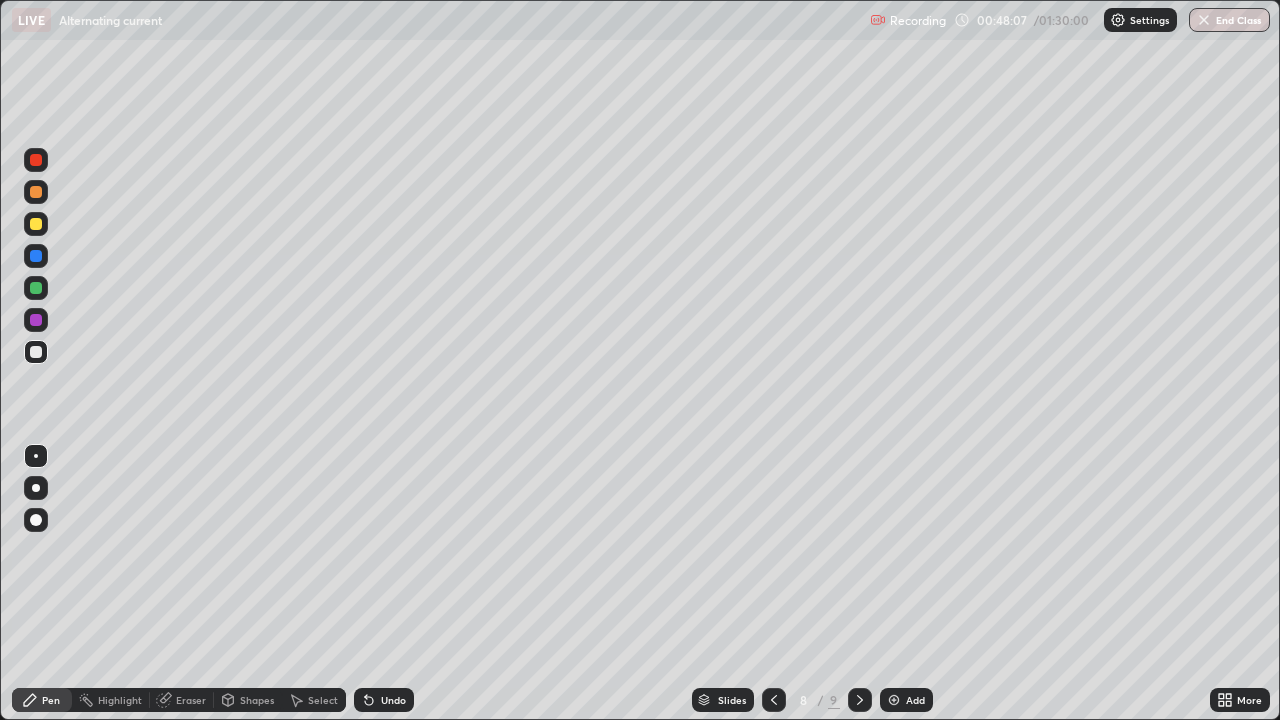 click 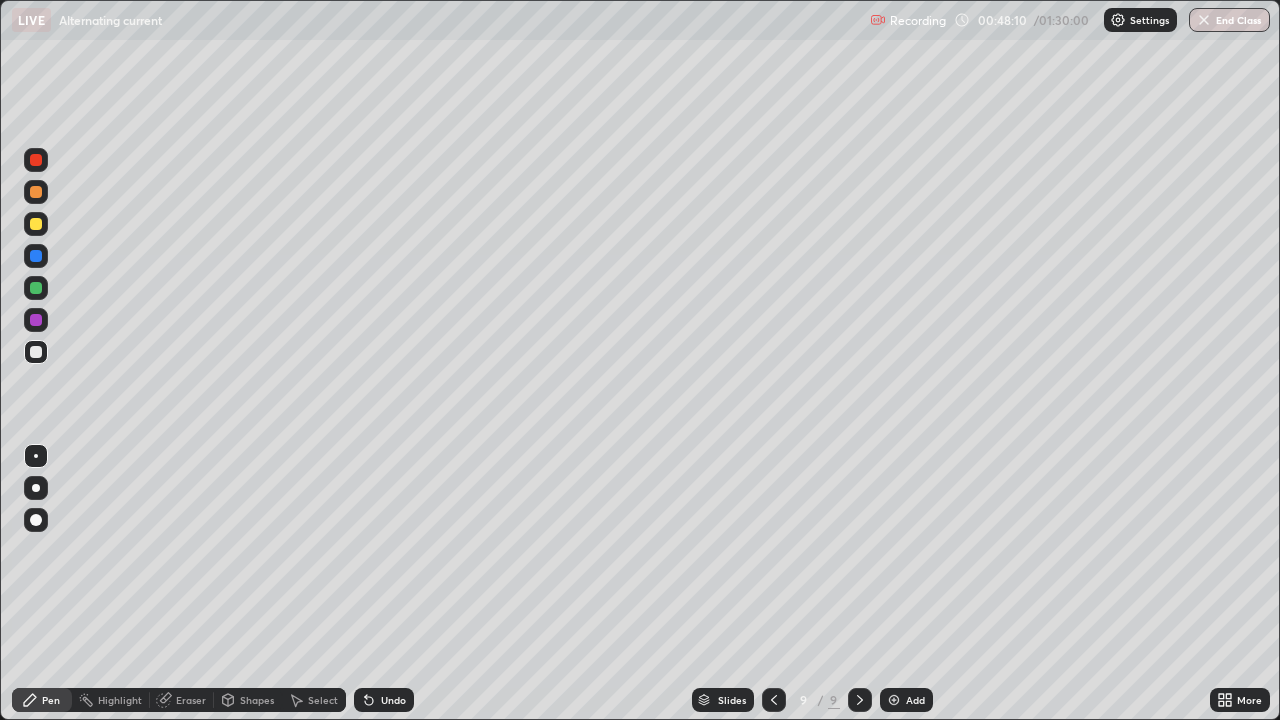 click at bounding box center (774, 700) 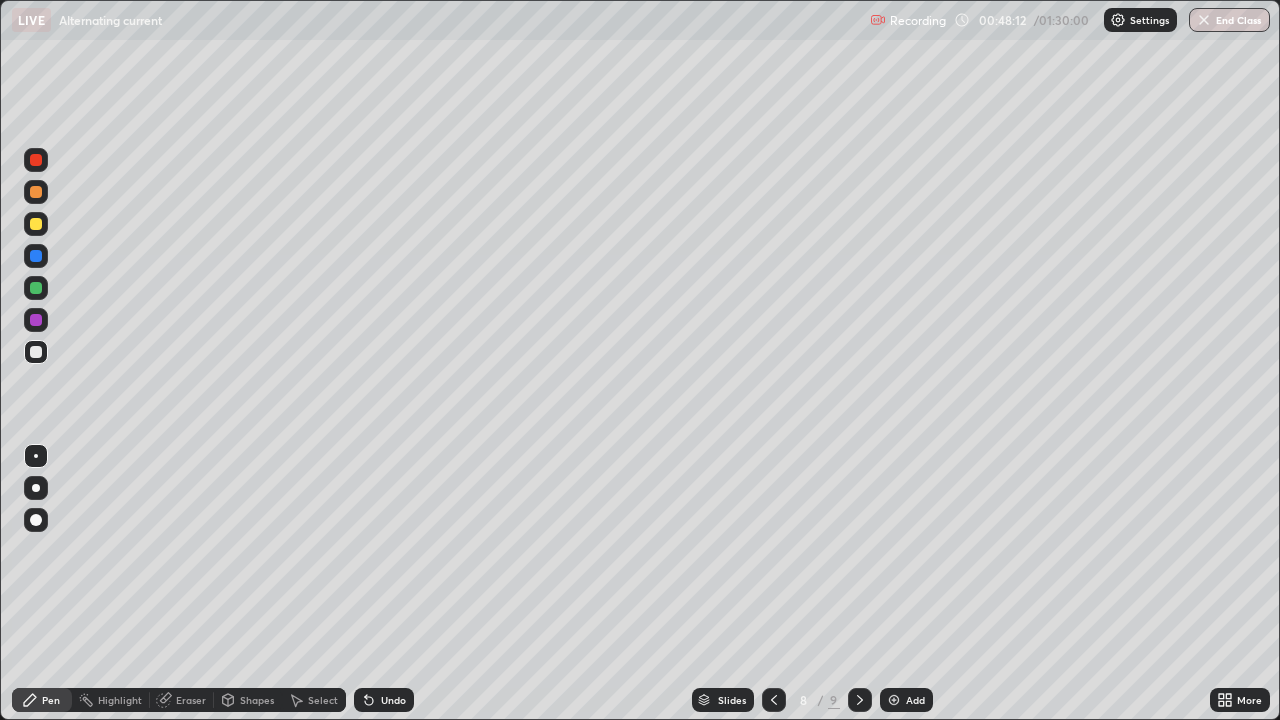 click at bounding box center [860, 700] 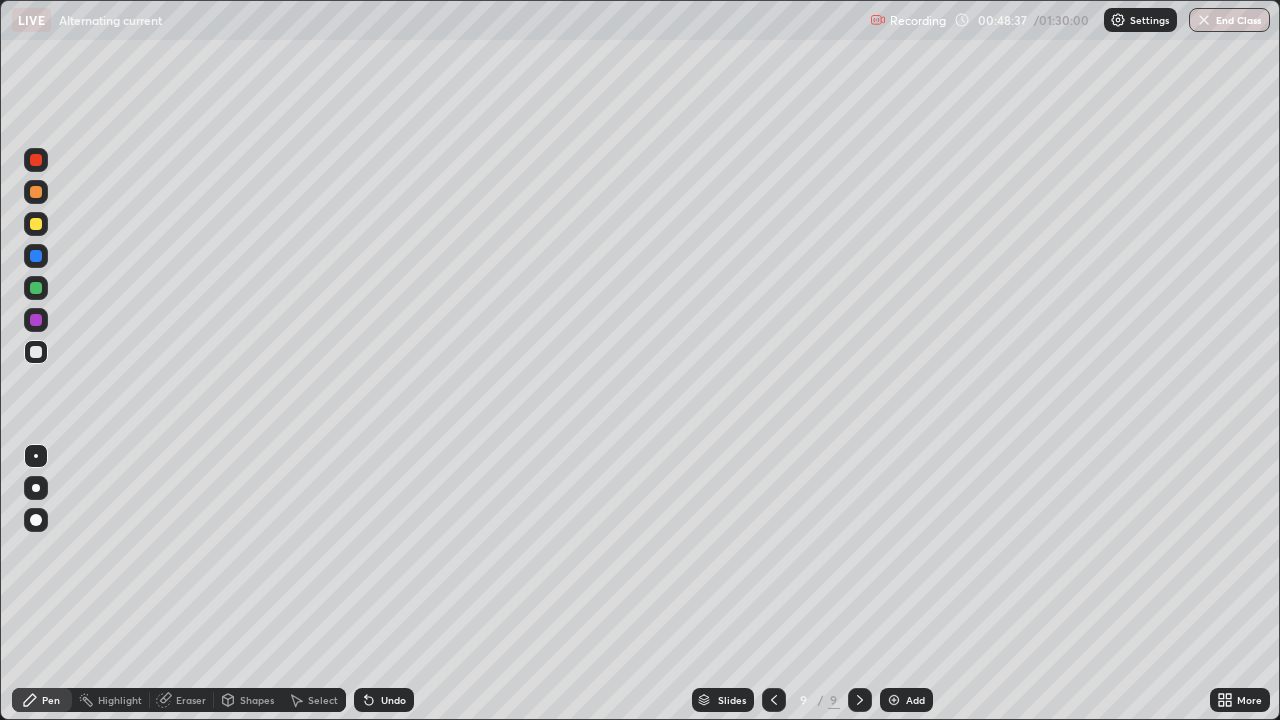click at bounding box center (774, 700) 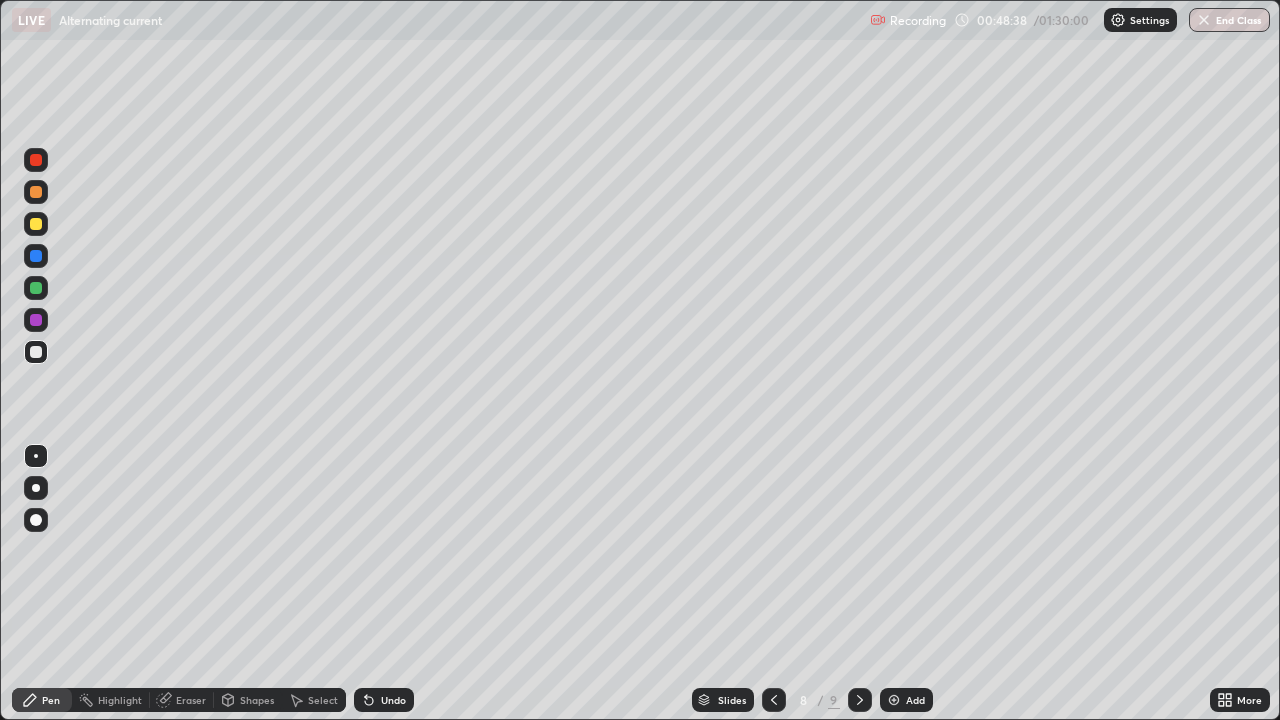 click 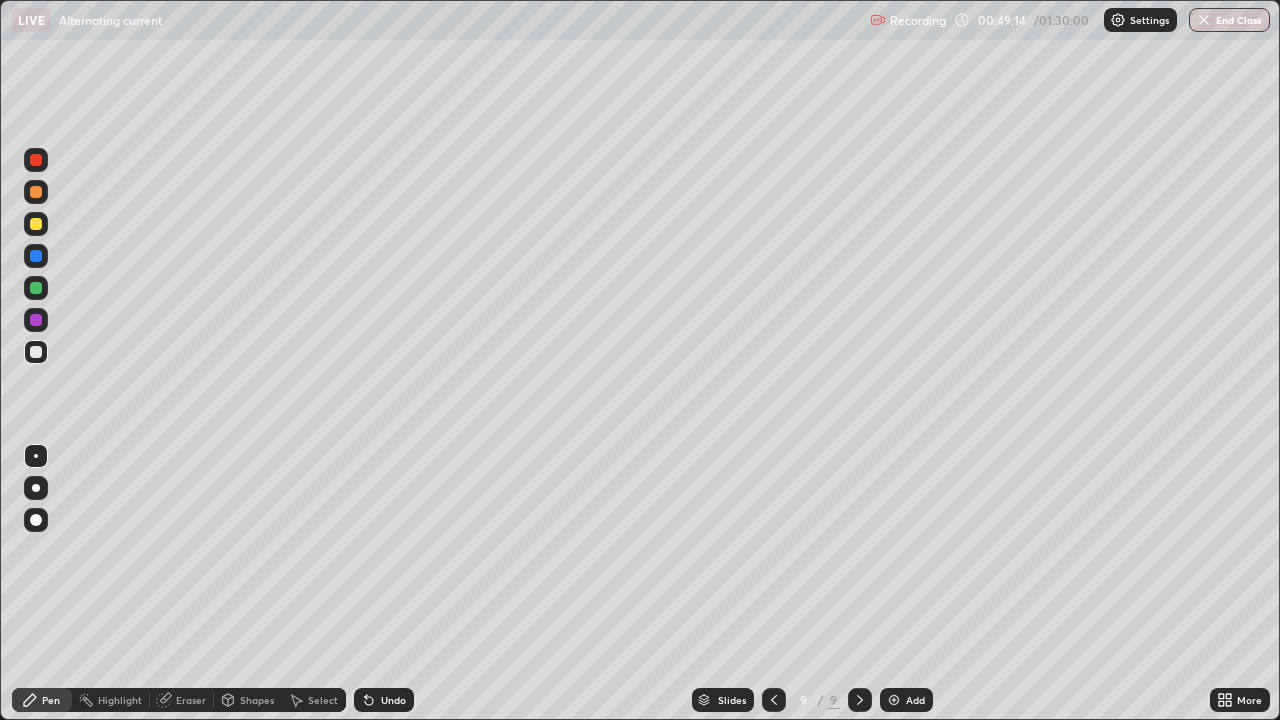 click 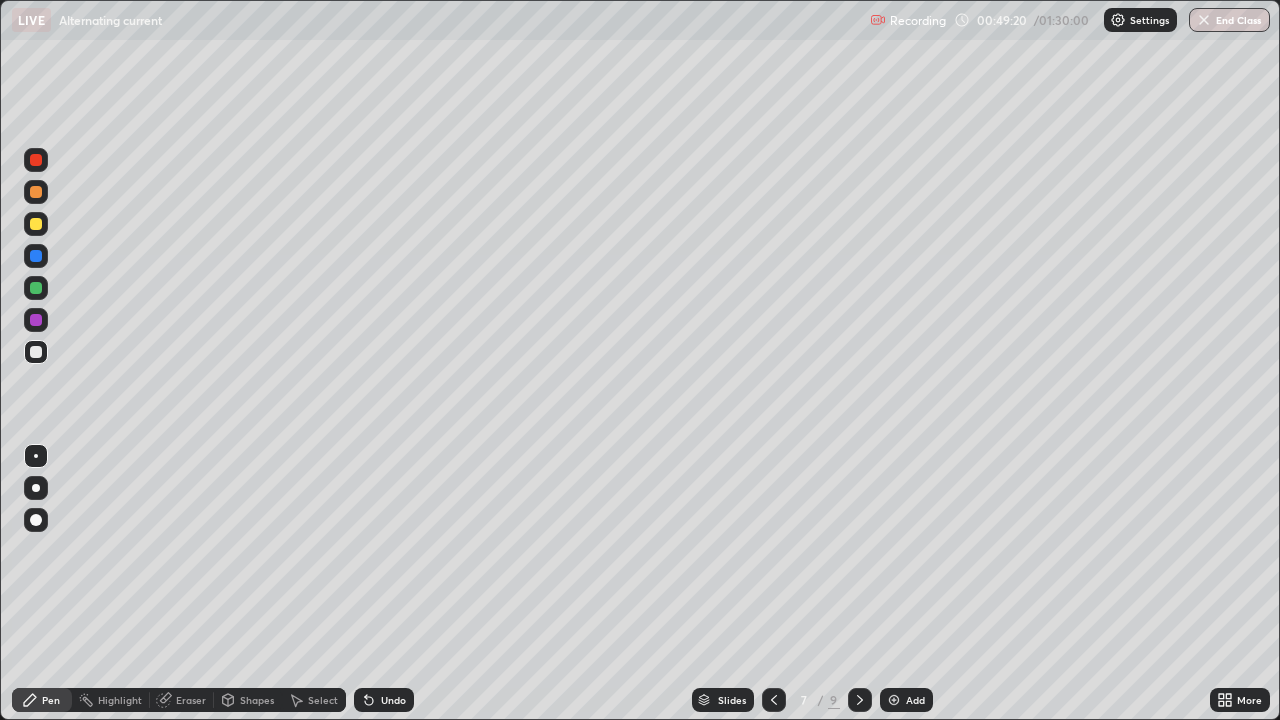 click 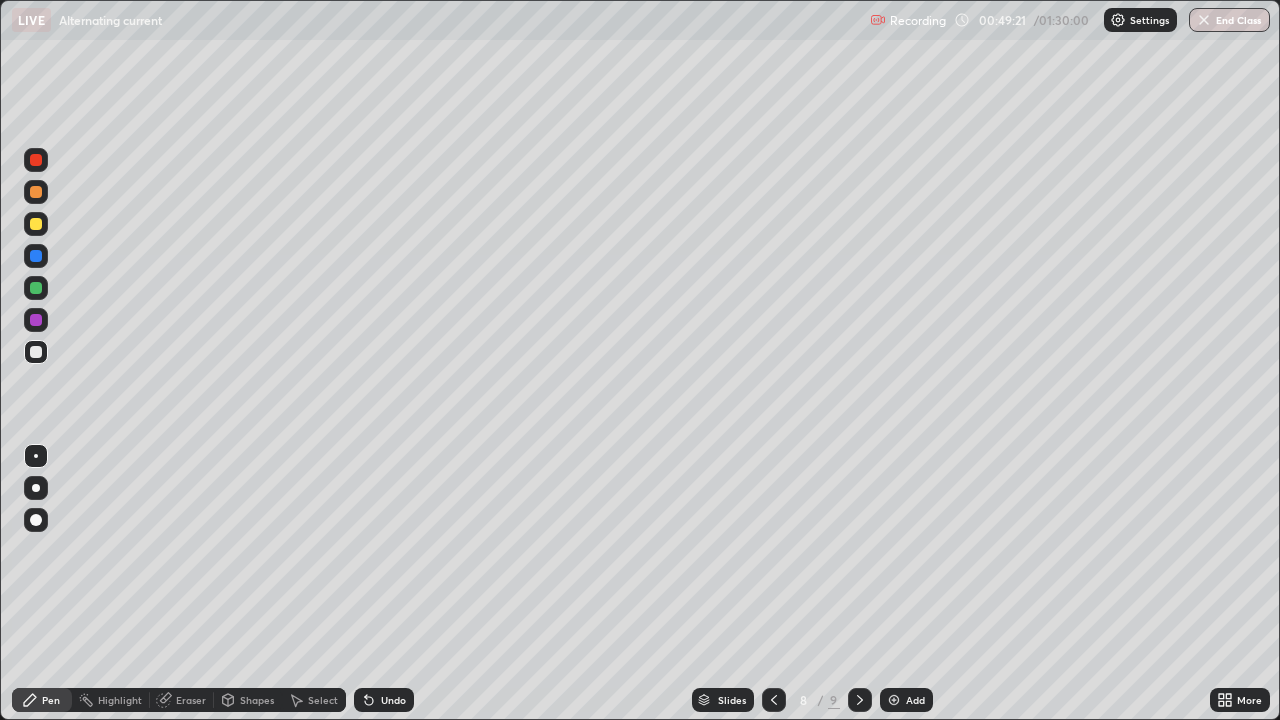 click 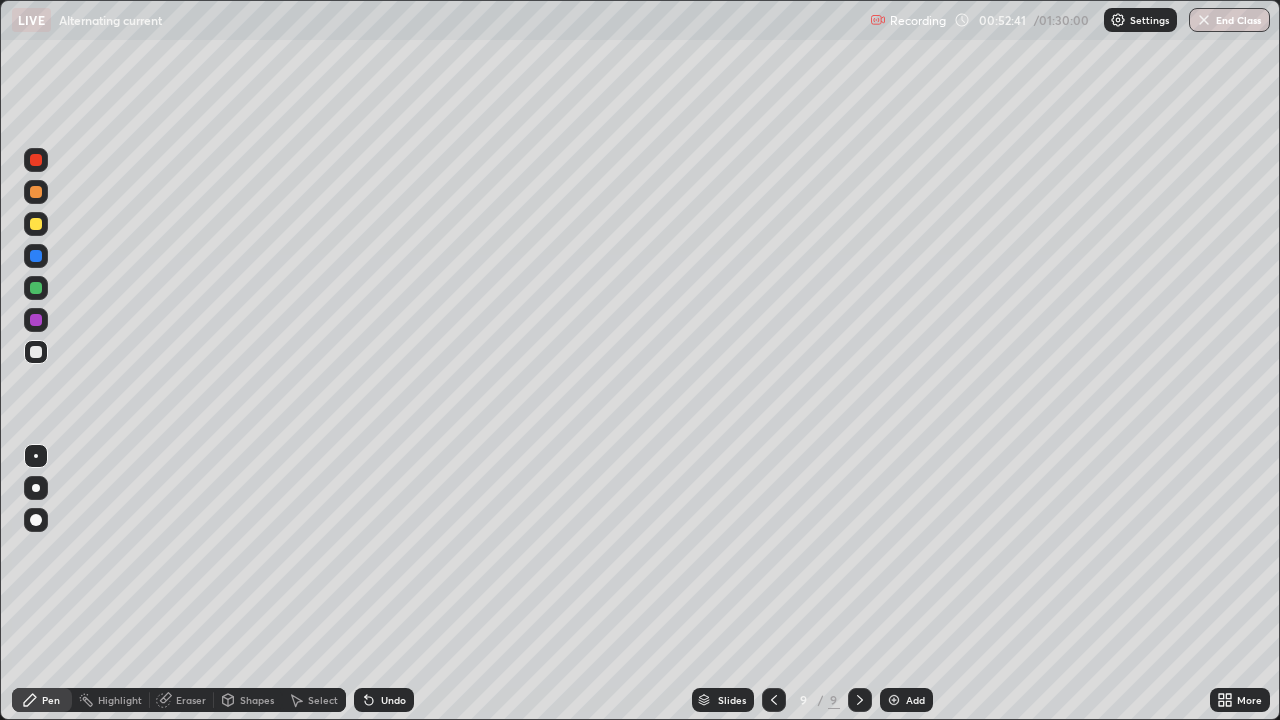 click on "Add" at bounding box center (906, 700) 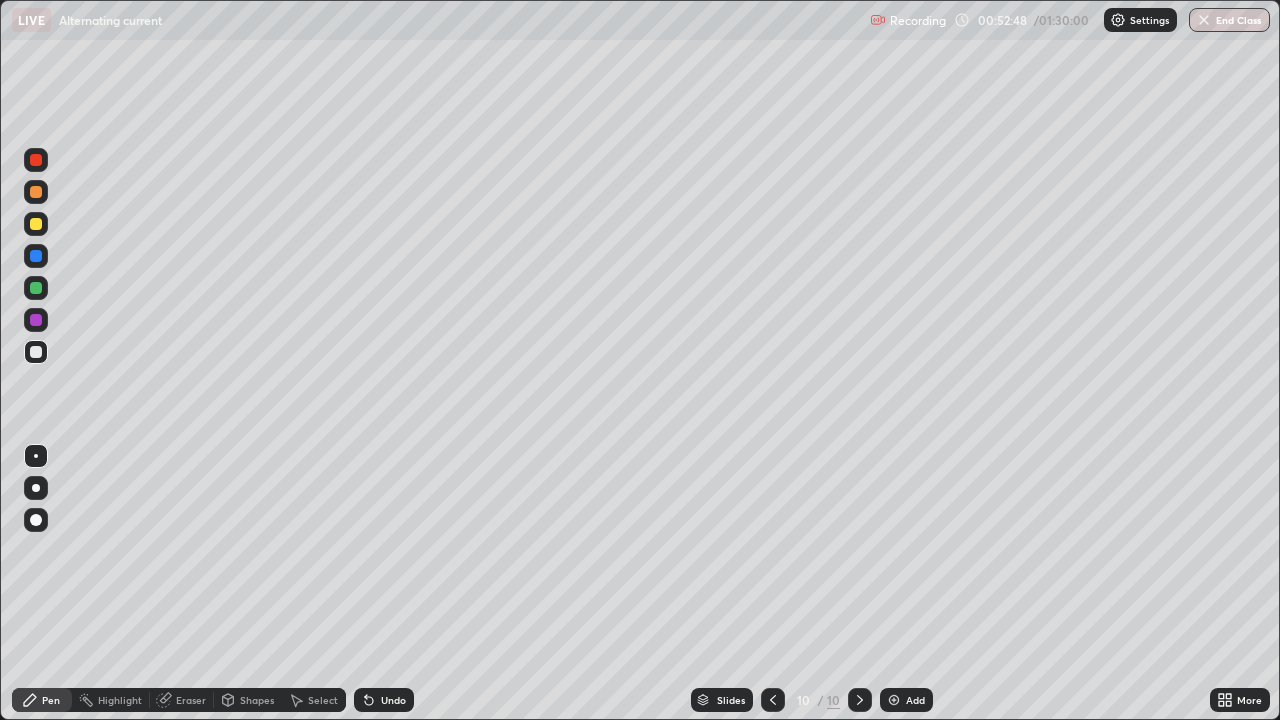 click at bounding box center [36, 224] 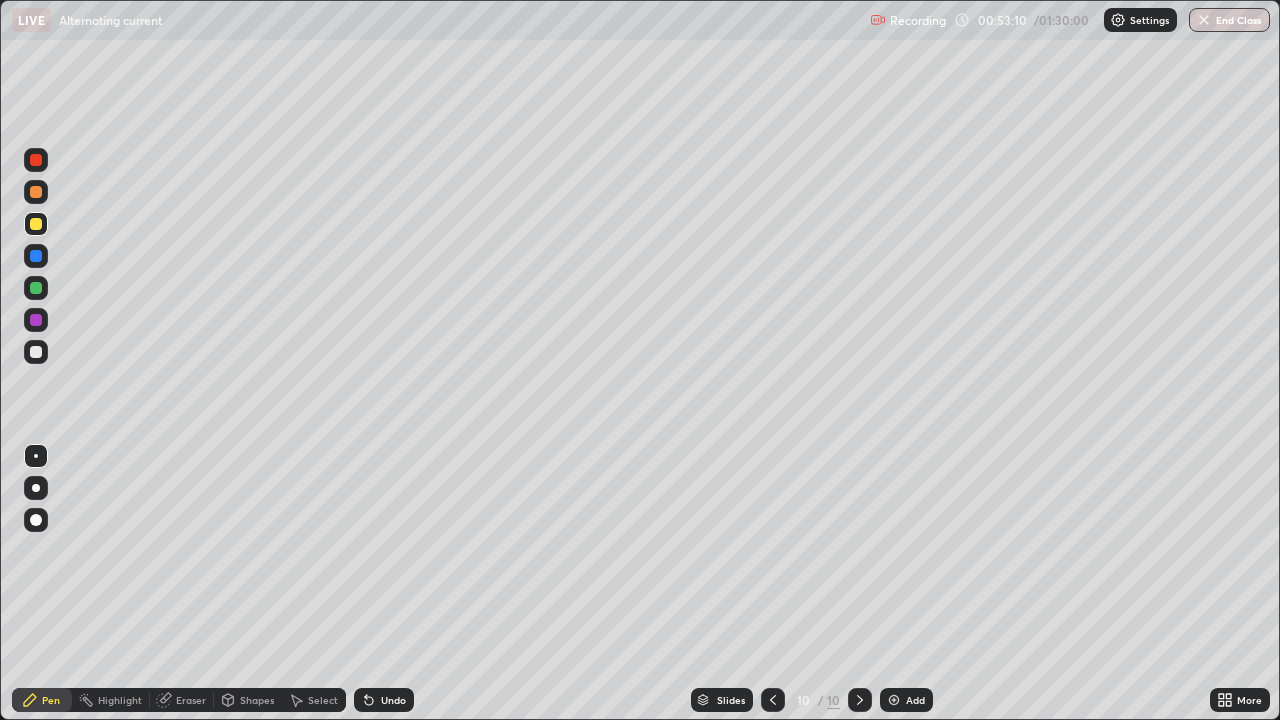 click at bounding box center [36, 352] 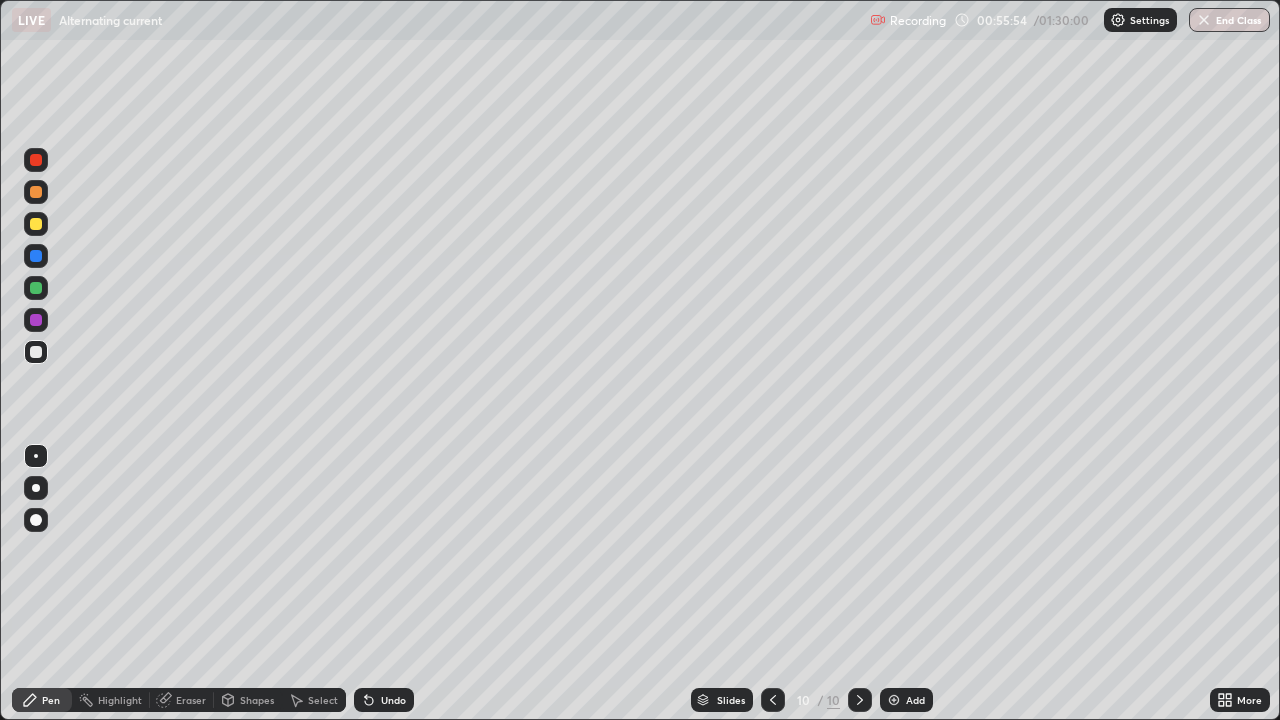 click on "Shapes" at bounding box center [257, 700] 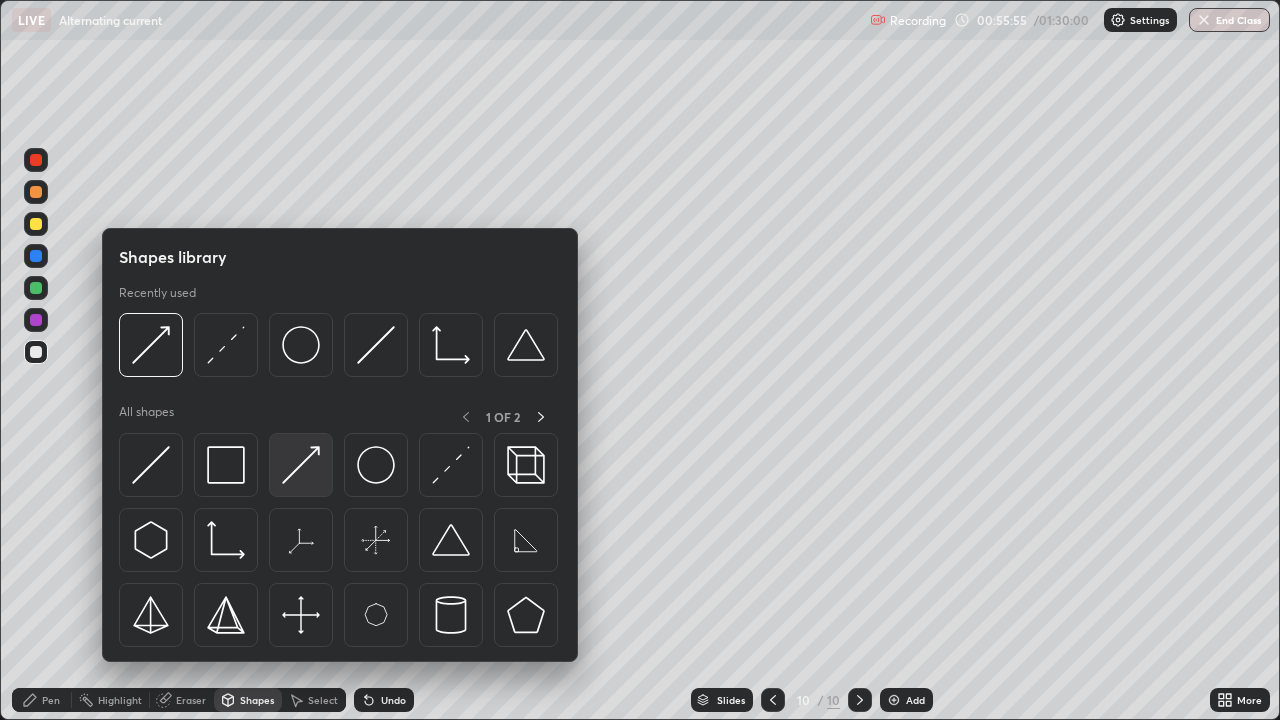 click at bounding box center (301, 465) 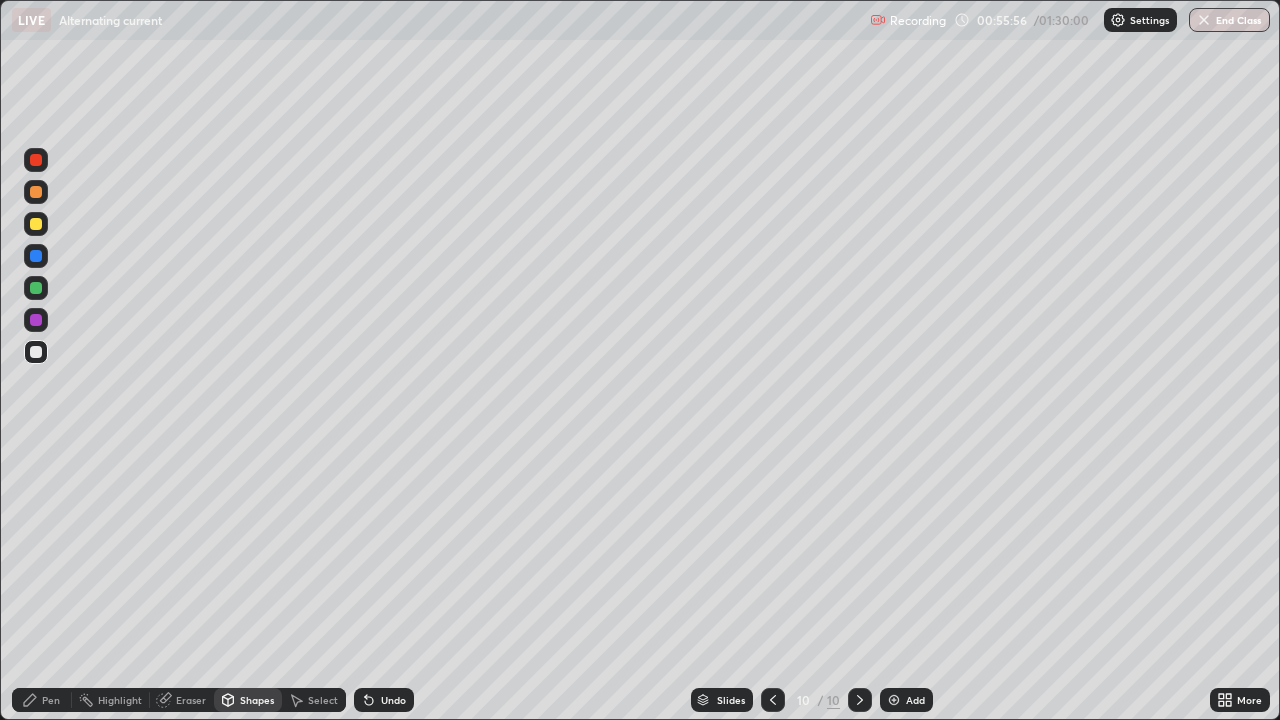 click at bounding box center (36, 224) 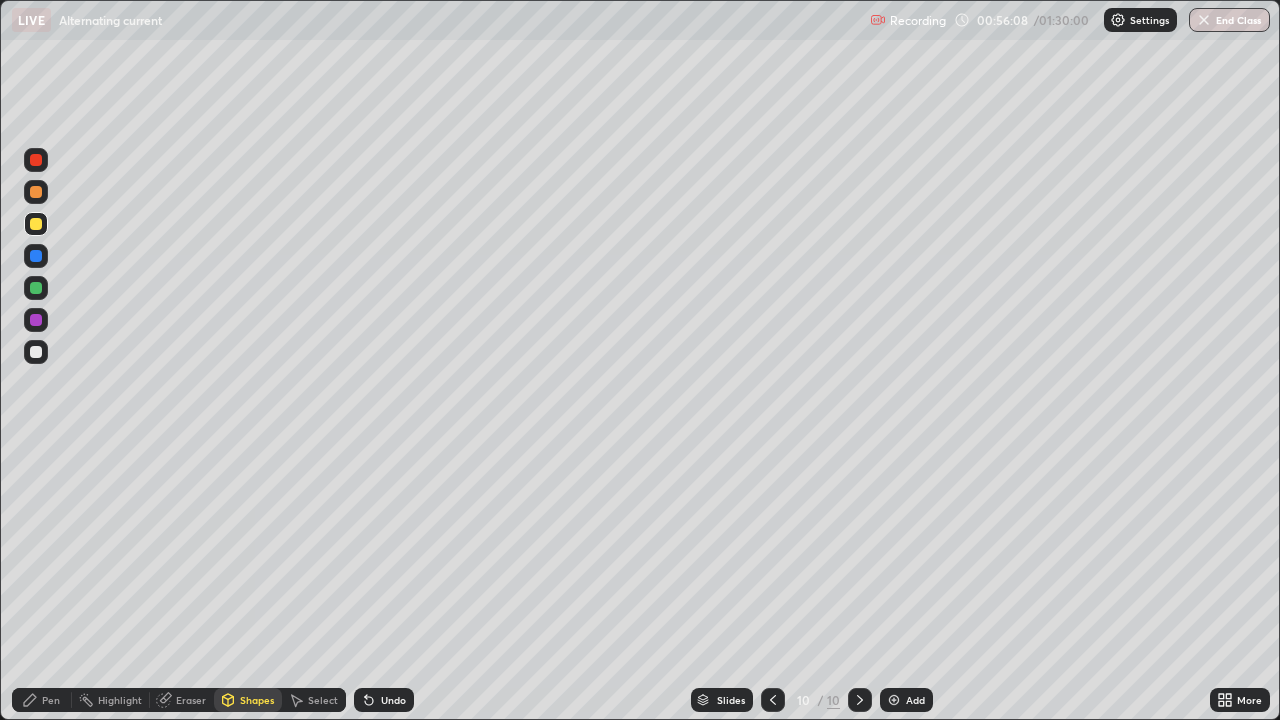 click at bounding box center (36, 352) 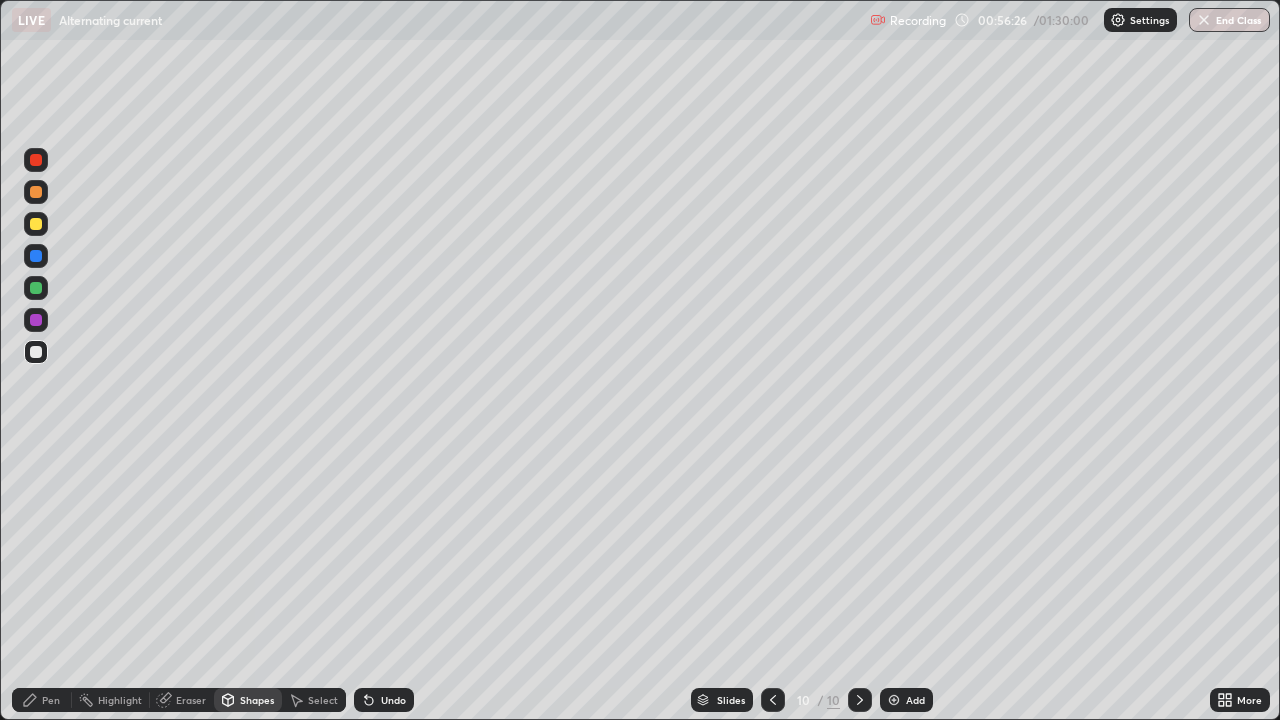 click at bounding box center [36, 192] 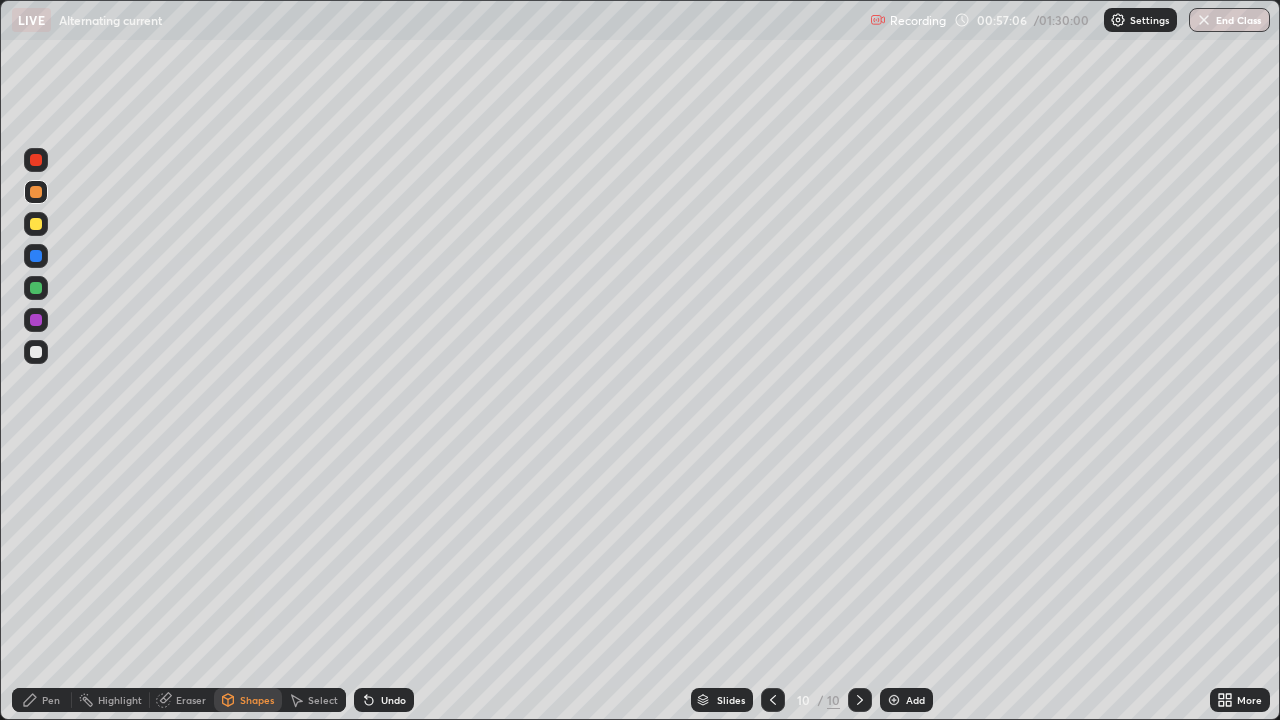 click on "Pen" at bounding box center (42, 700) 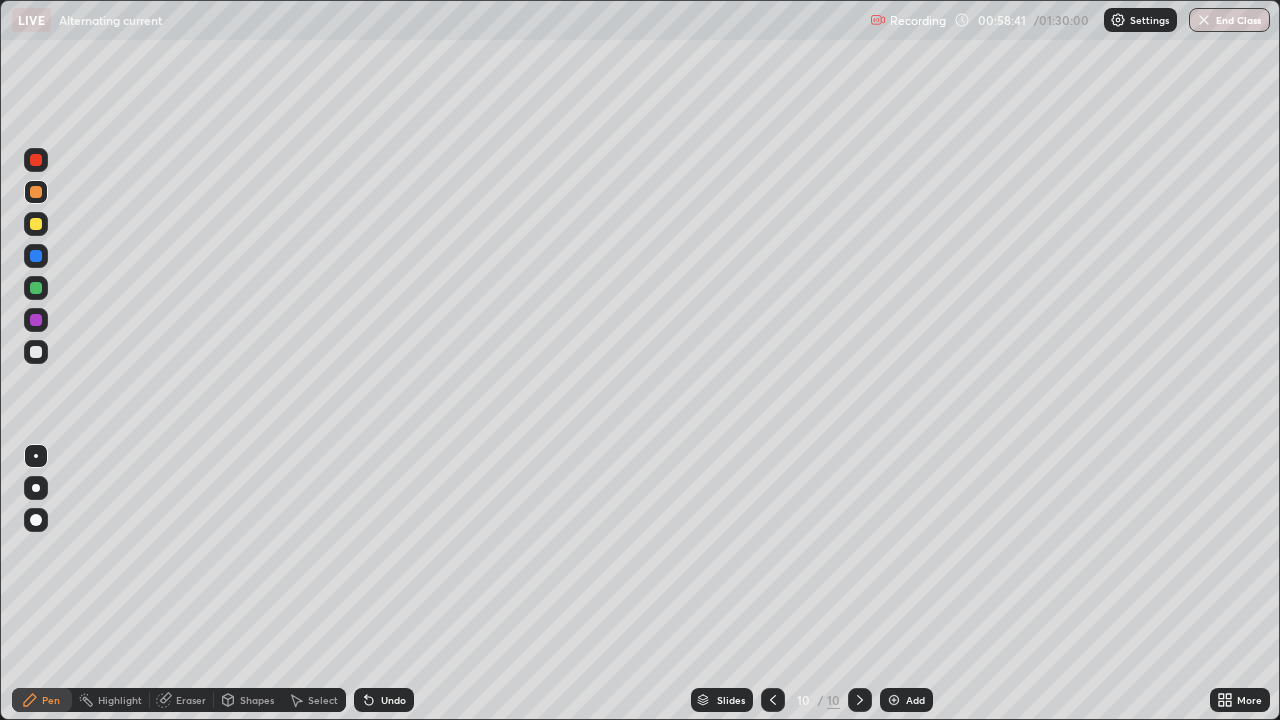 click on "Add" at bounding box center (915, 700) 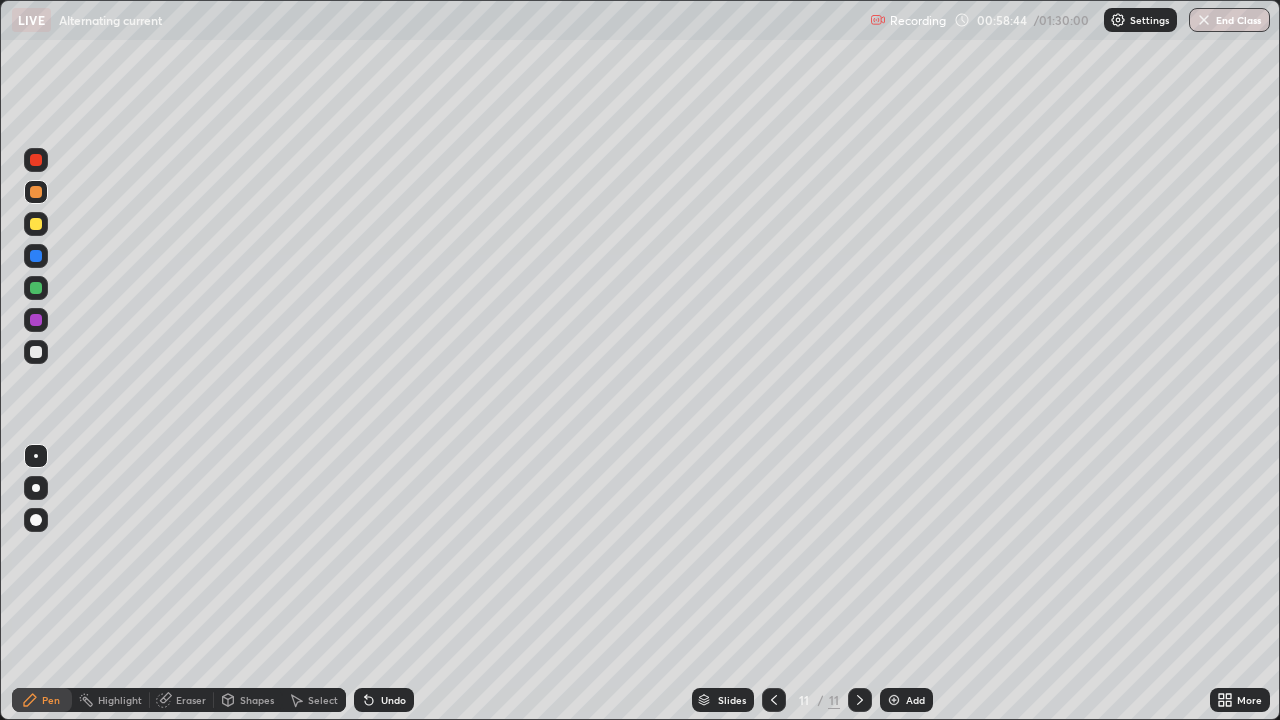 click at bounding box center (36, 352) 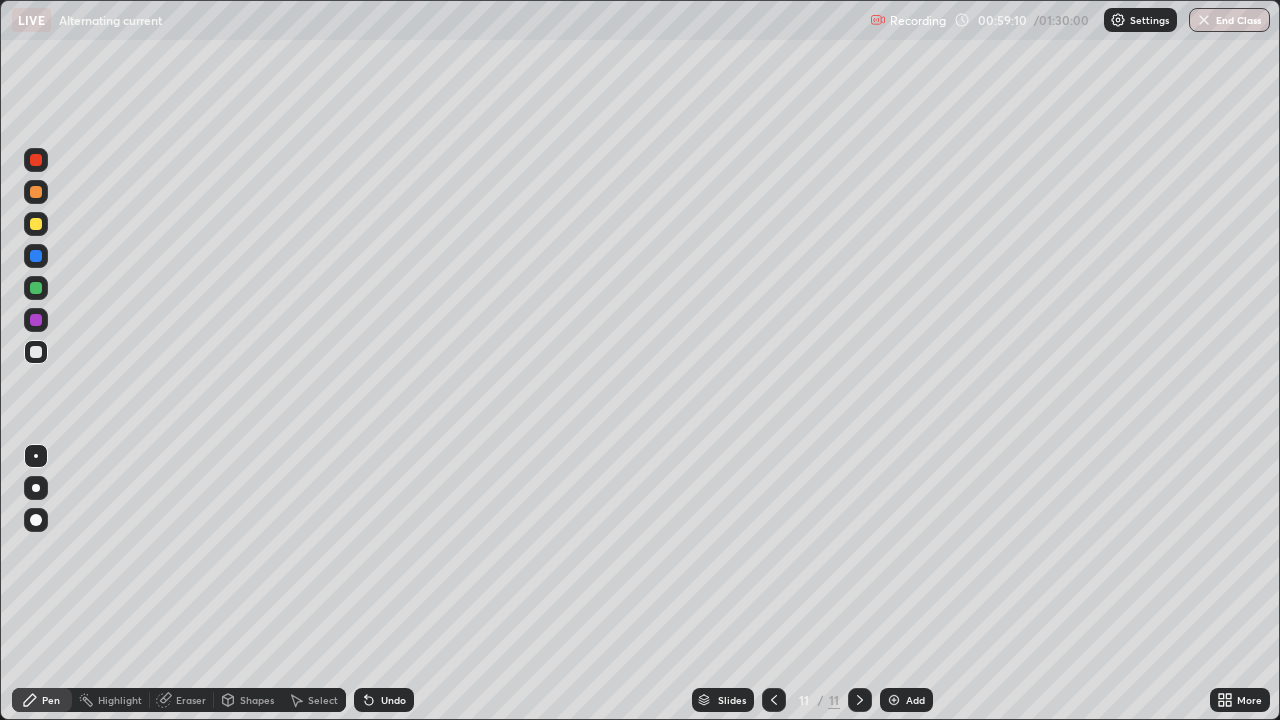 click at bounding box center (36, 192) 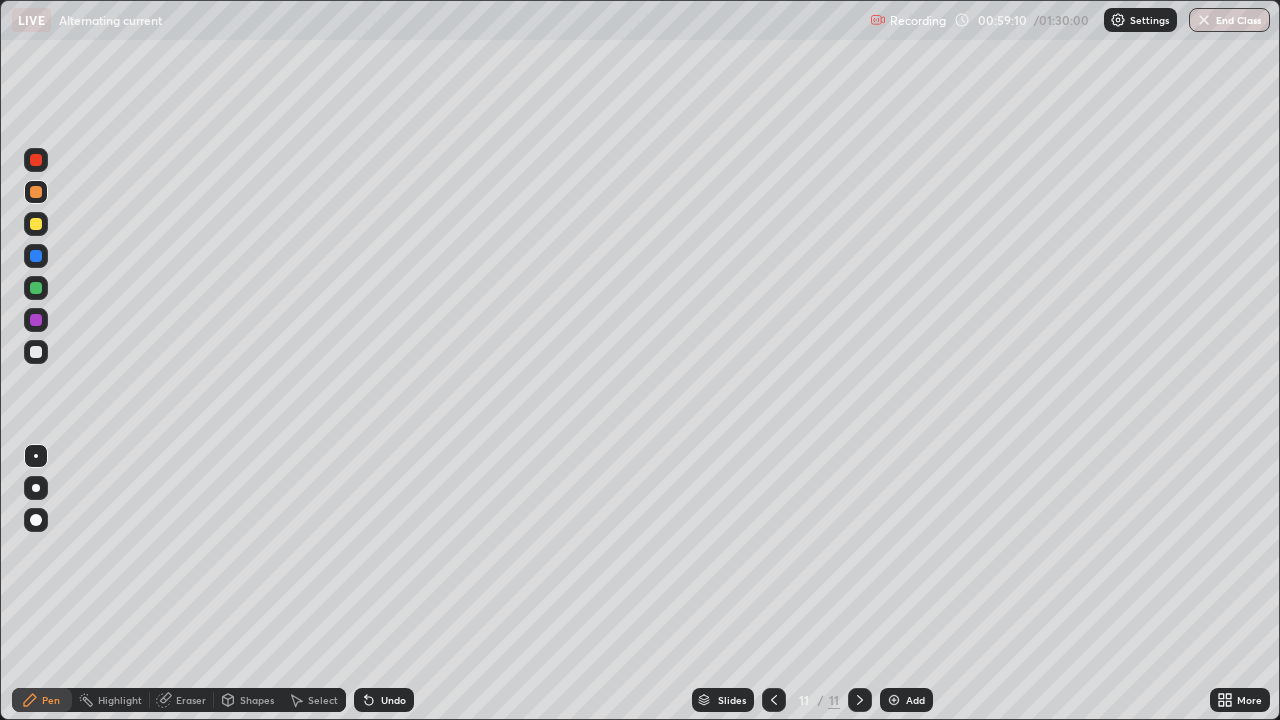 click at bounding box center (36, 224) 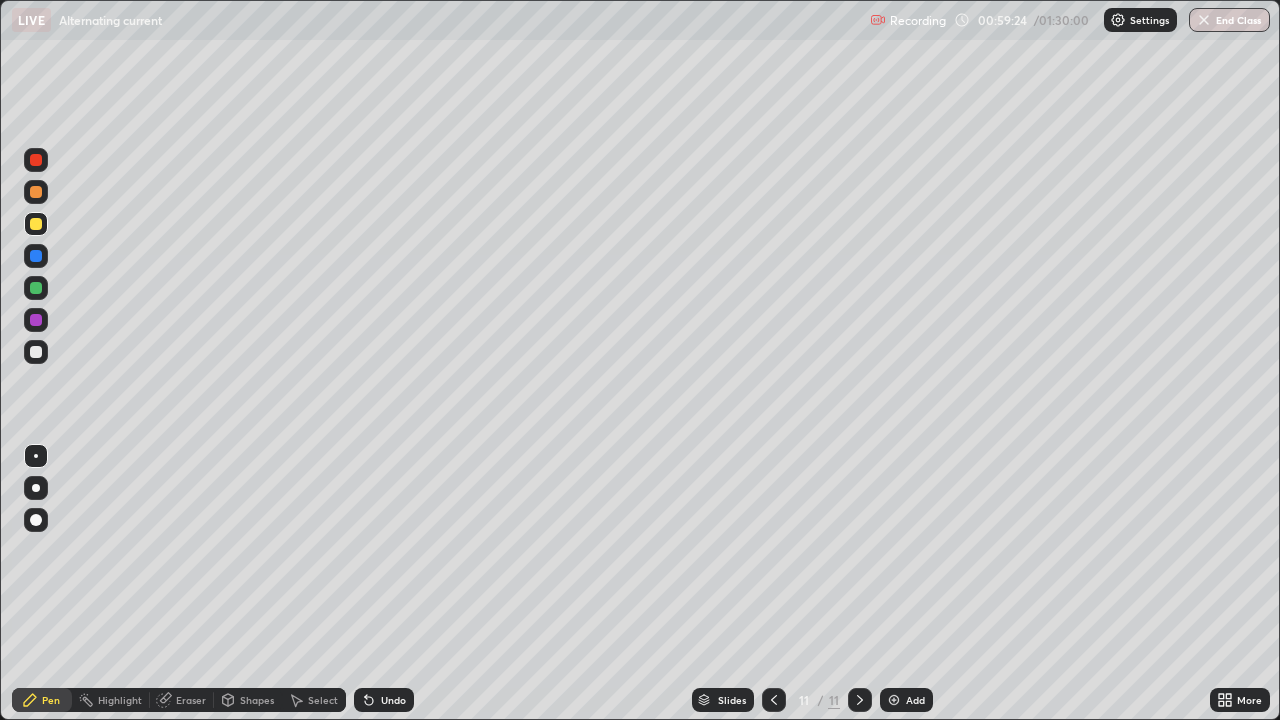 click 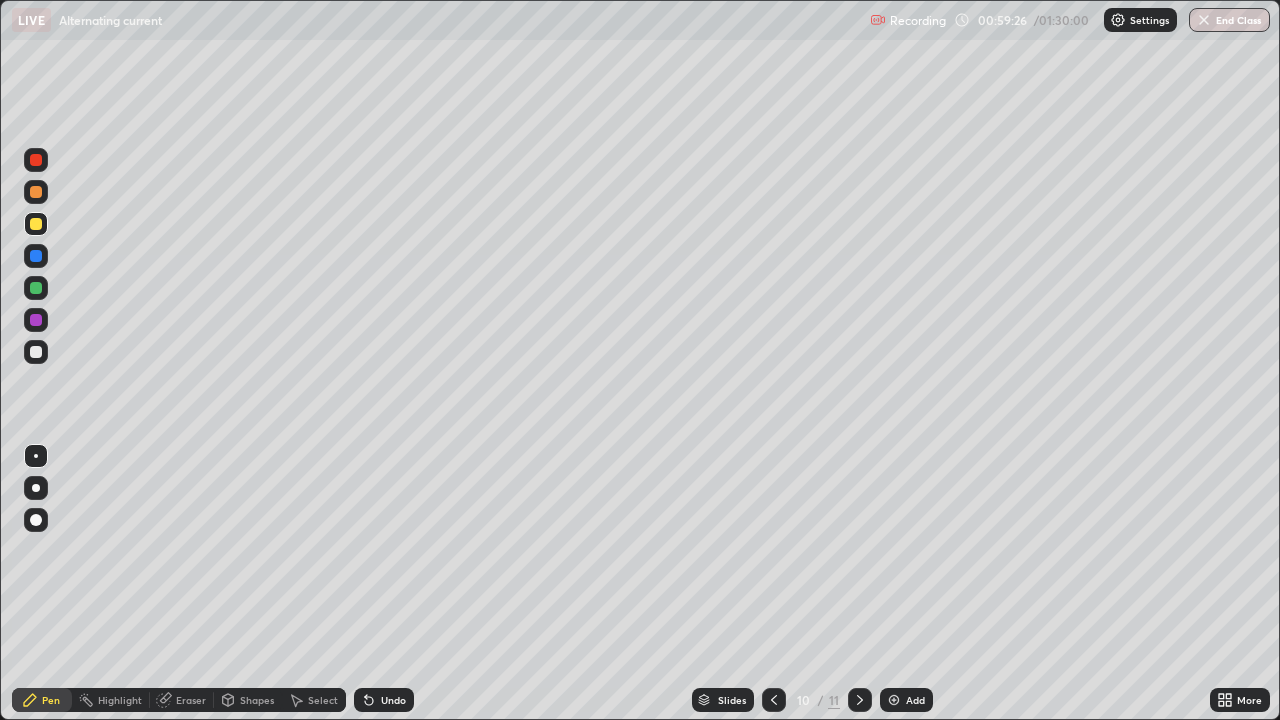 click at bounding box center (860, 700) 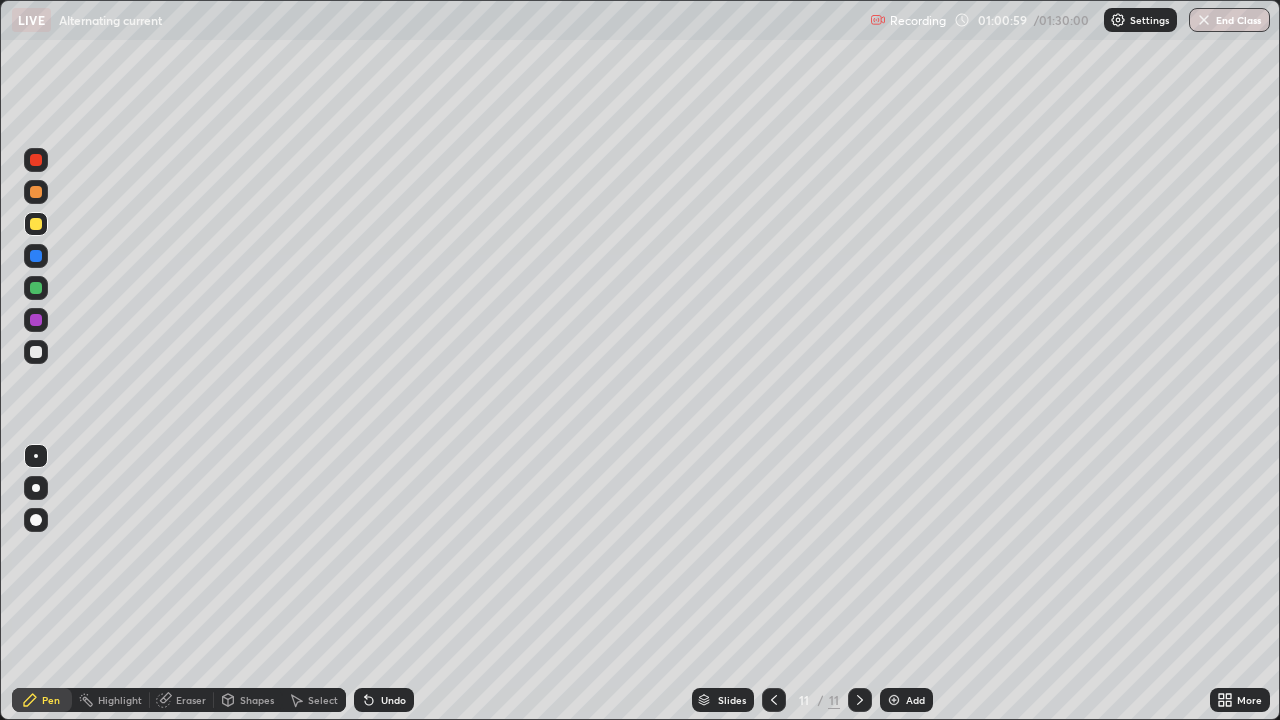 click at bounding box center [36, 352] 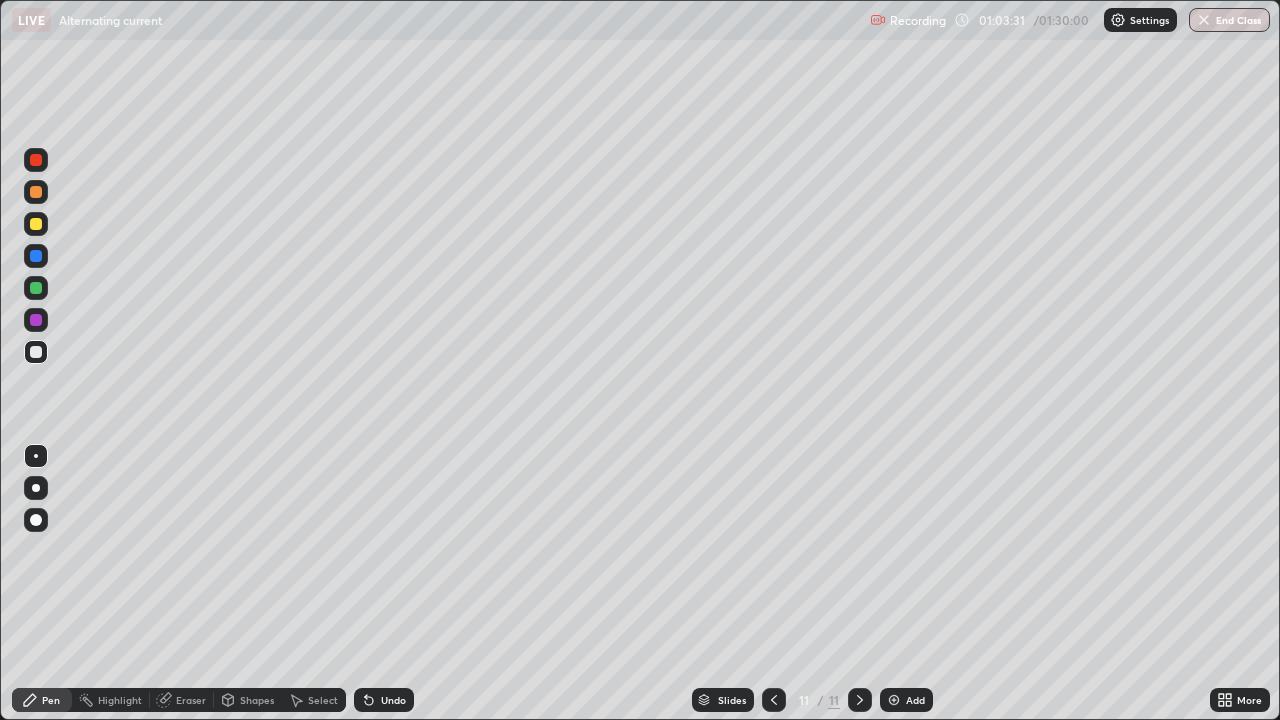 click at bounding box center (36, 352) 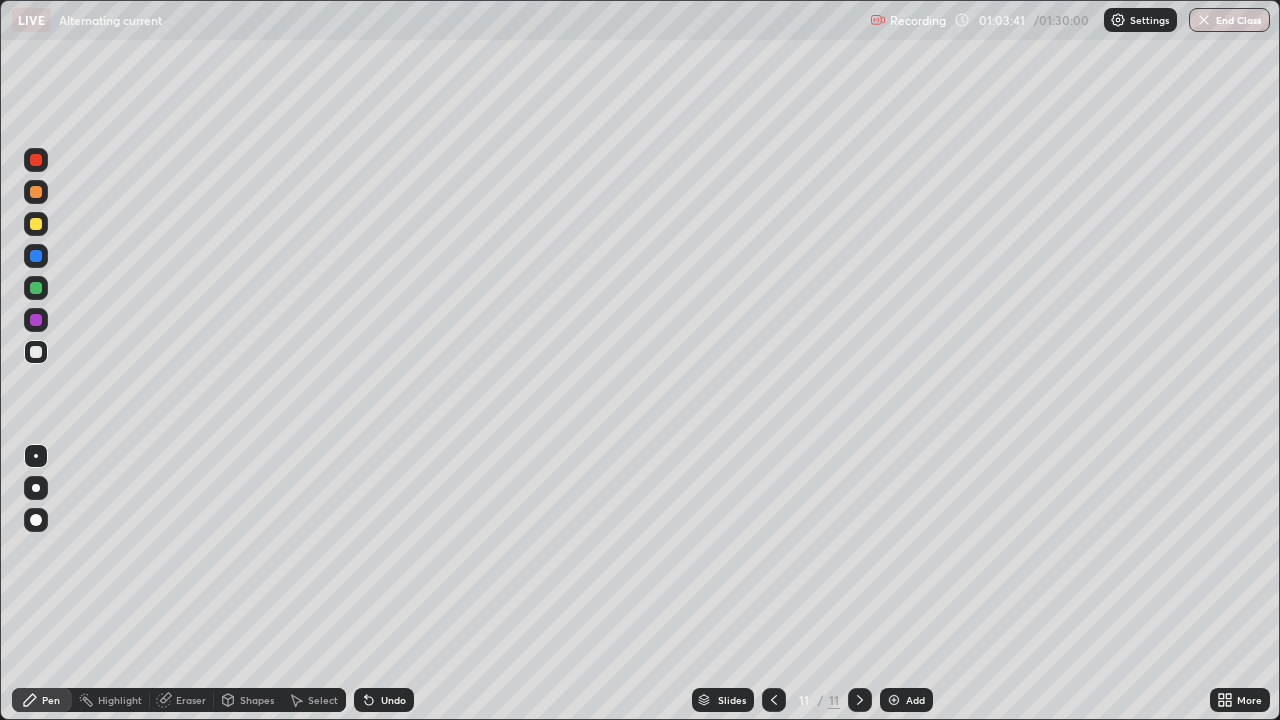 click at bounding box center [36, 224] 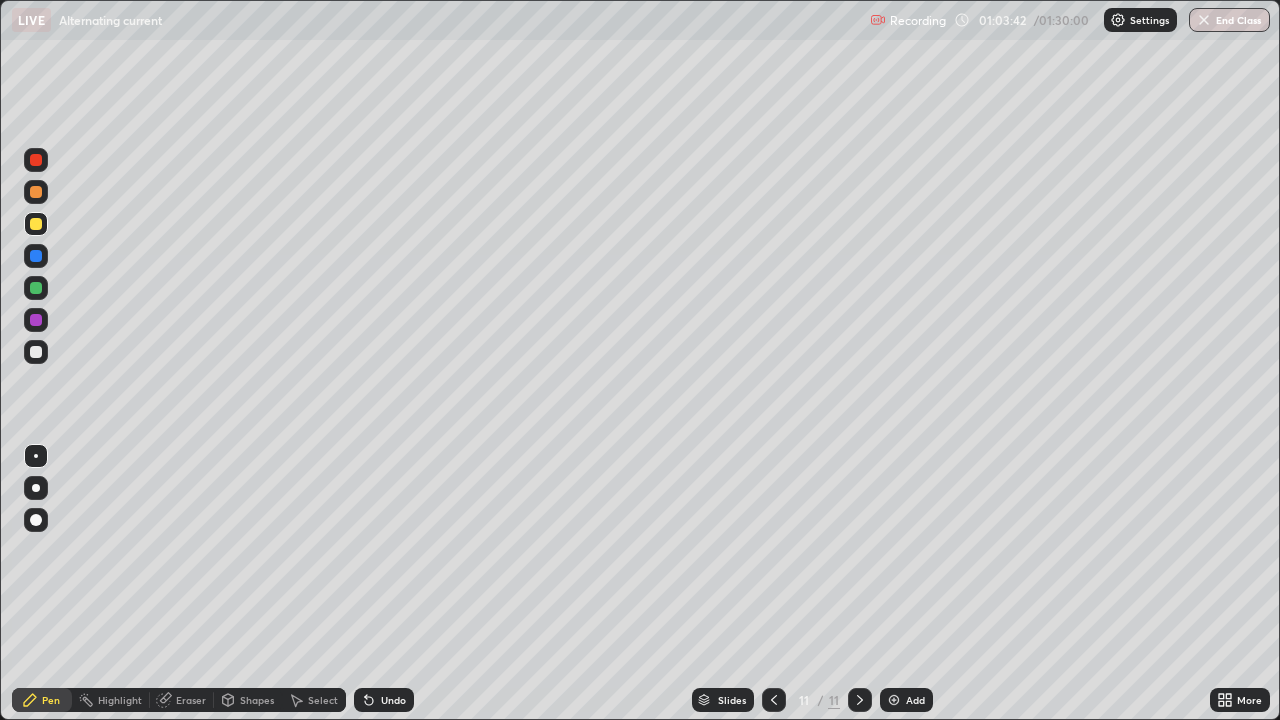 click at bounding box center [36, 256] 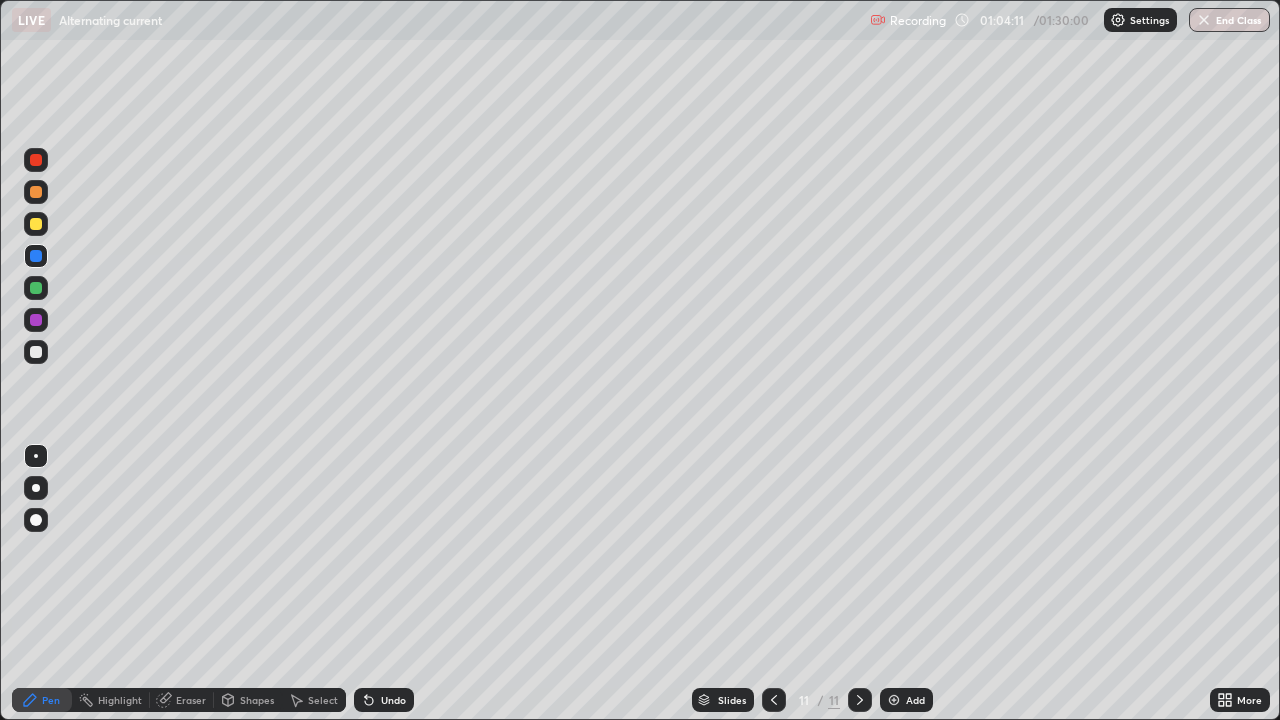 click at bounding box center [36, 352] 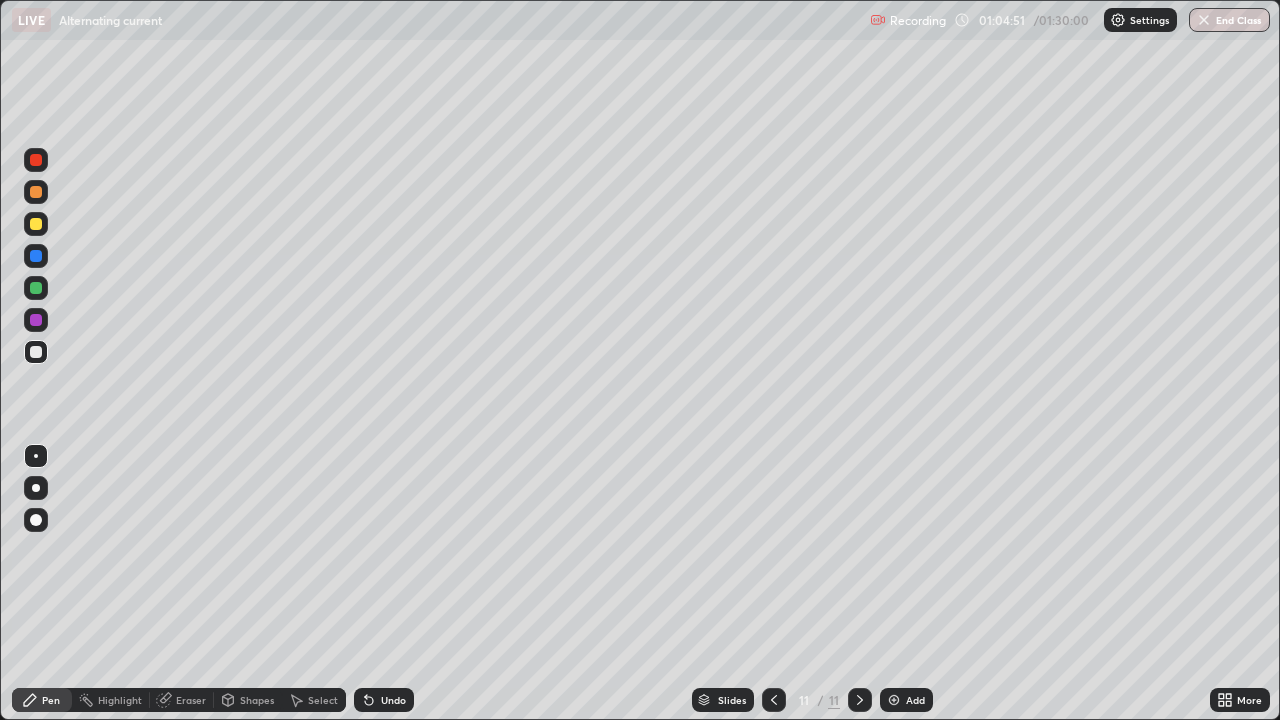 click on "Eraser" at bounding box center [191, 700] 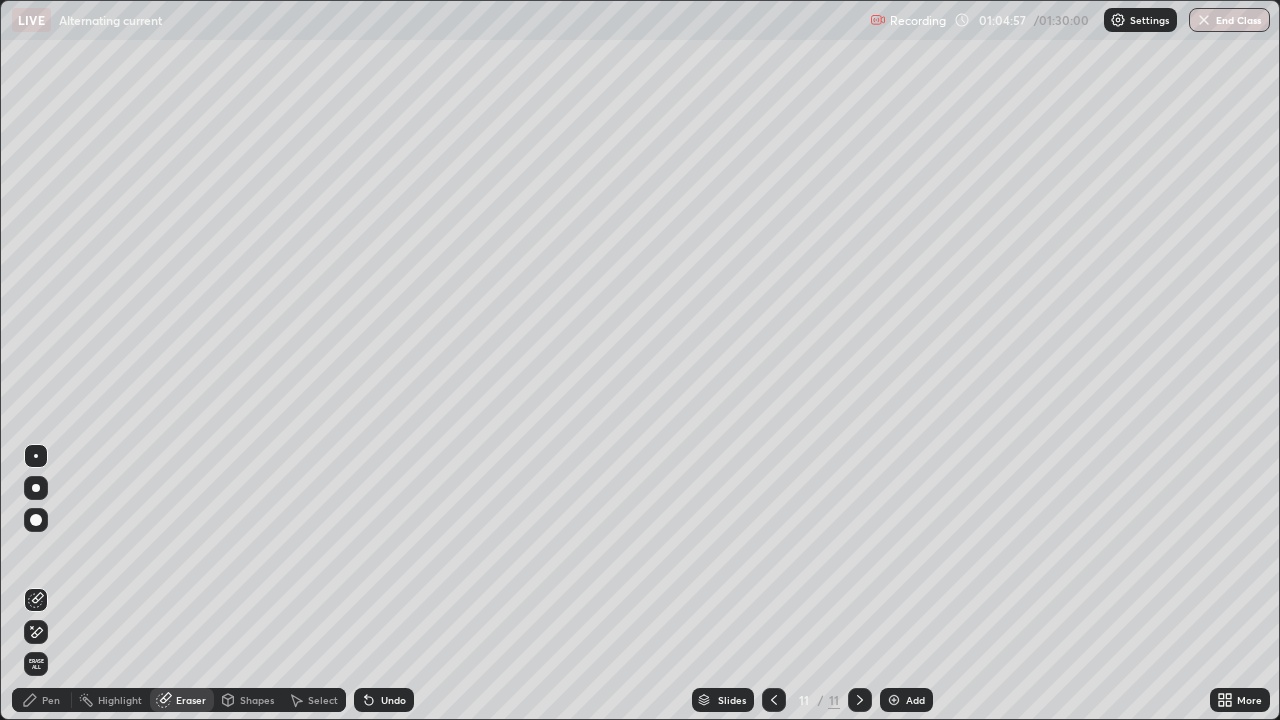 click on "Pen" at bounding box center (51, 700) 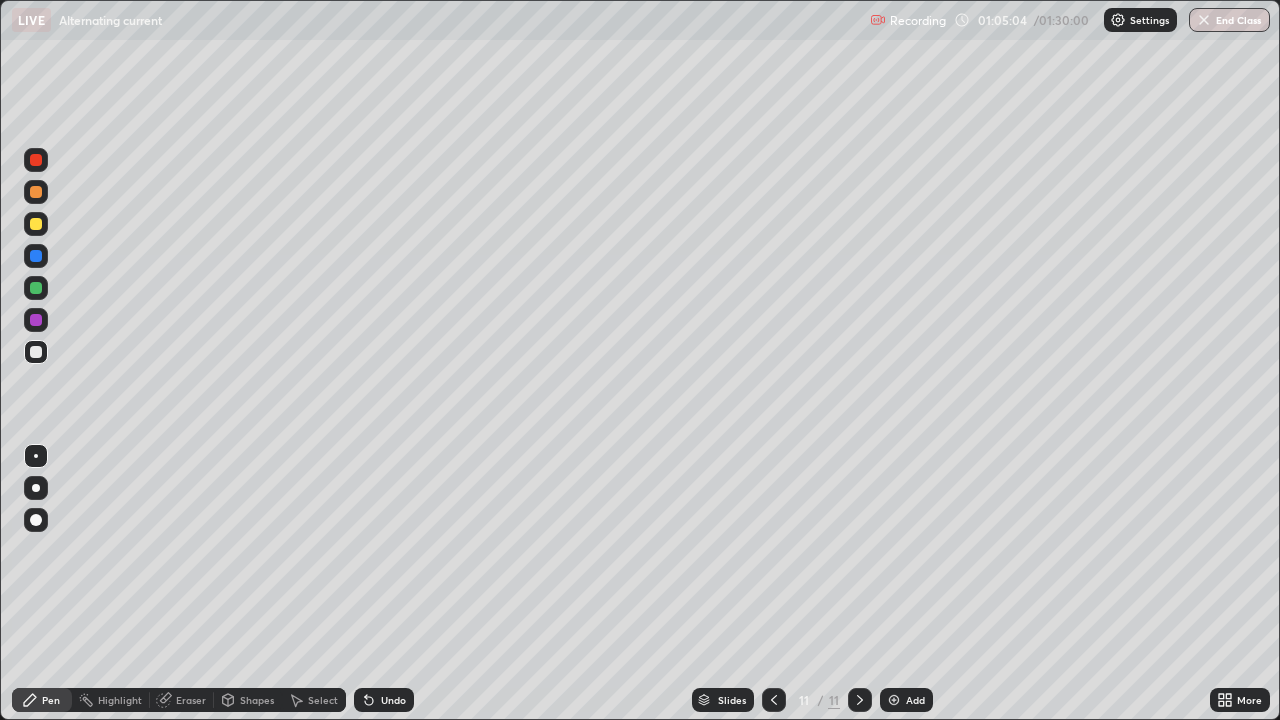 click on "Undo" at bounding box center [384, 700] 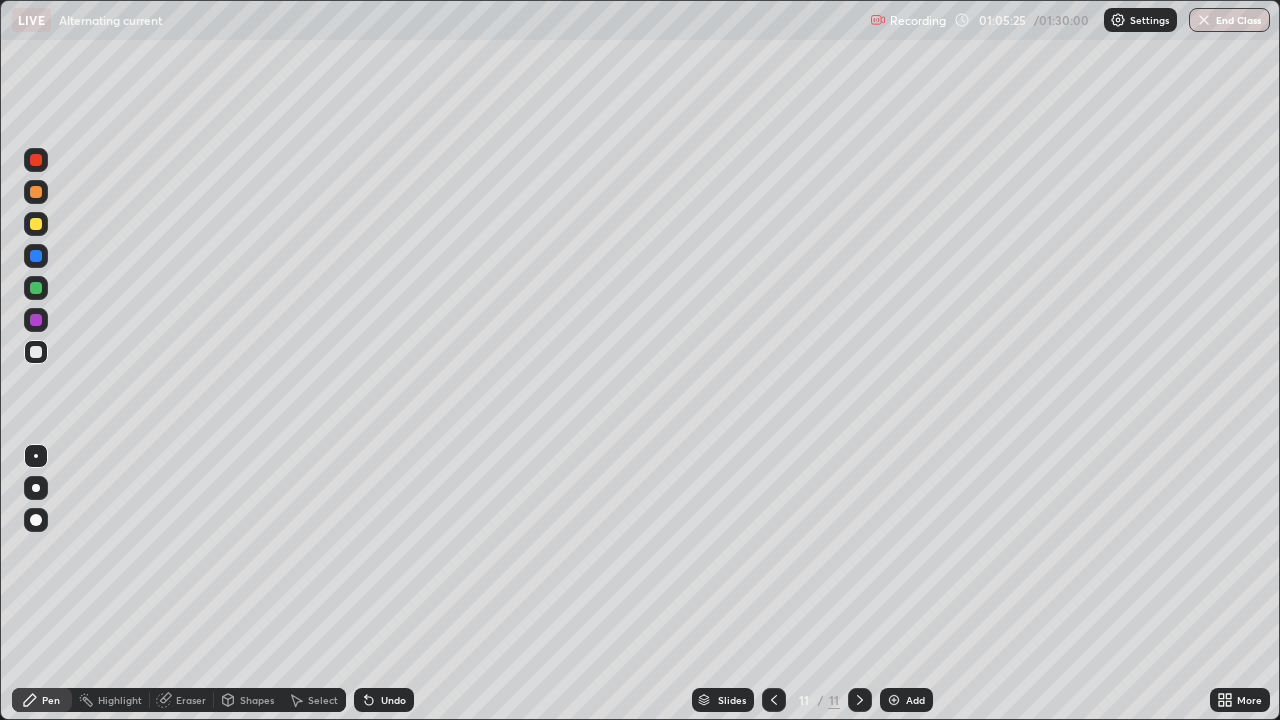 click at bounding box center (894, 700) 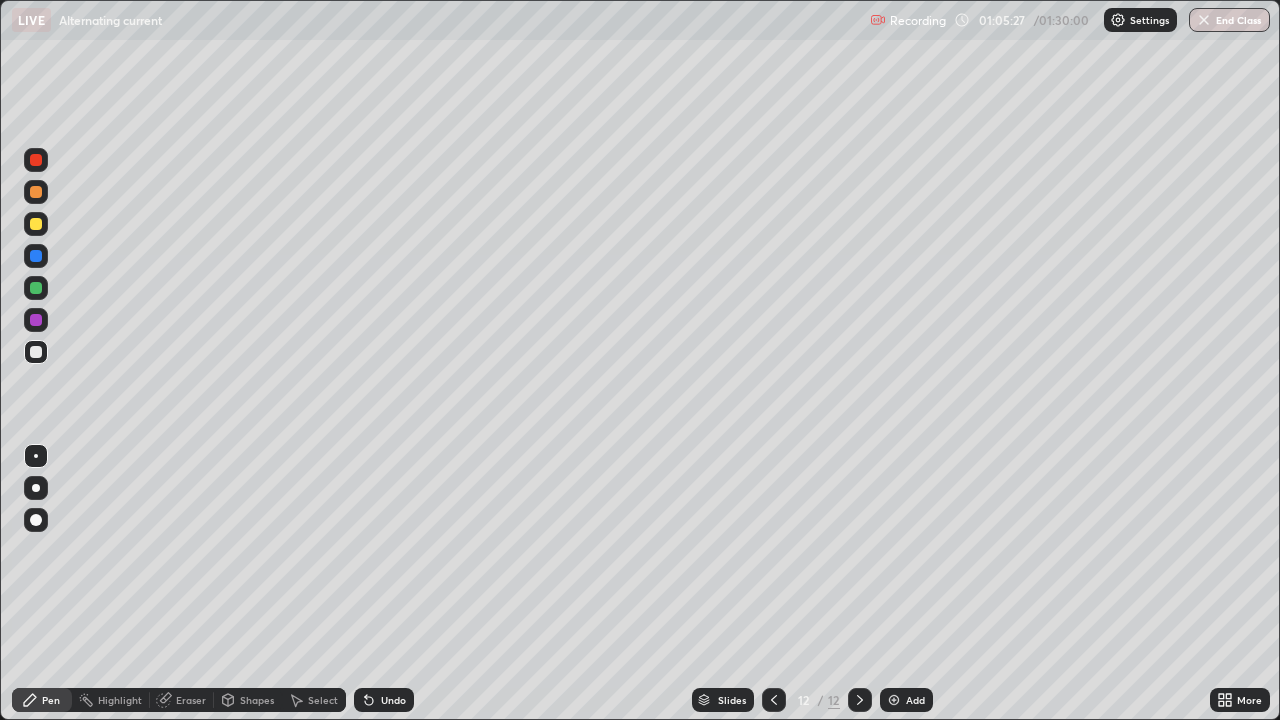 click on "Shapes" at bounding box center [257, 700] 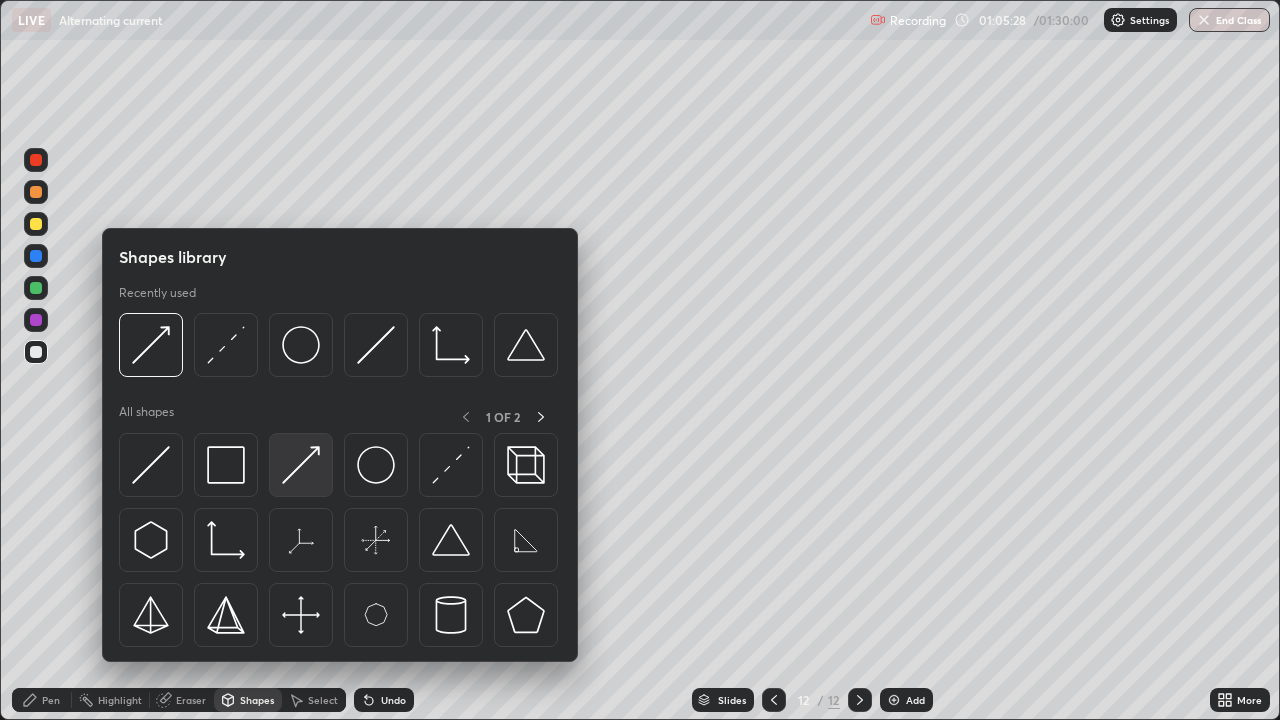 click at bounding box center [301, 465] 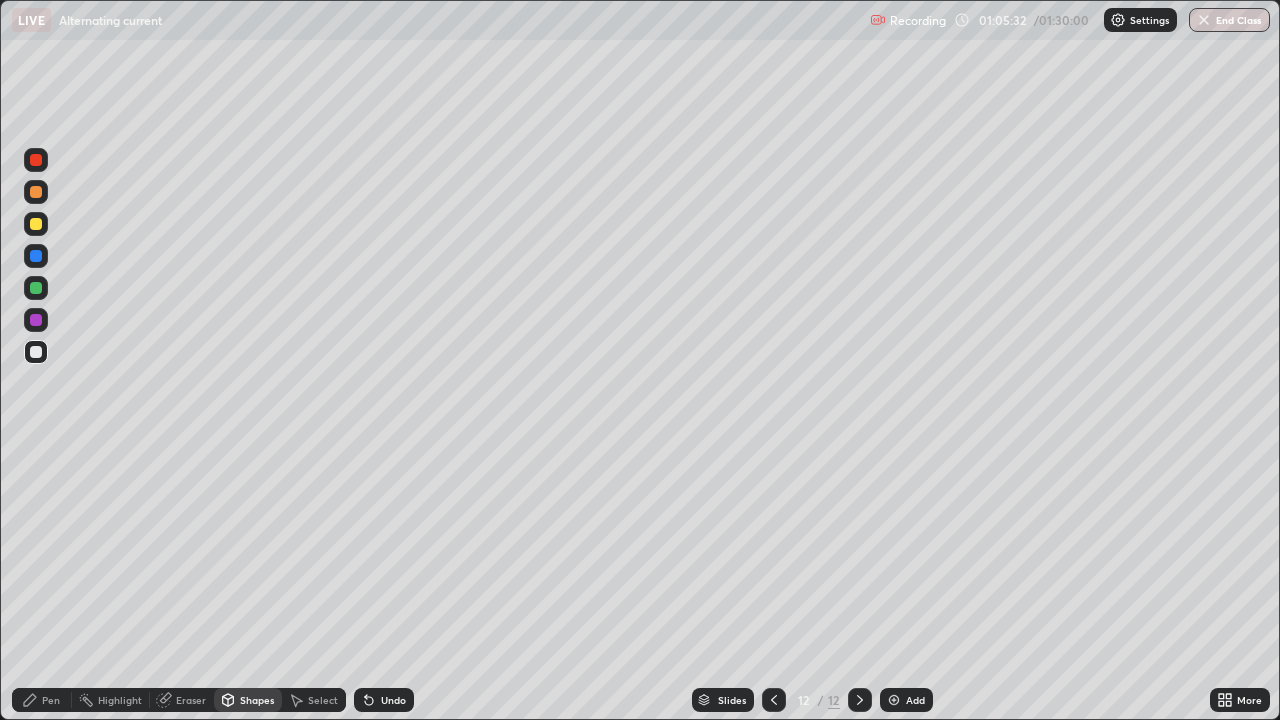 click 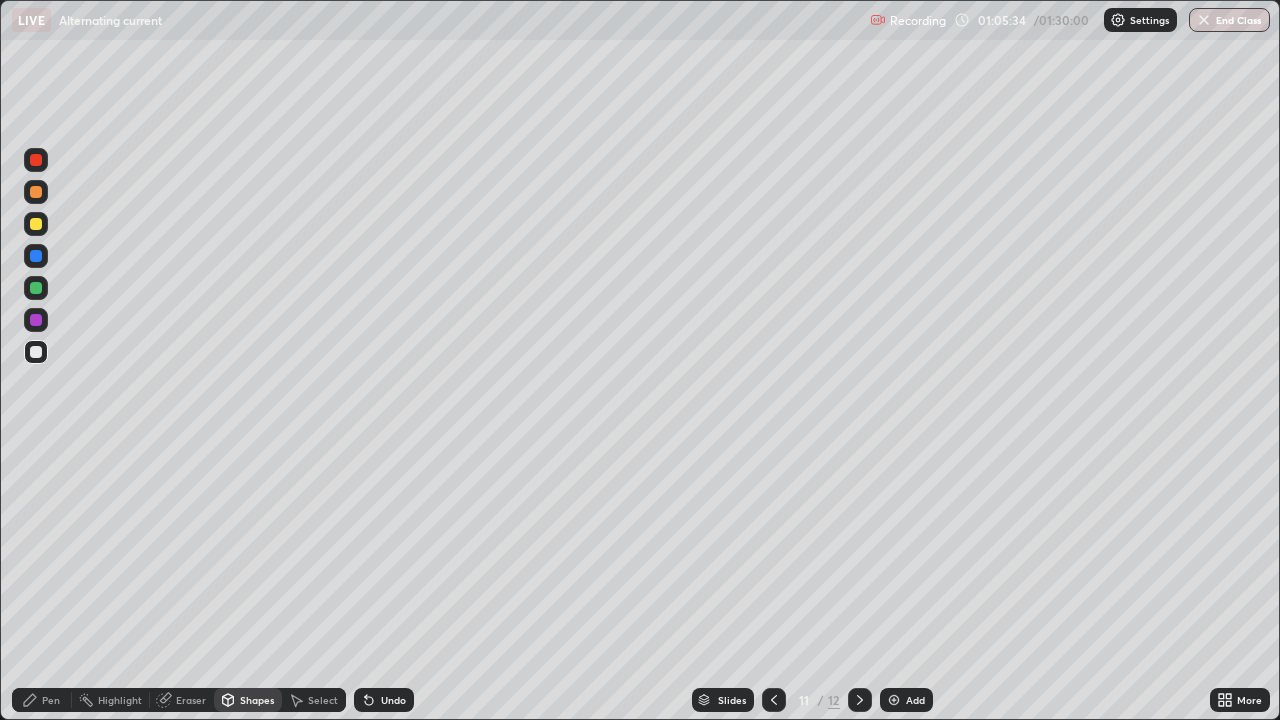 click 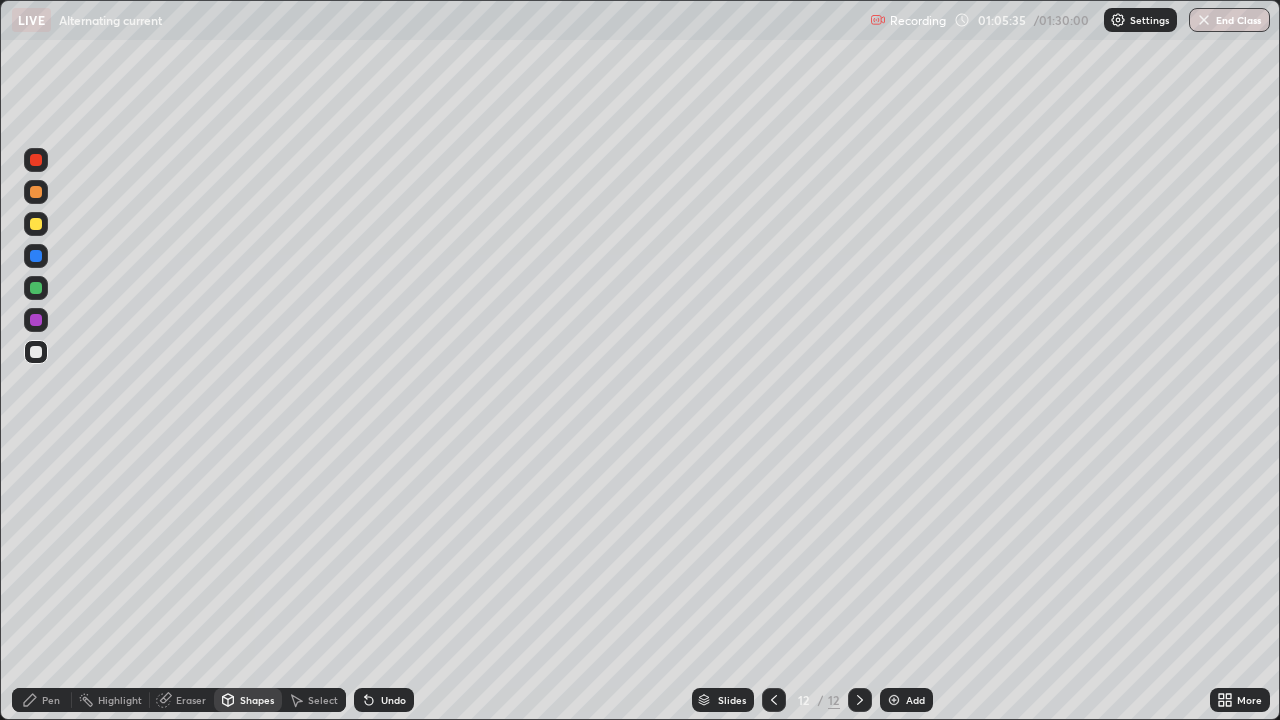 click 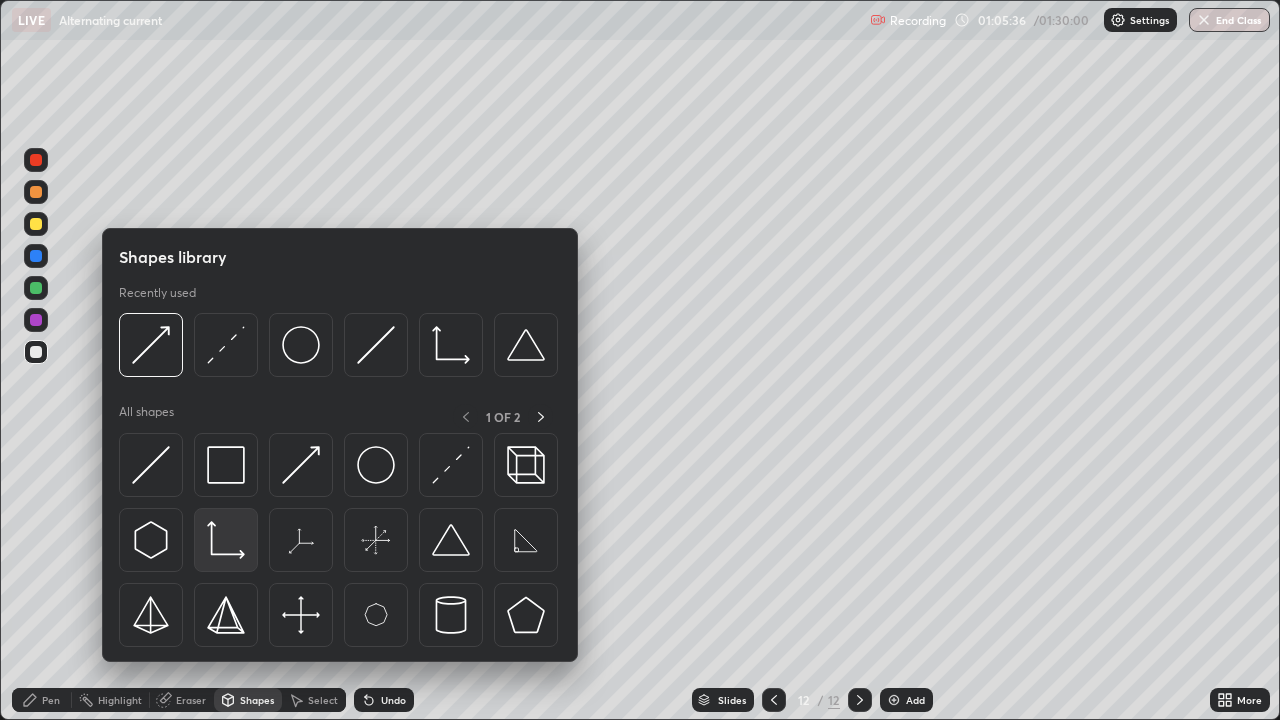 click at bounding box center (226, 540) 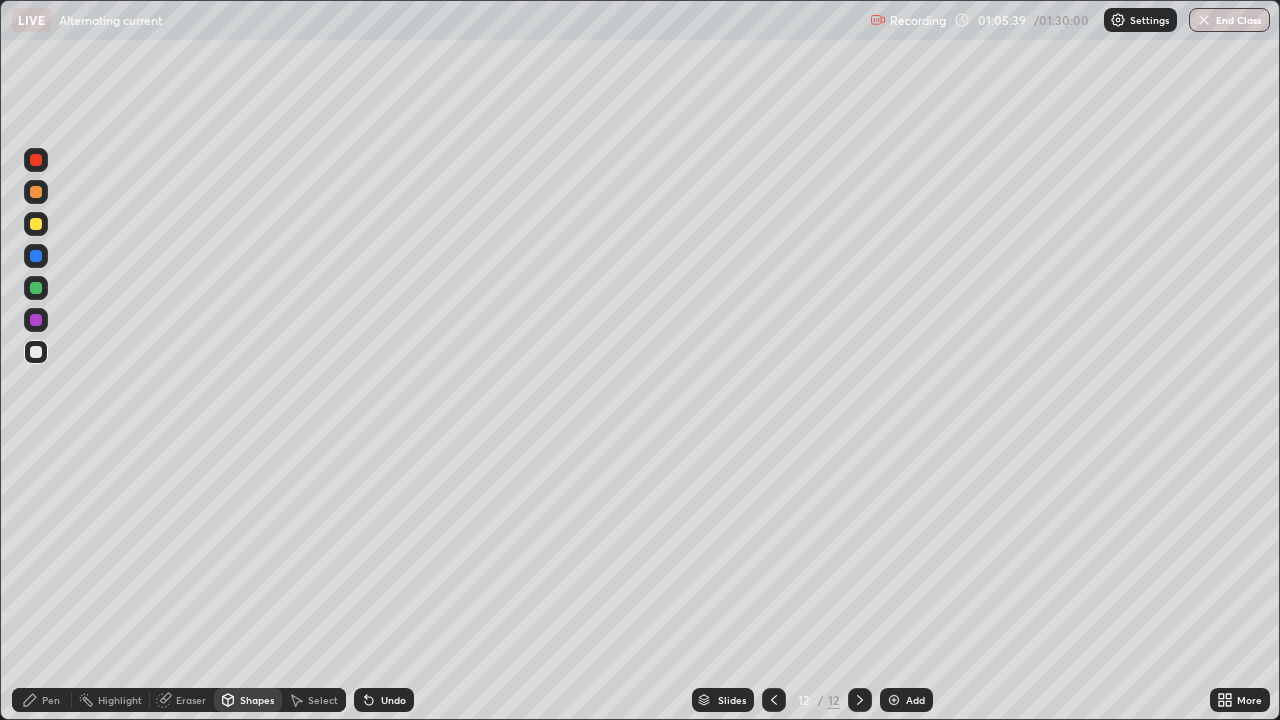 click on "Shapes" at bounding box center [248, 700] 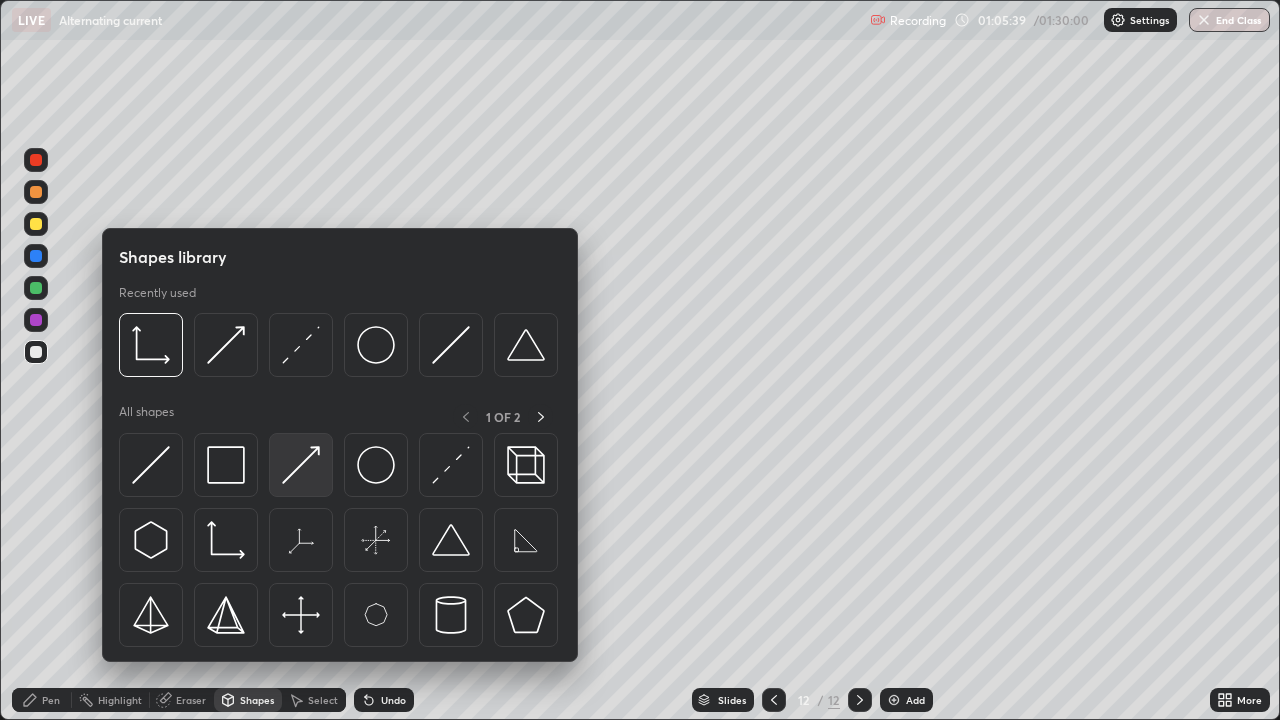 click at bounding box center [301, 465] 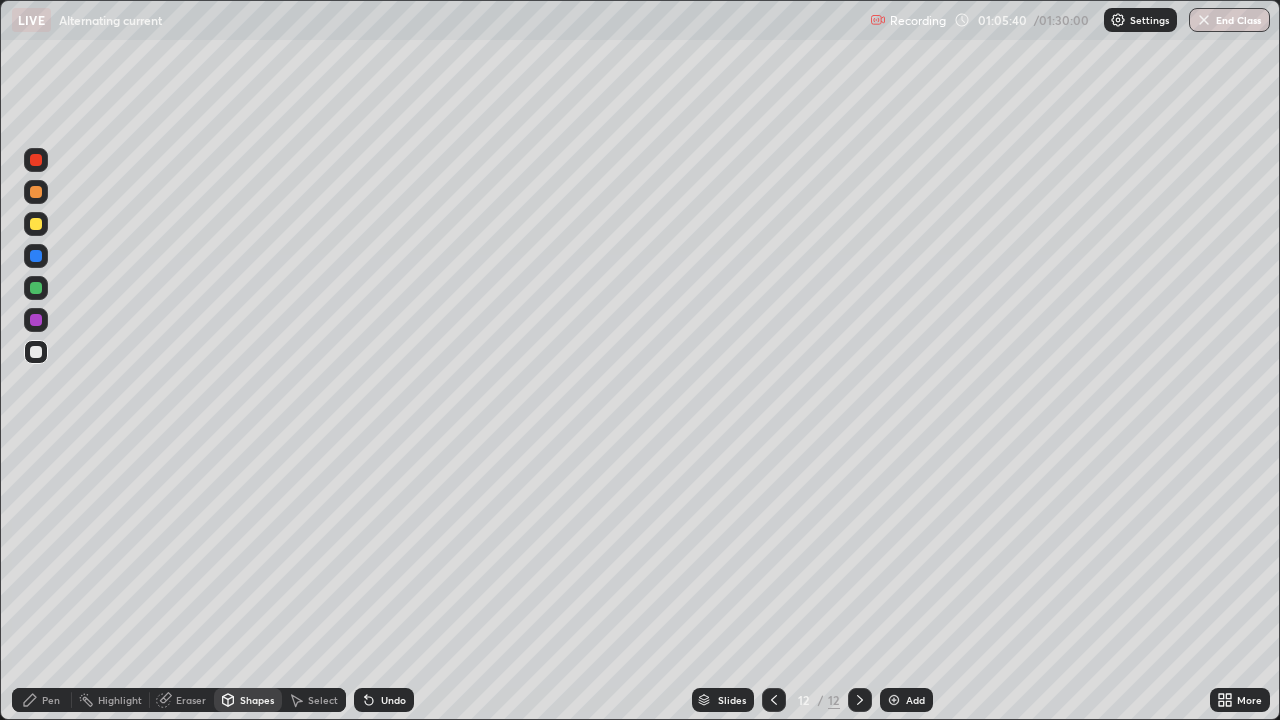 click at bounding box center [36, 224] 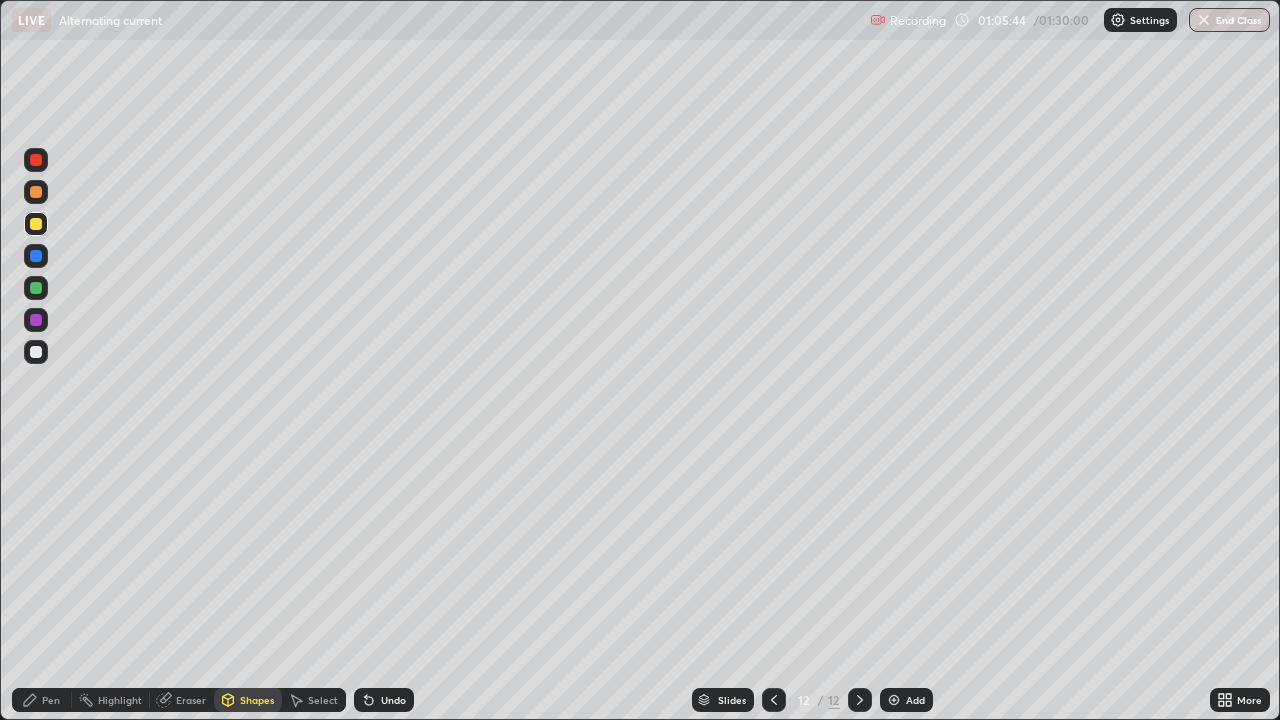 click on "Pen" at bounding box center [51, 700] 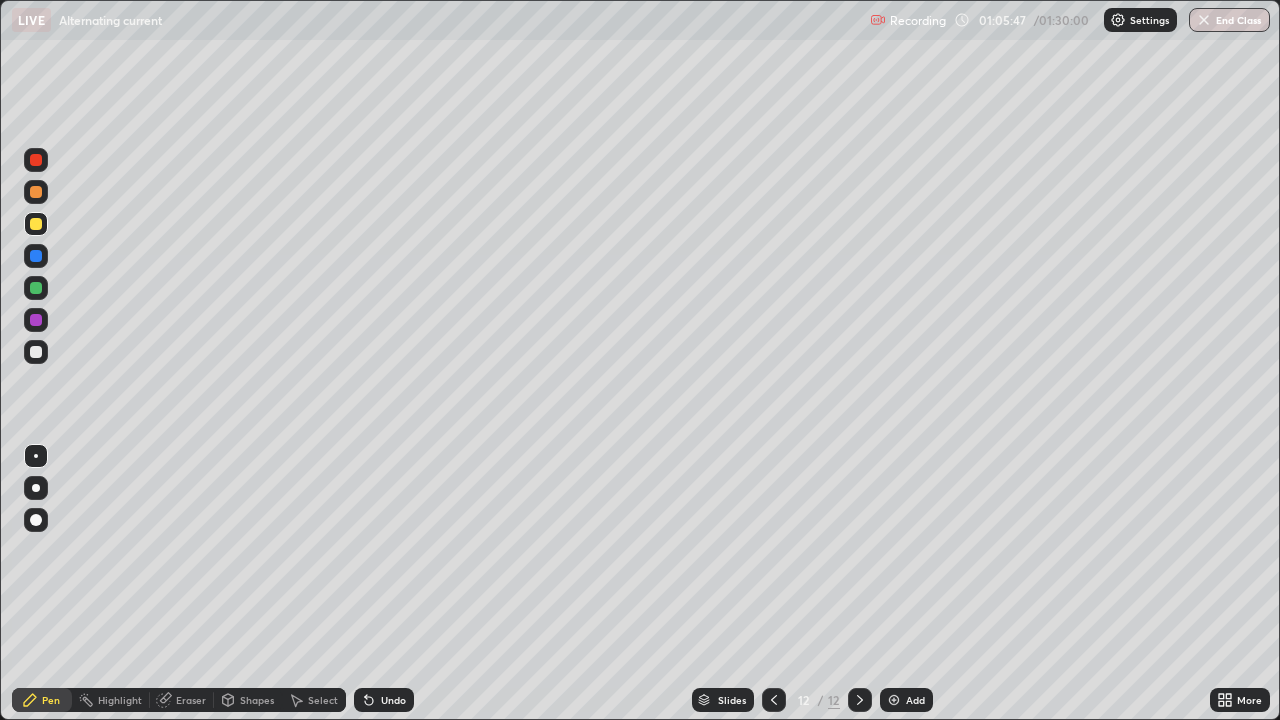 click 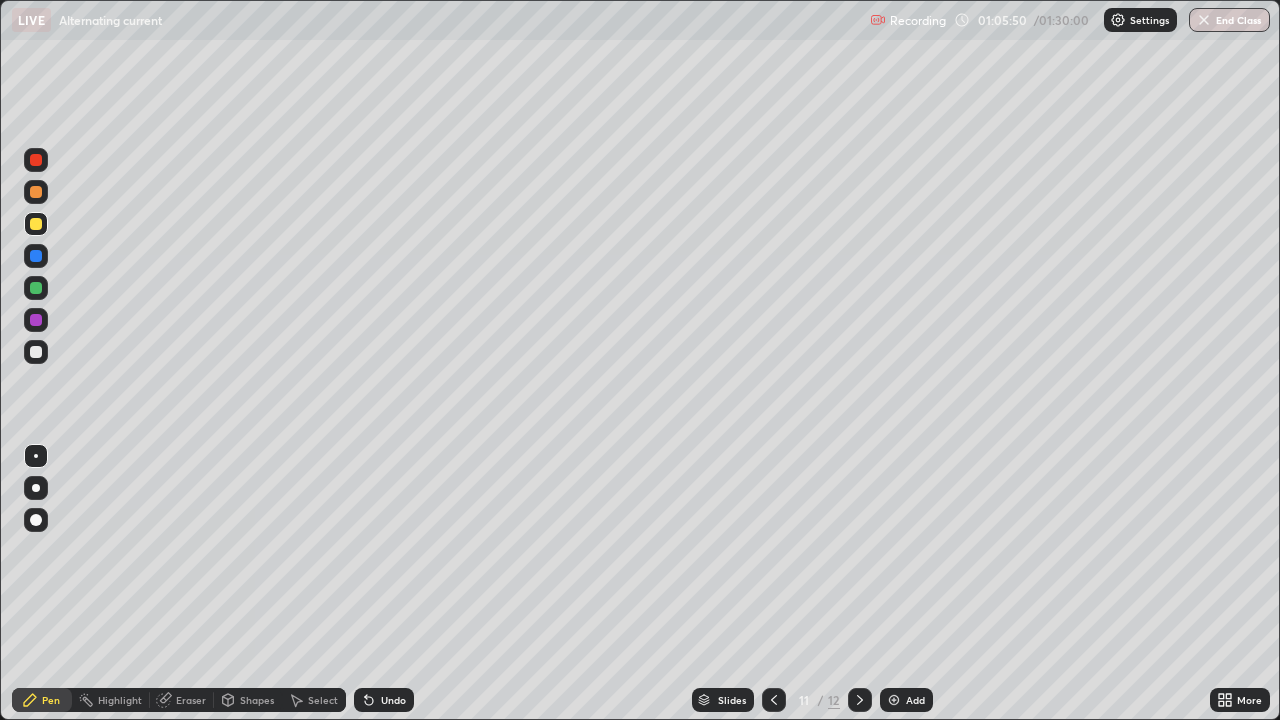 click at bounding box center [860, 700] 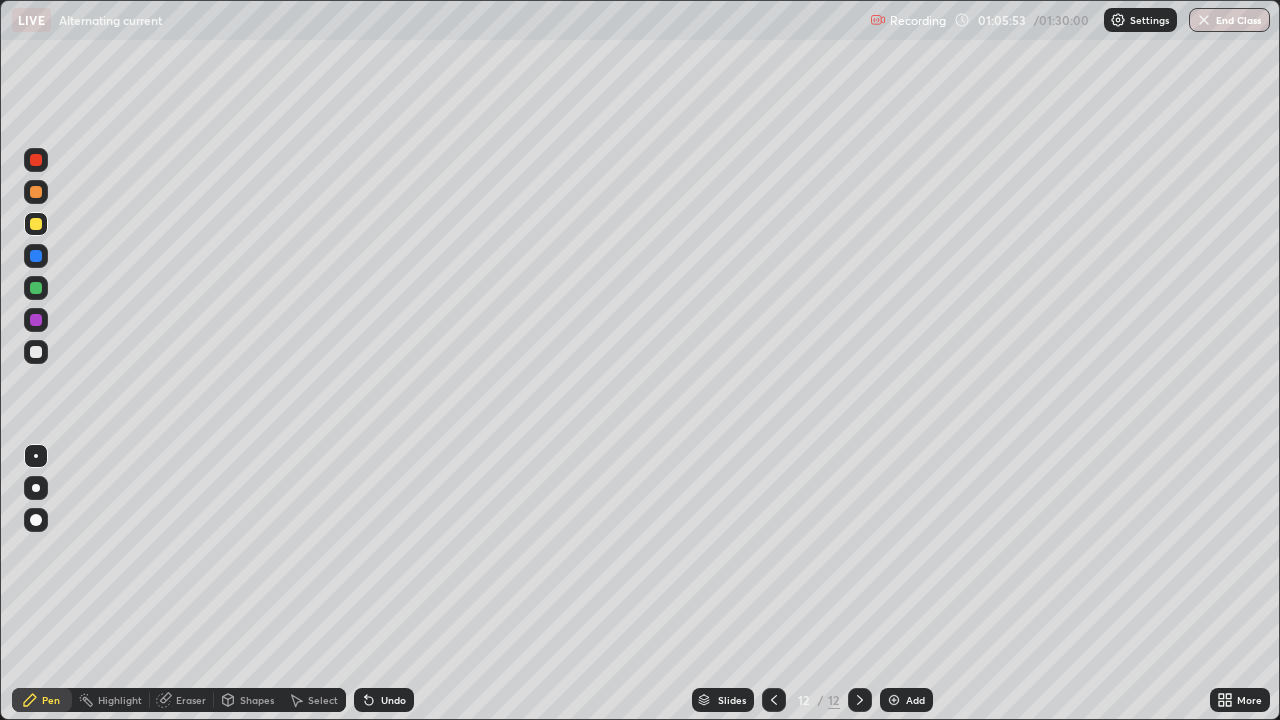 click on "Undo" at bounding box center [393, 700] 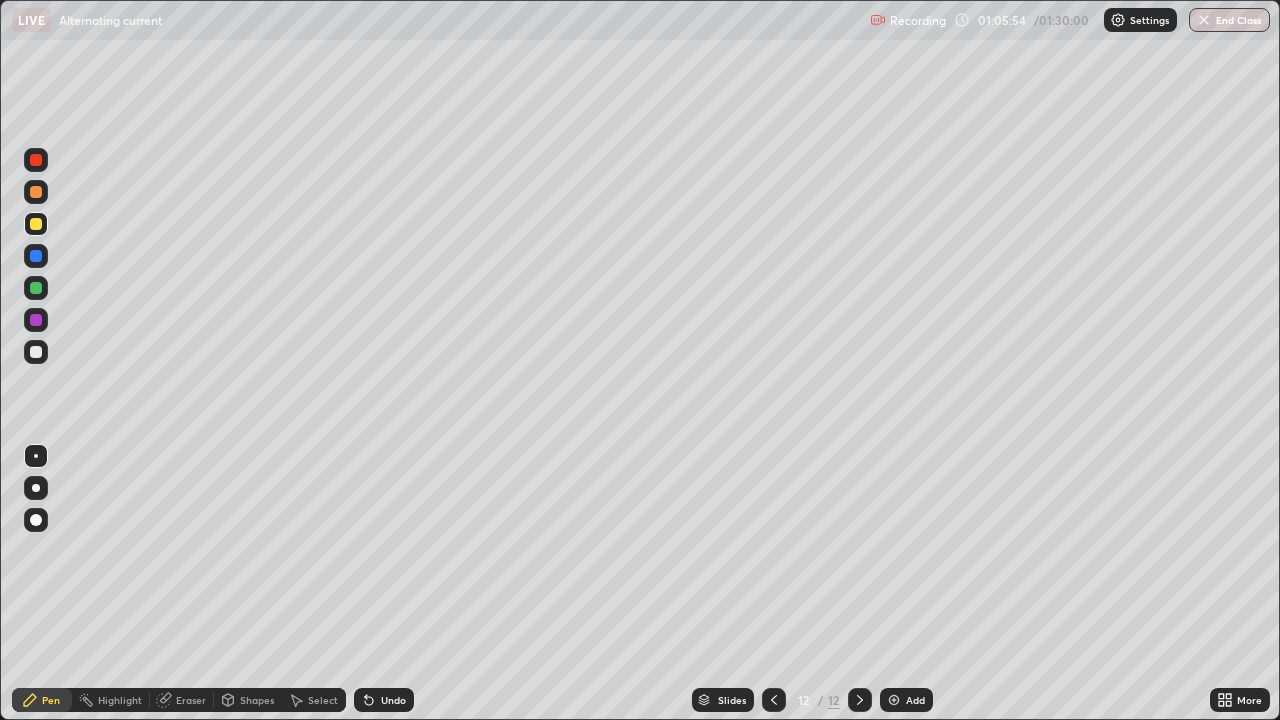 click on "Shapes" at bounding box center (248, 700) 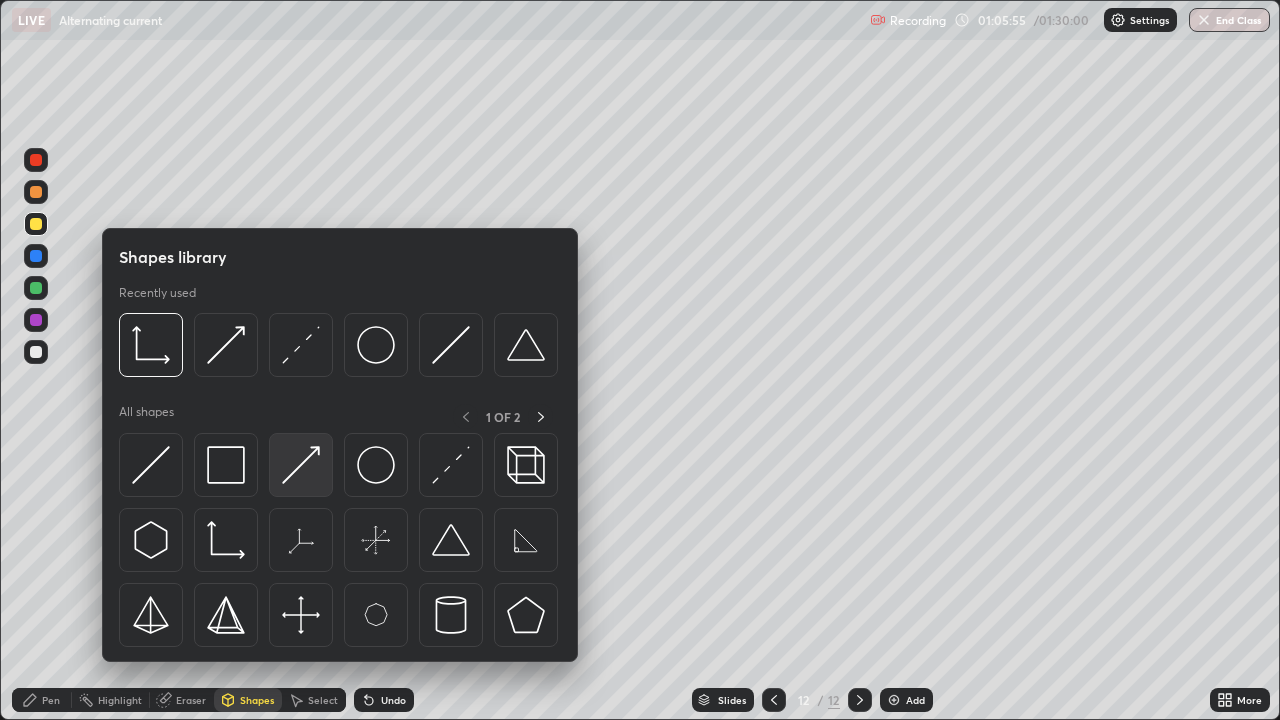 click at bounding box center [301, 465] 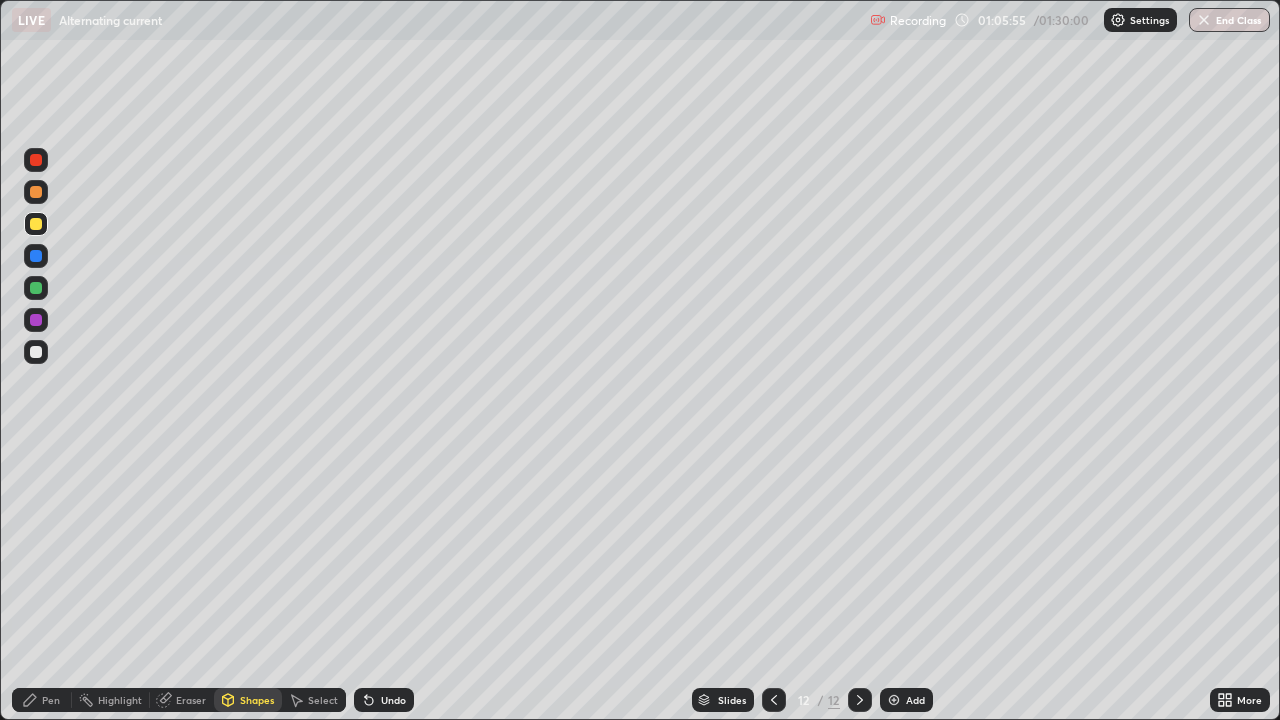 click at bounding box center [36, 256] 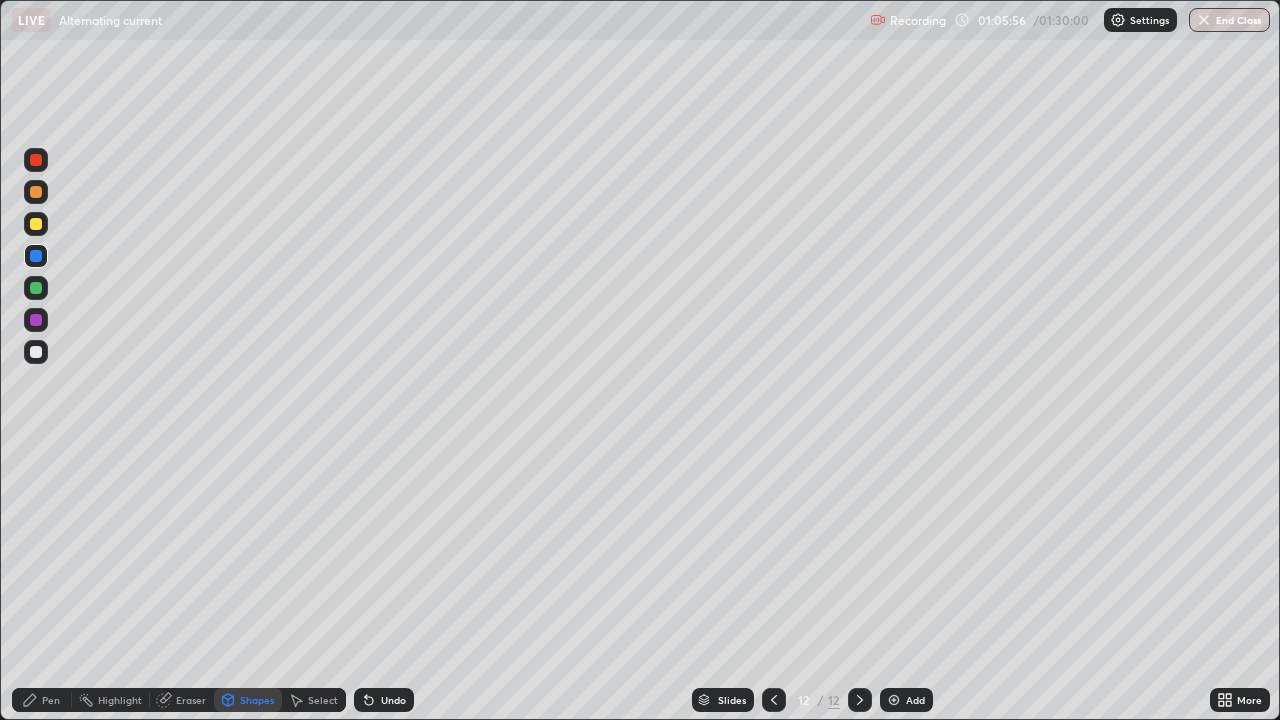 click at bounding box center [36, 352] 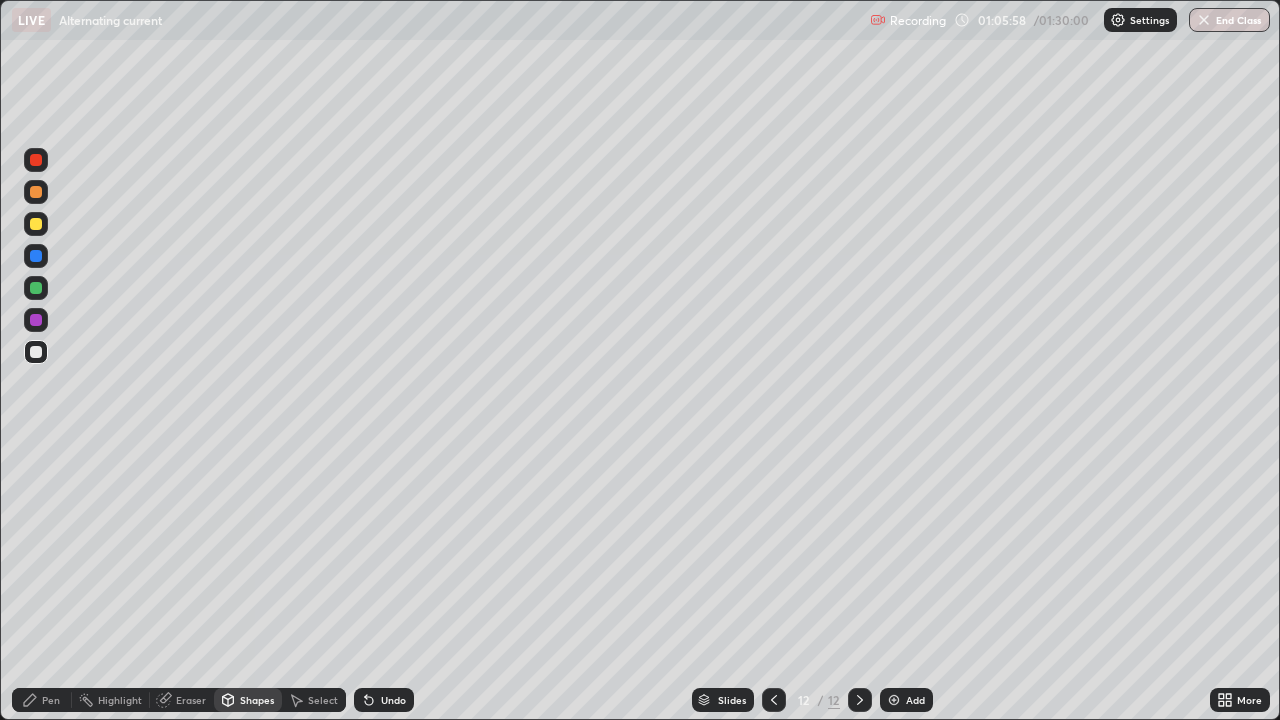 click at bounding box center (36, 288) 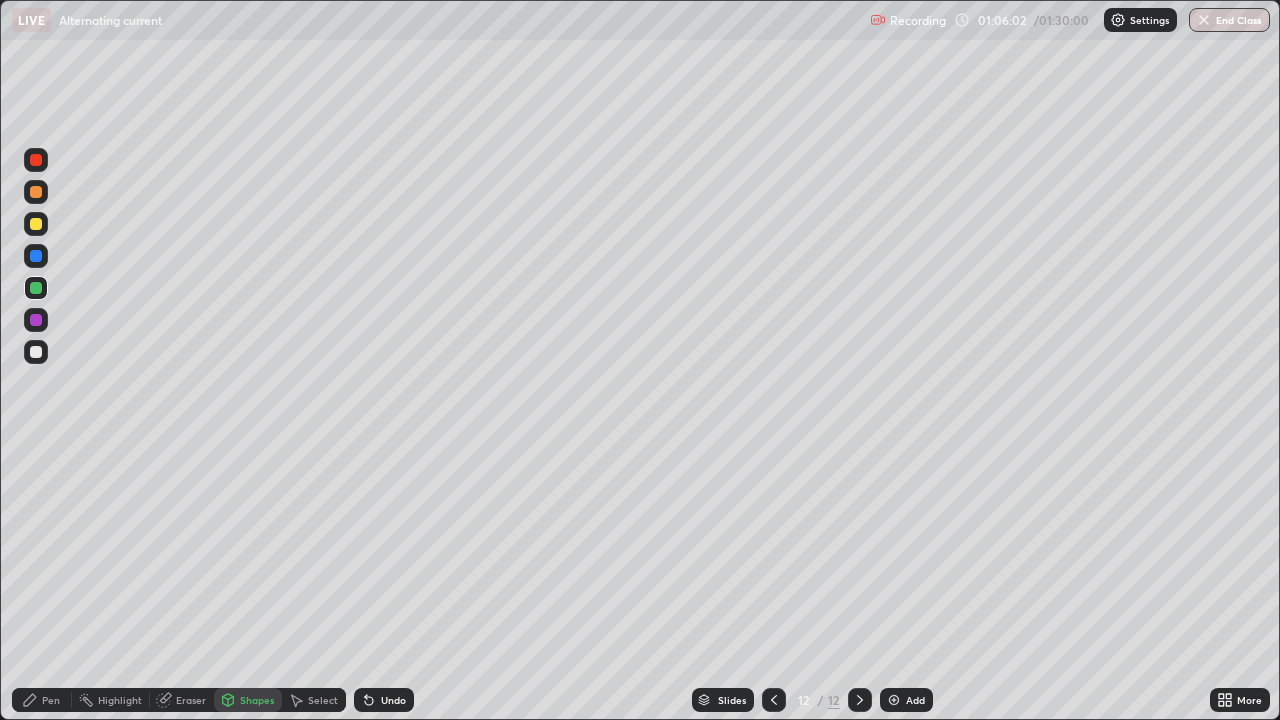 click on "Pen" at bounding box center (42, 700) 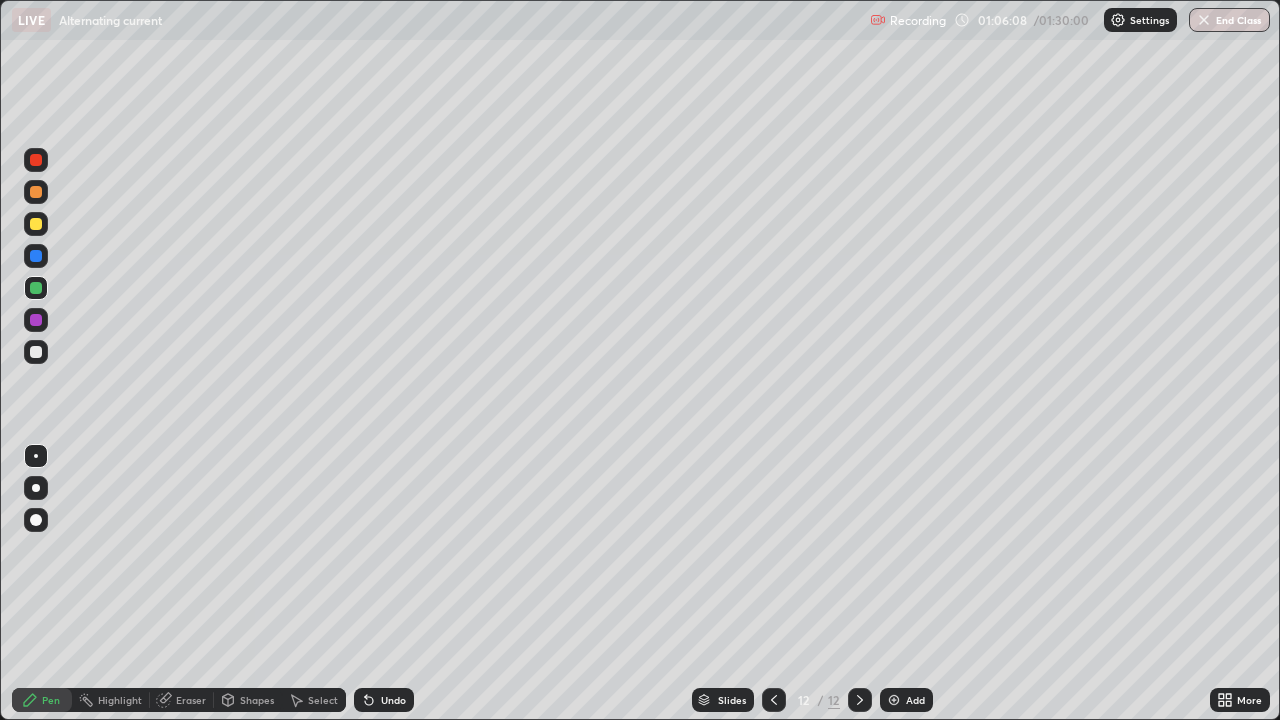 click at bounding box center [36, 352] 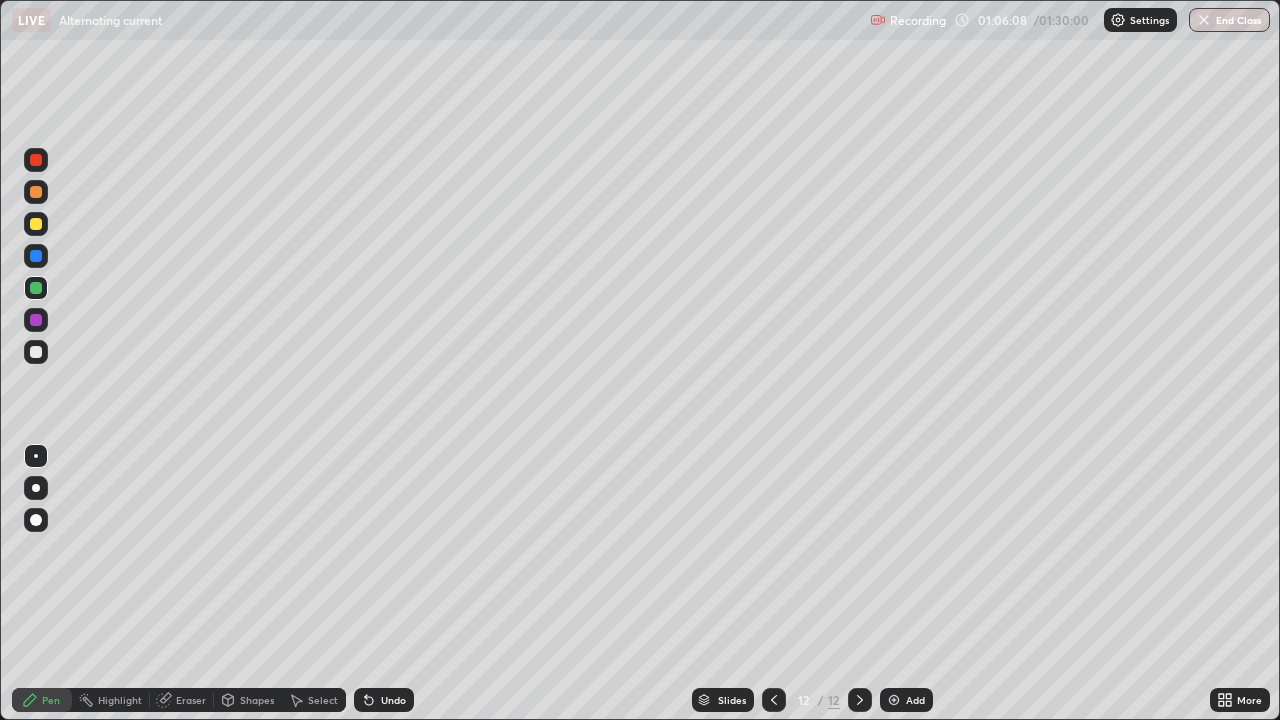 click at bounding box center [36, 352] 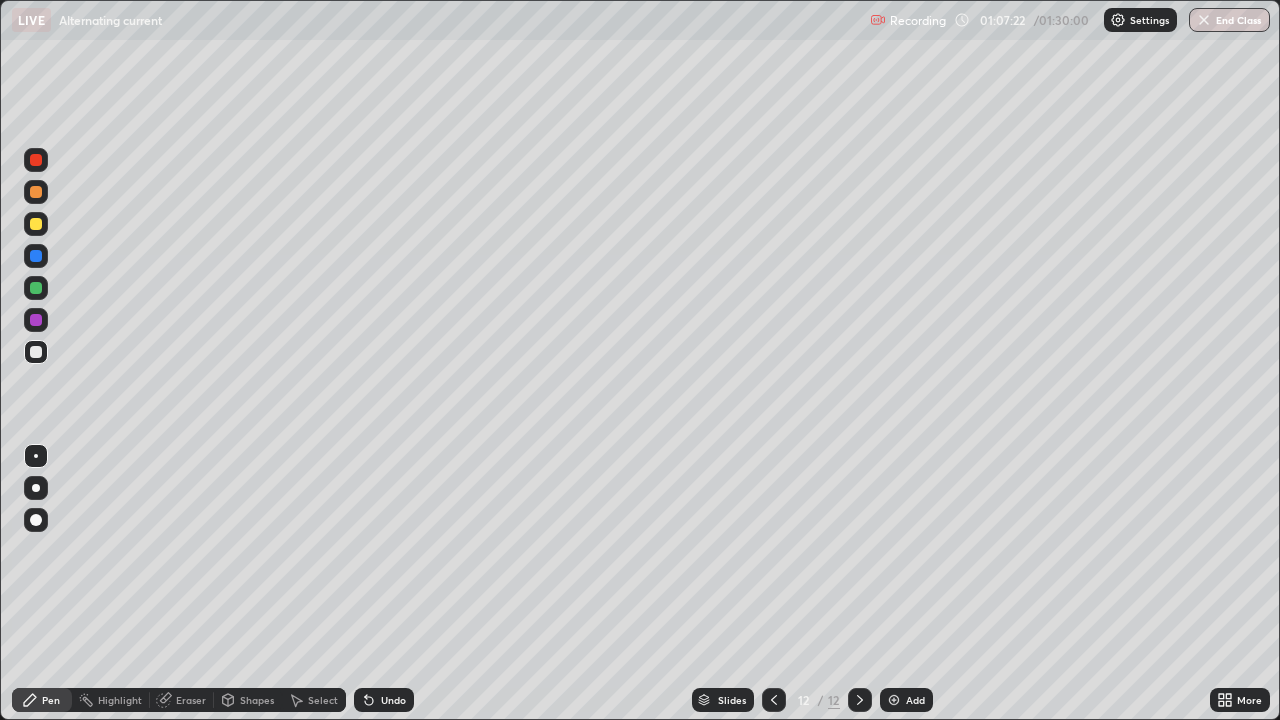 click at bounding box center (36, 352) 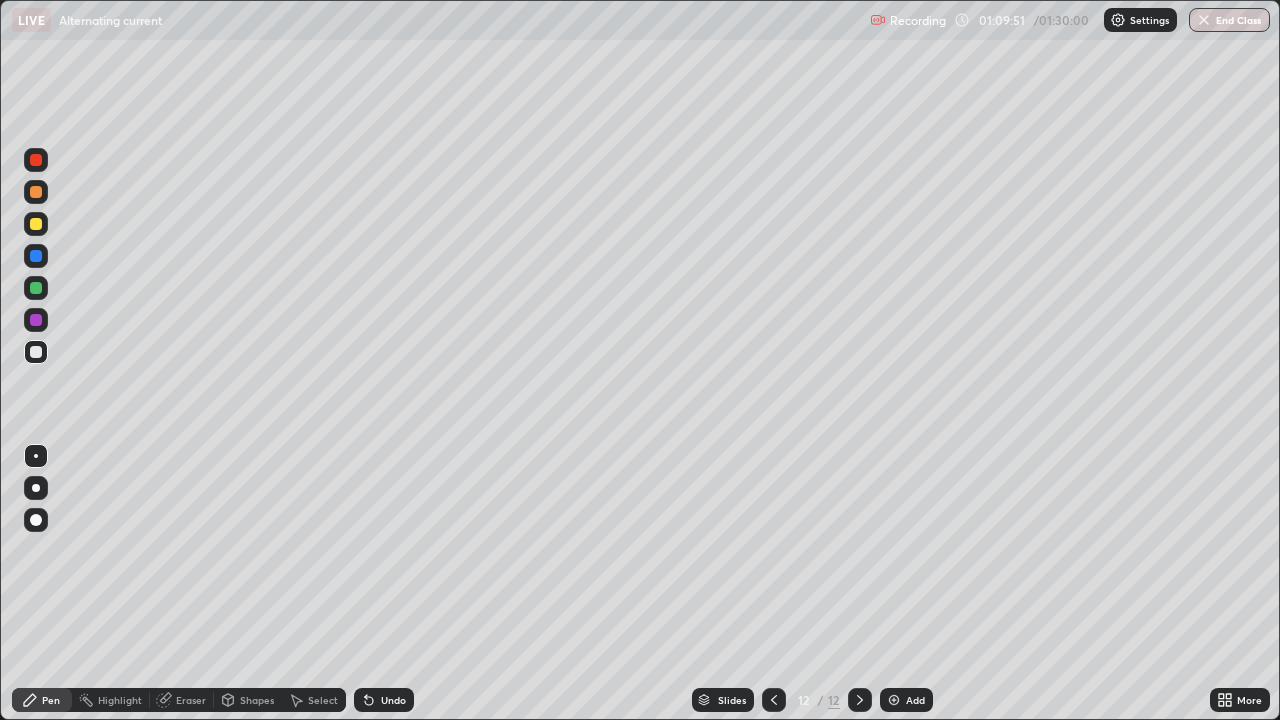 click at bounding box center [894, 700] 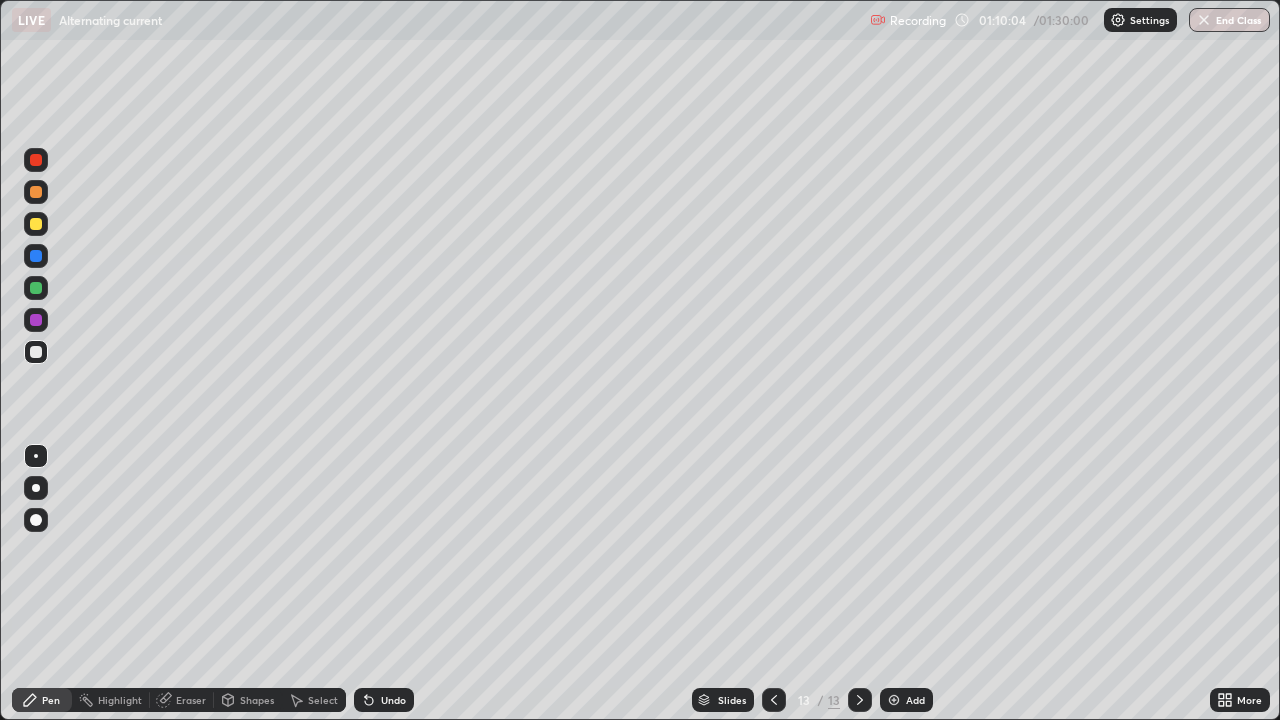 click on "Undo" at bounding box center [384, 700] 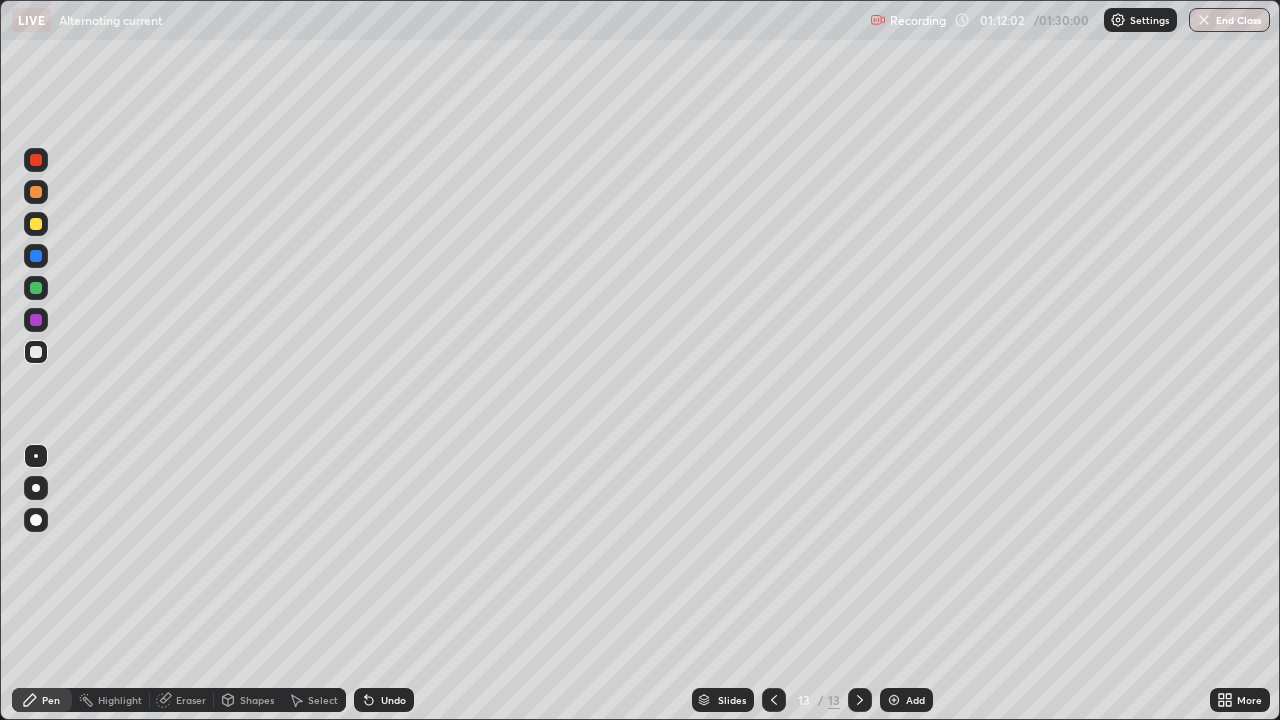 click at bounding box center [36, 352] 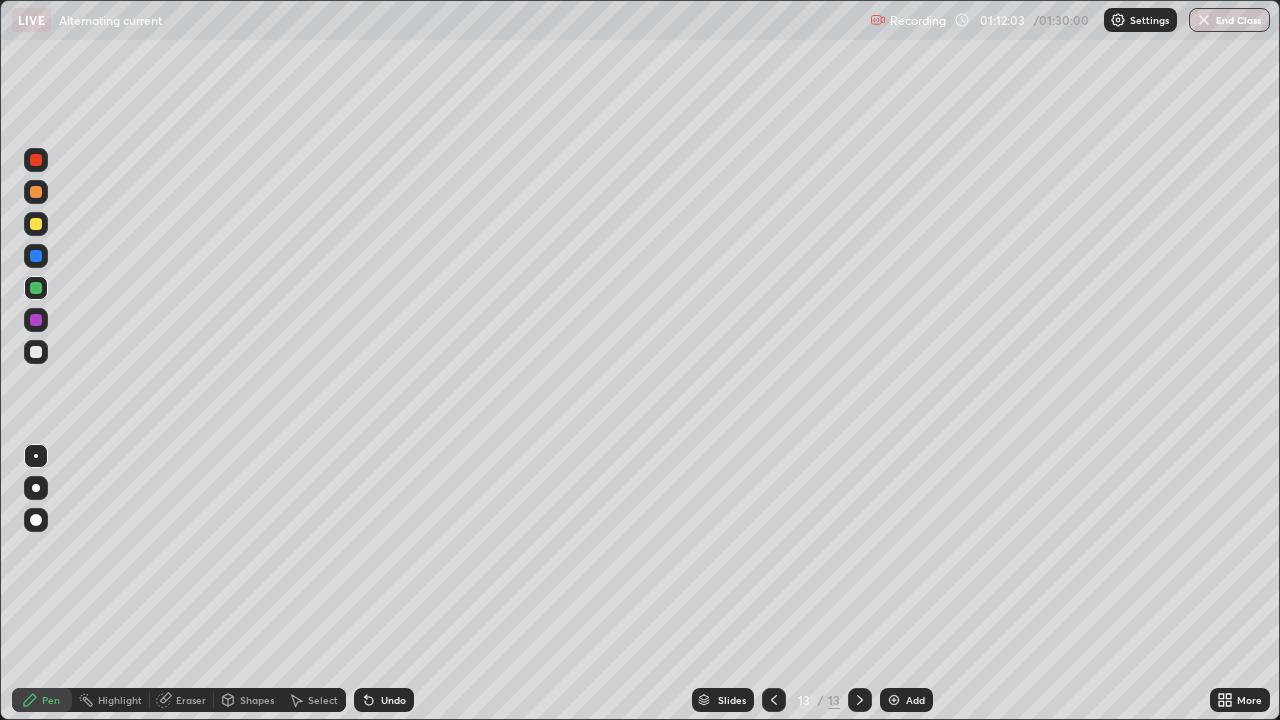 click at bounding box center (36, 320) 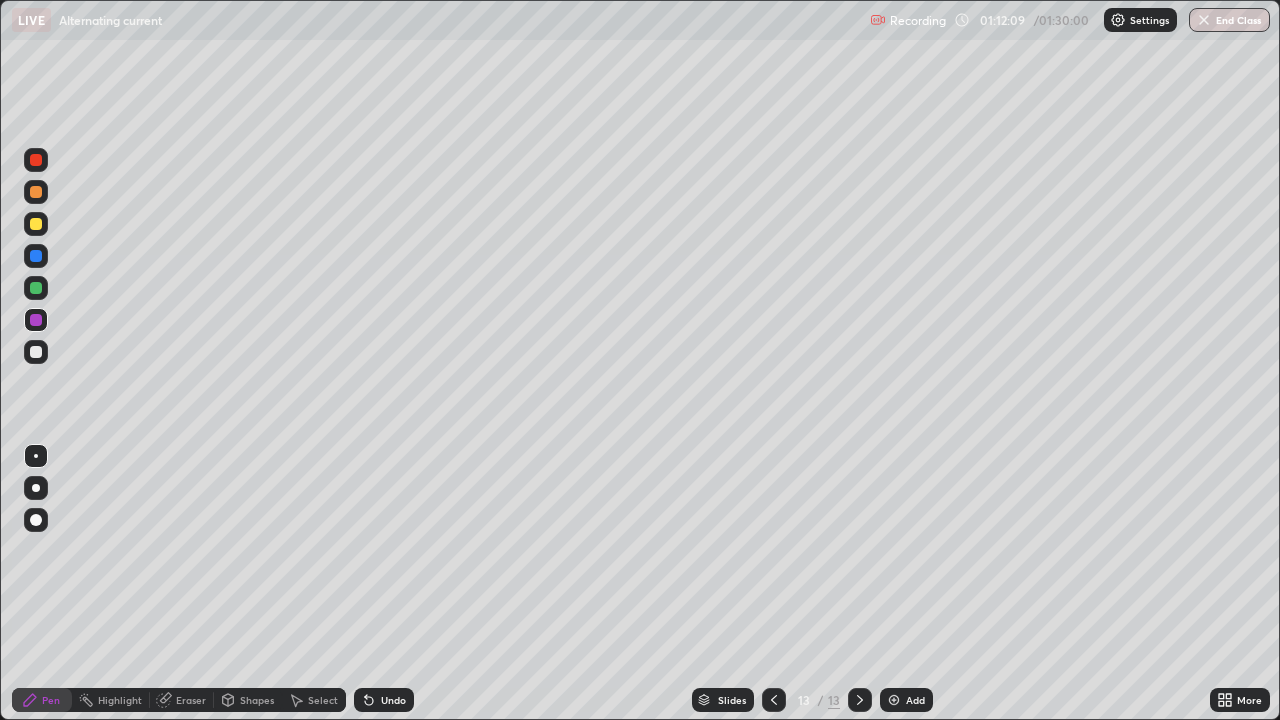click at bounding box center [36, 288] 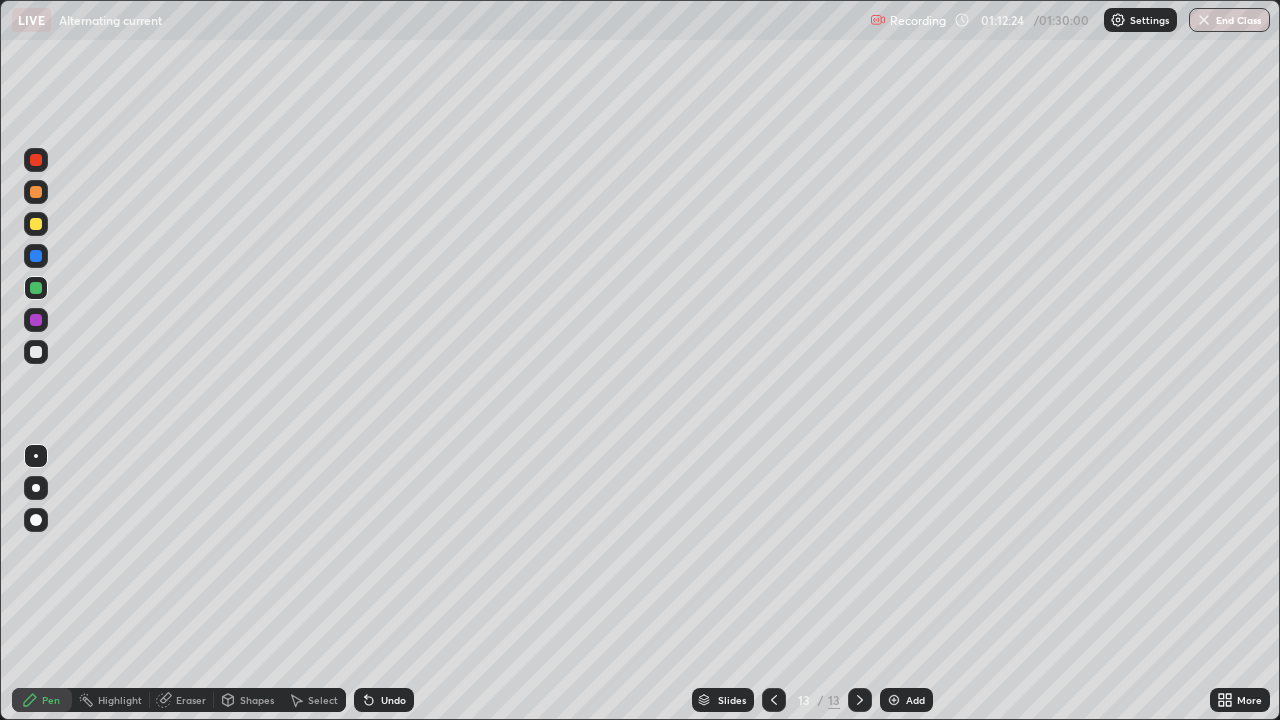click at bounding box center (36, 352) 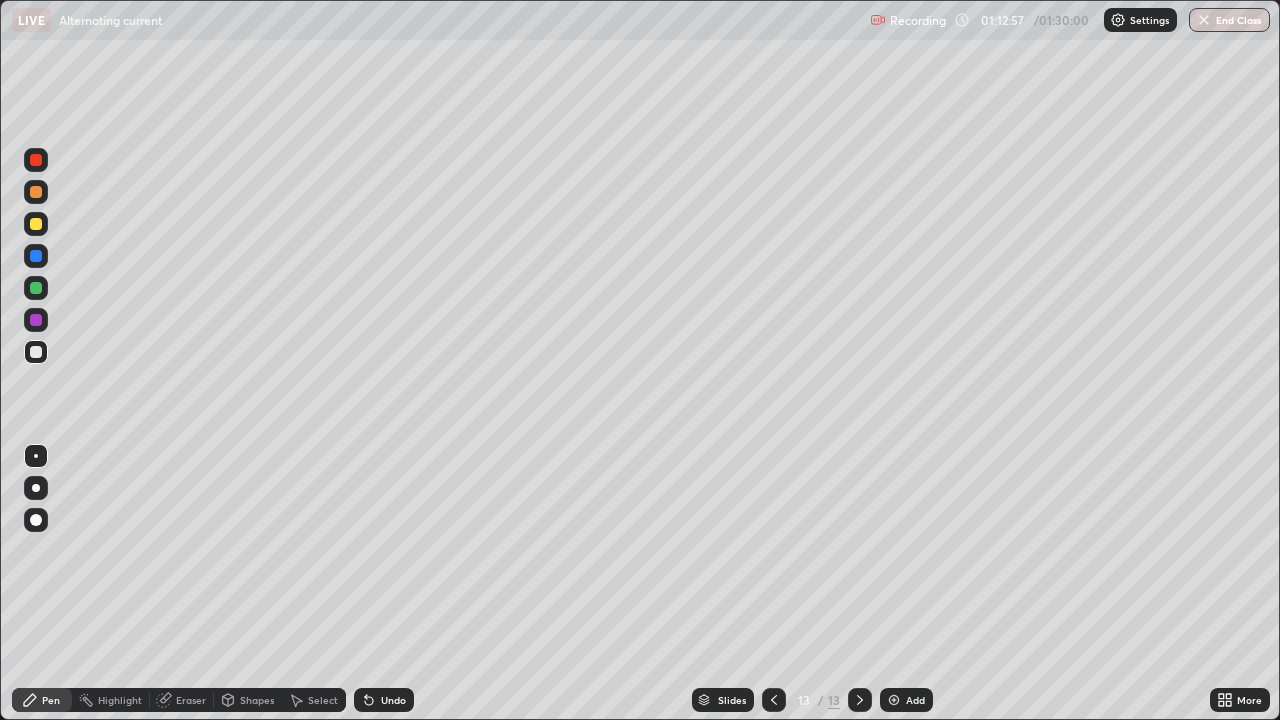 click on "Undo" at bounding box center (384, 700) 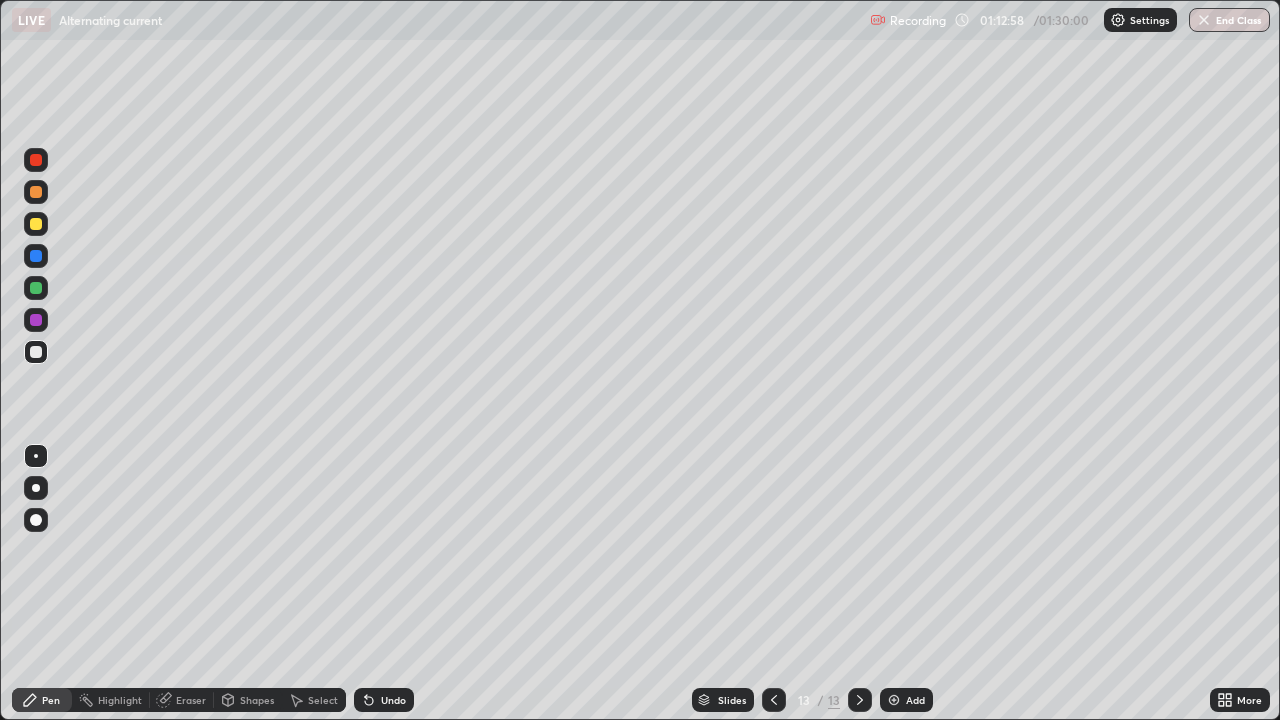 click on "Undo" at bounding box center (384, 700) 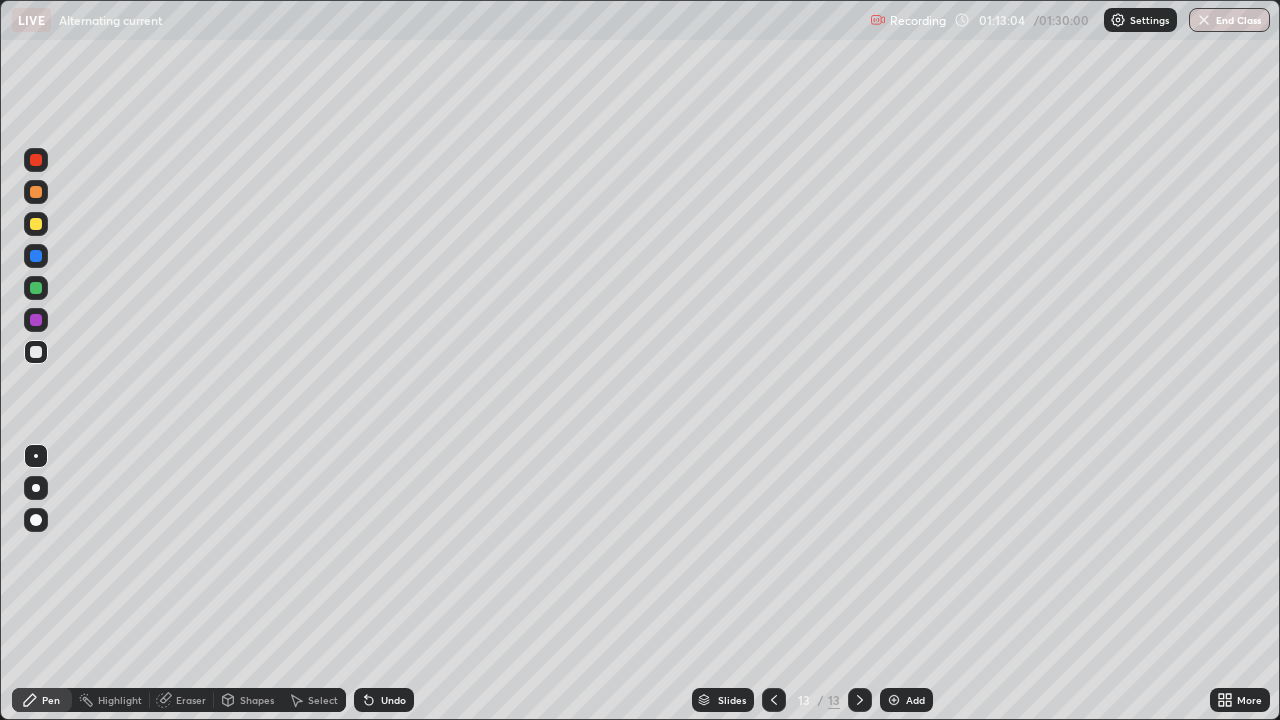 click on "Undo" at bounding box center (384, 700) 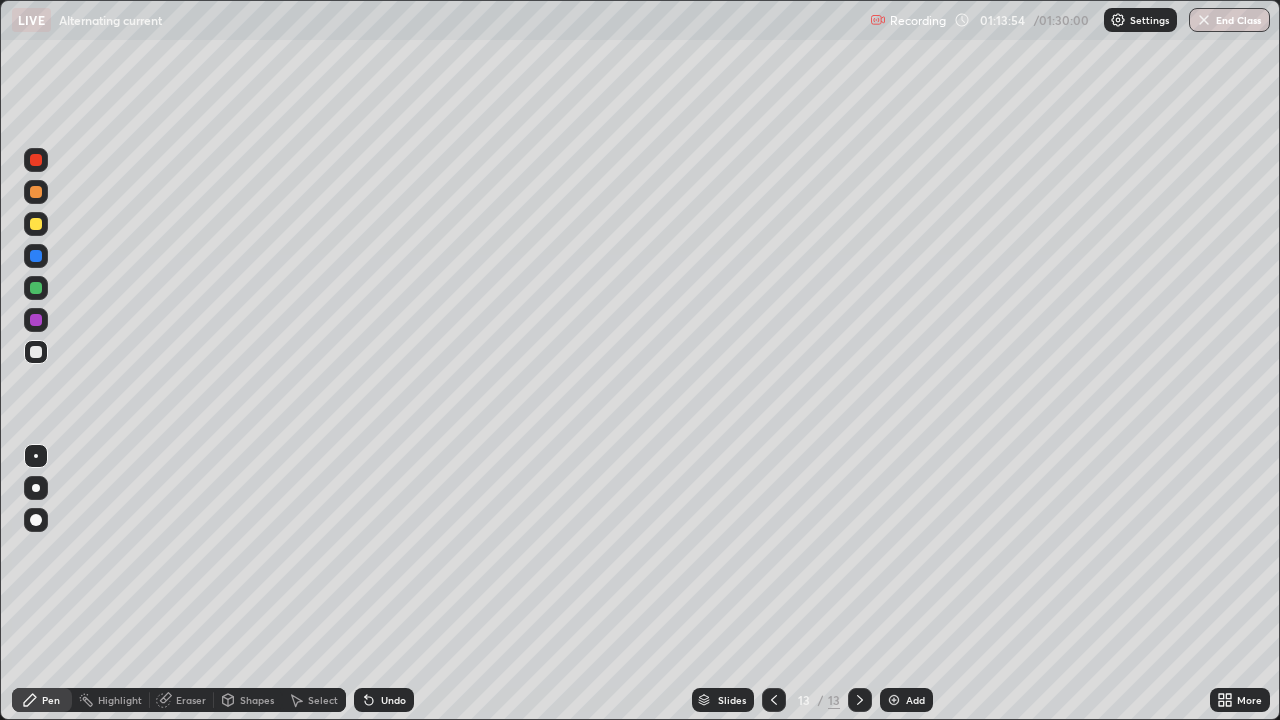 click on "Undo" at bounding box center (393, 700) 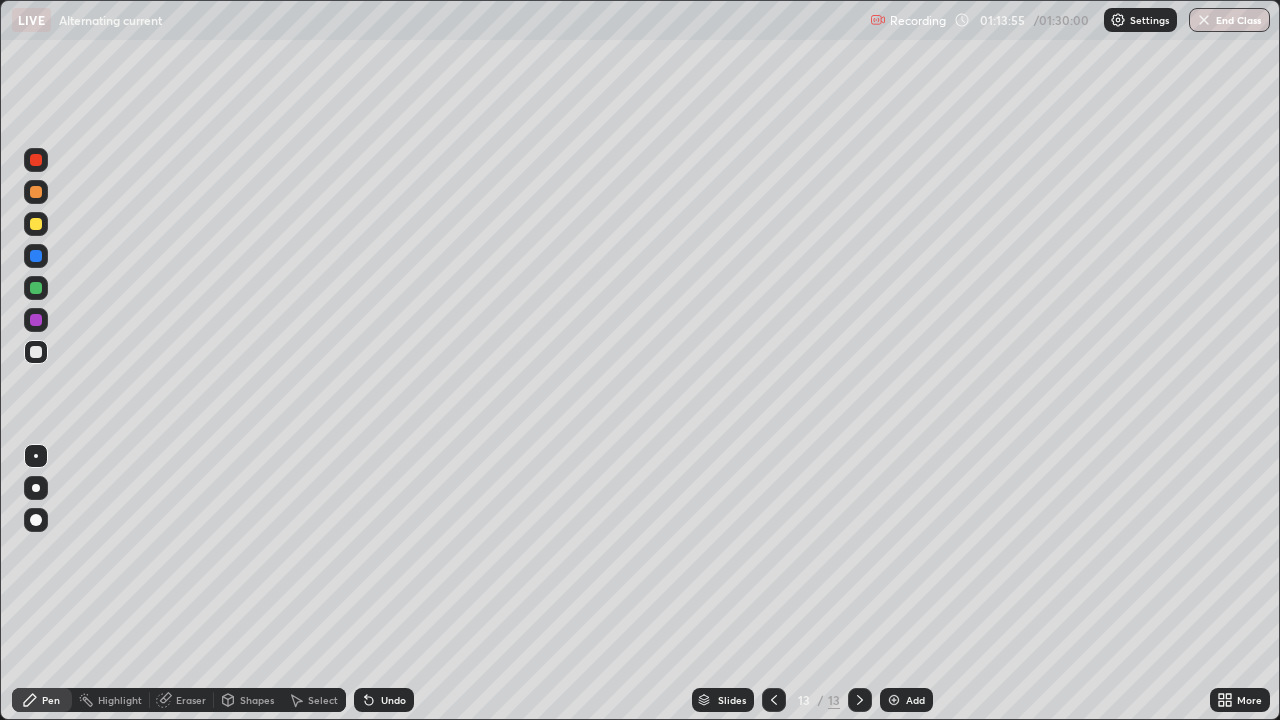 click on "Undo" at bounding box center (393, 700) 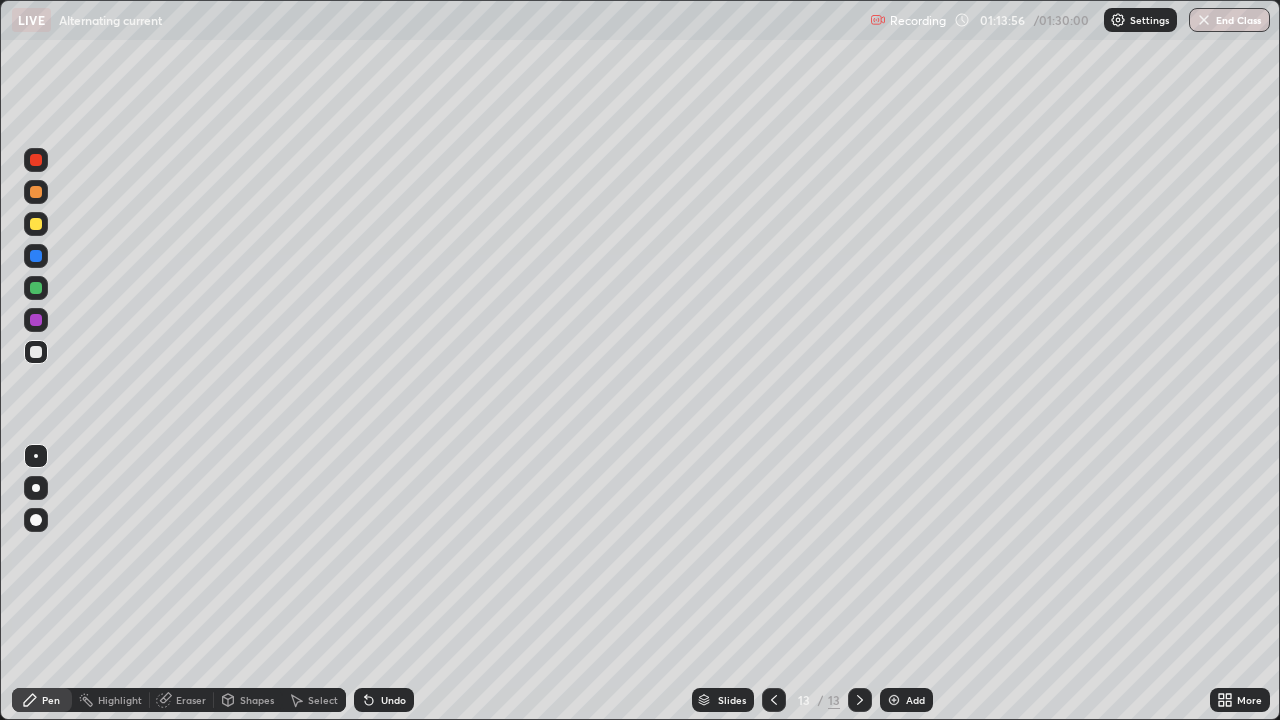 click on "Undo" at bounding box center (380, 700) 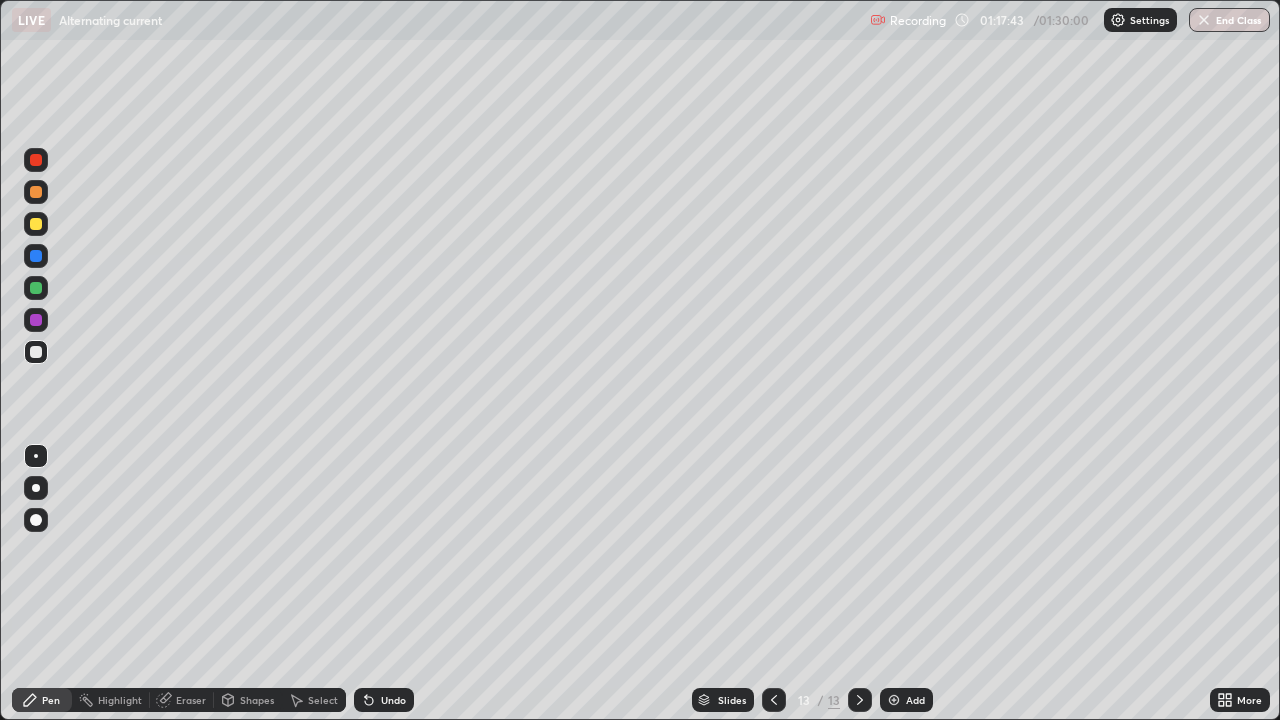 click on "Add" at bounding box center [906, 700] 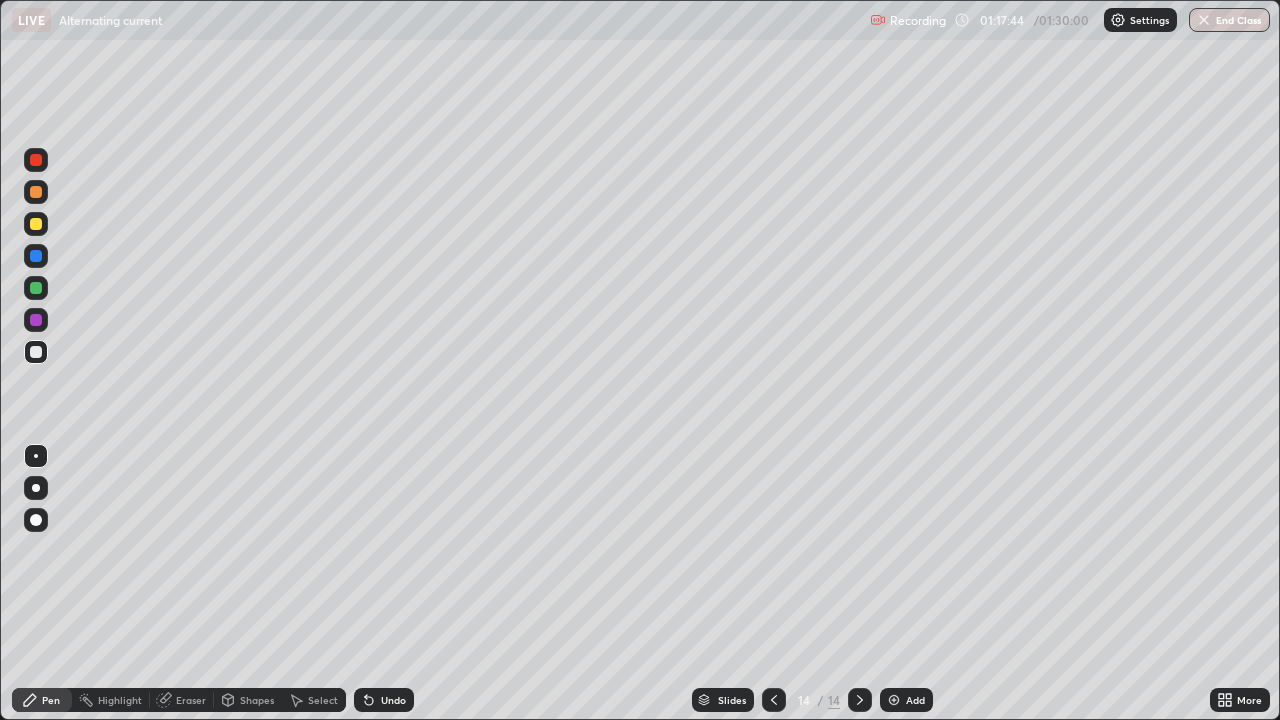 click on "Shapes" at bounding box center (248, 700) 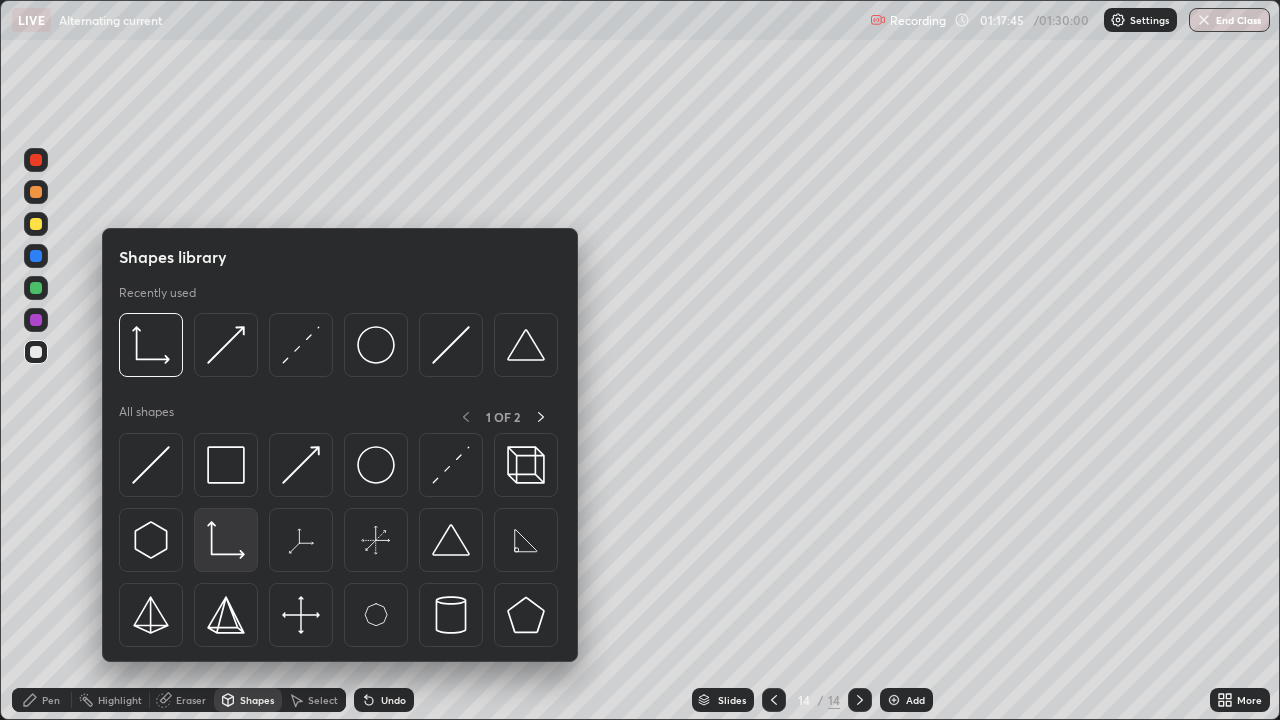 click at bounding box center (226, 540) 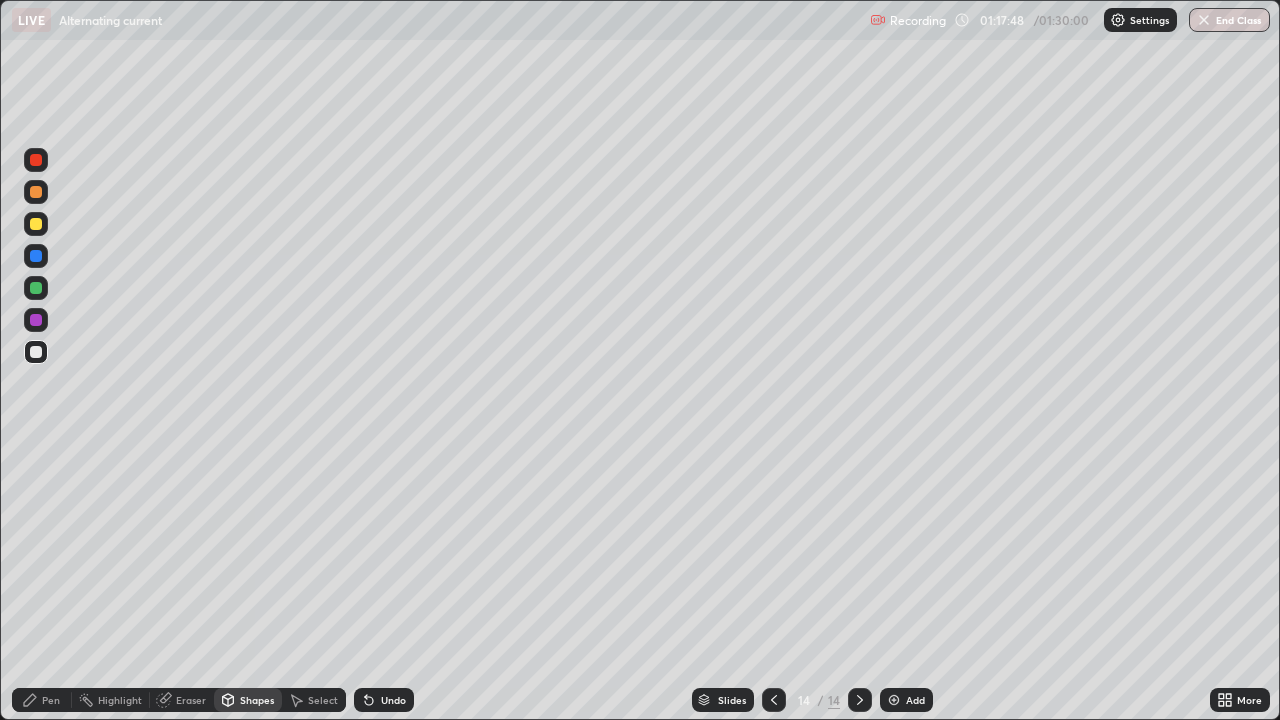 click on "Shapes" at bounding box center [257, 700] 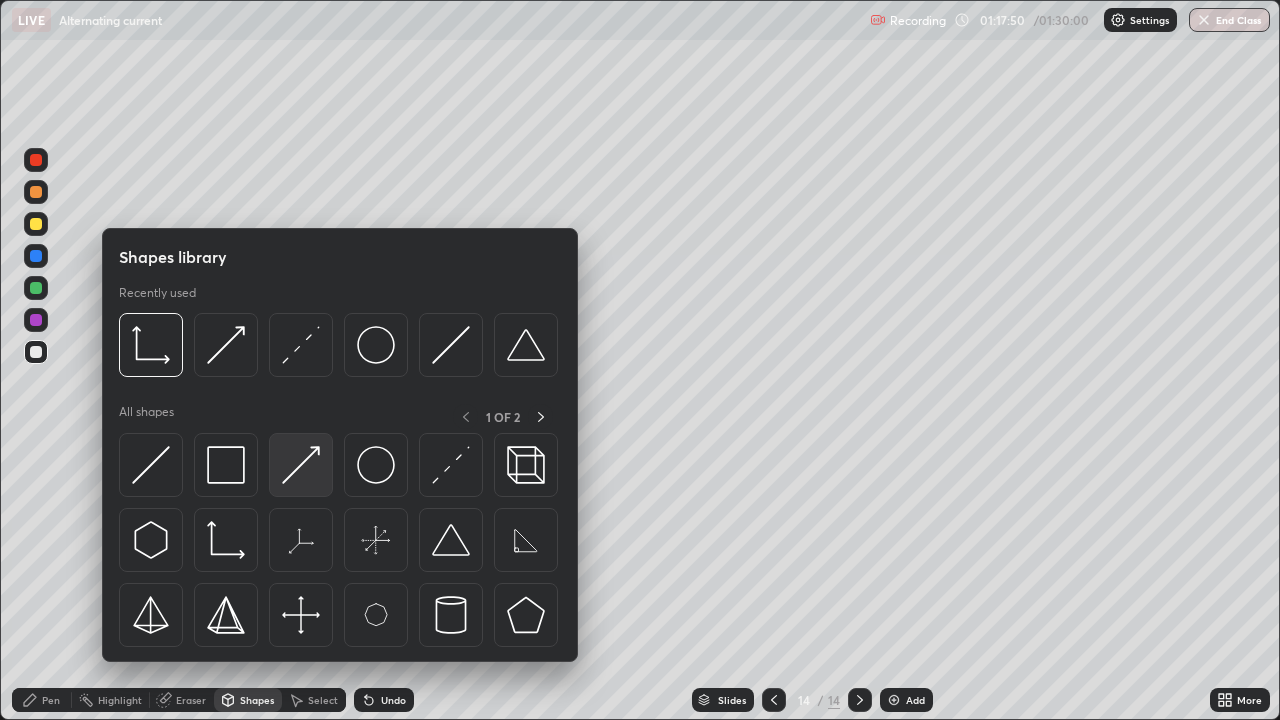 click at bounding box center [301, 465] 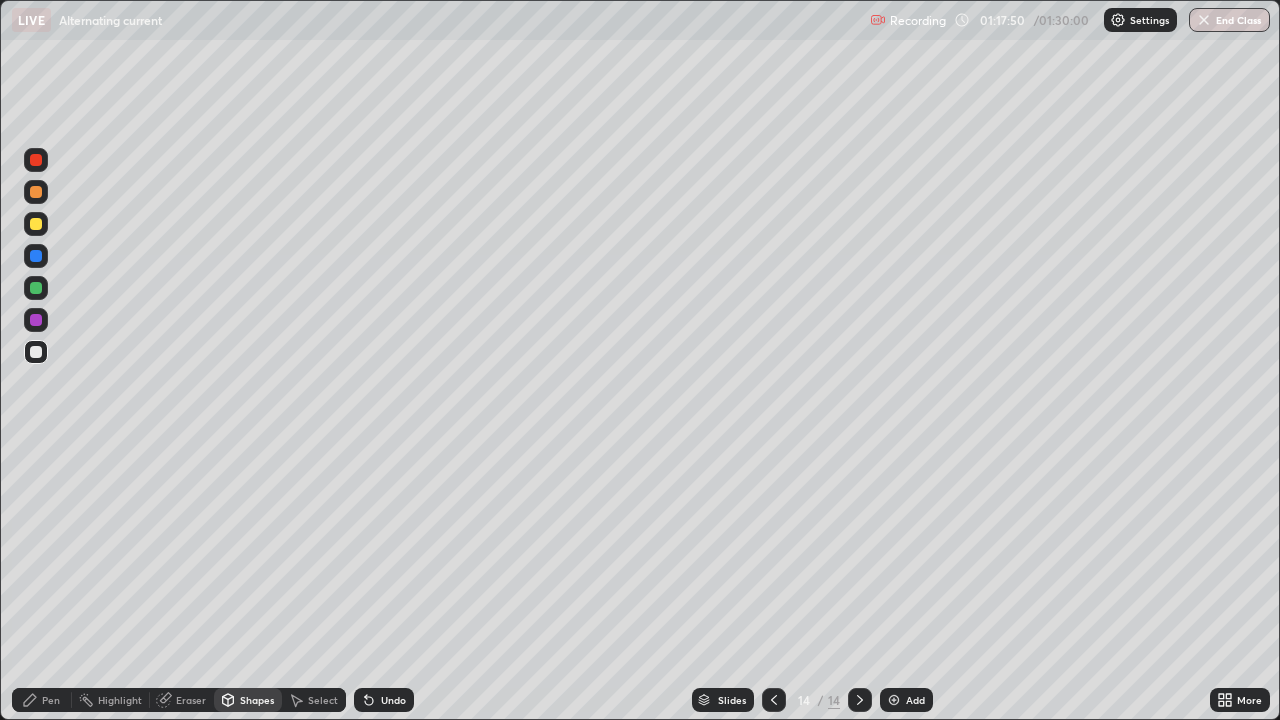 click at bounding box center [36, 224] 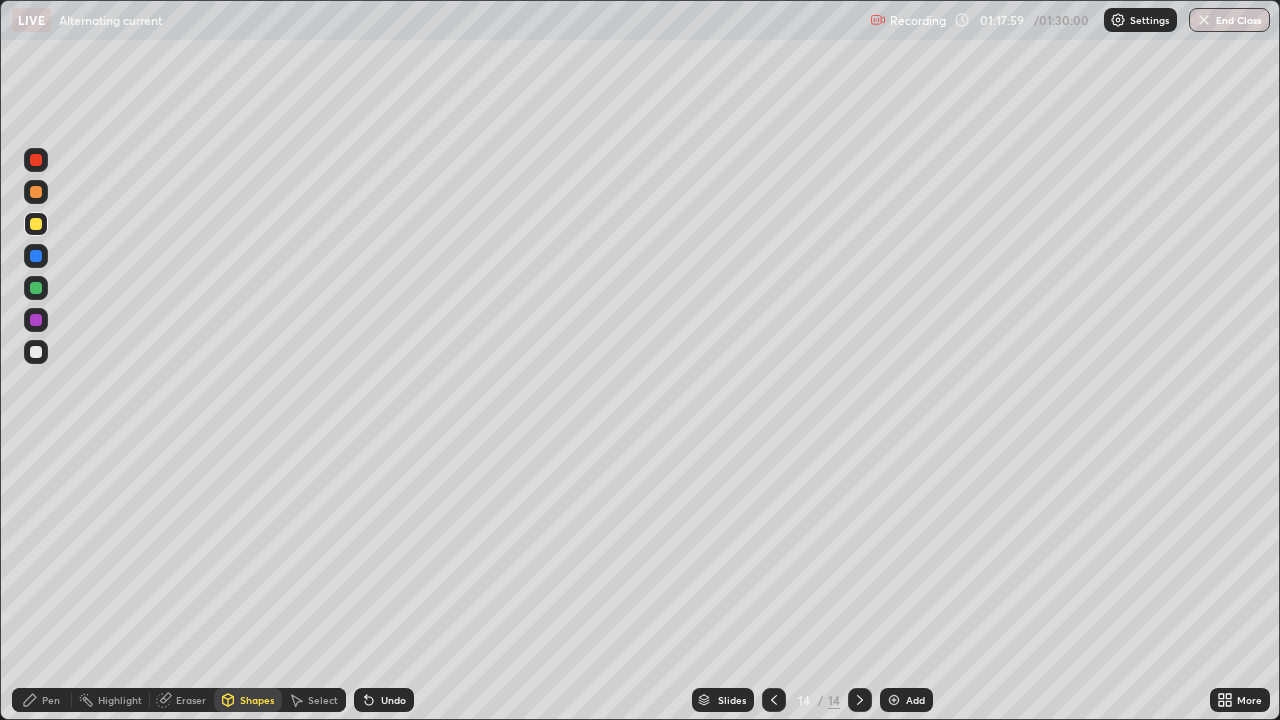 click at bounding box center [36, 352] 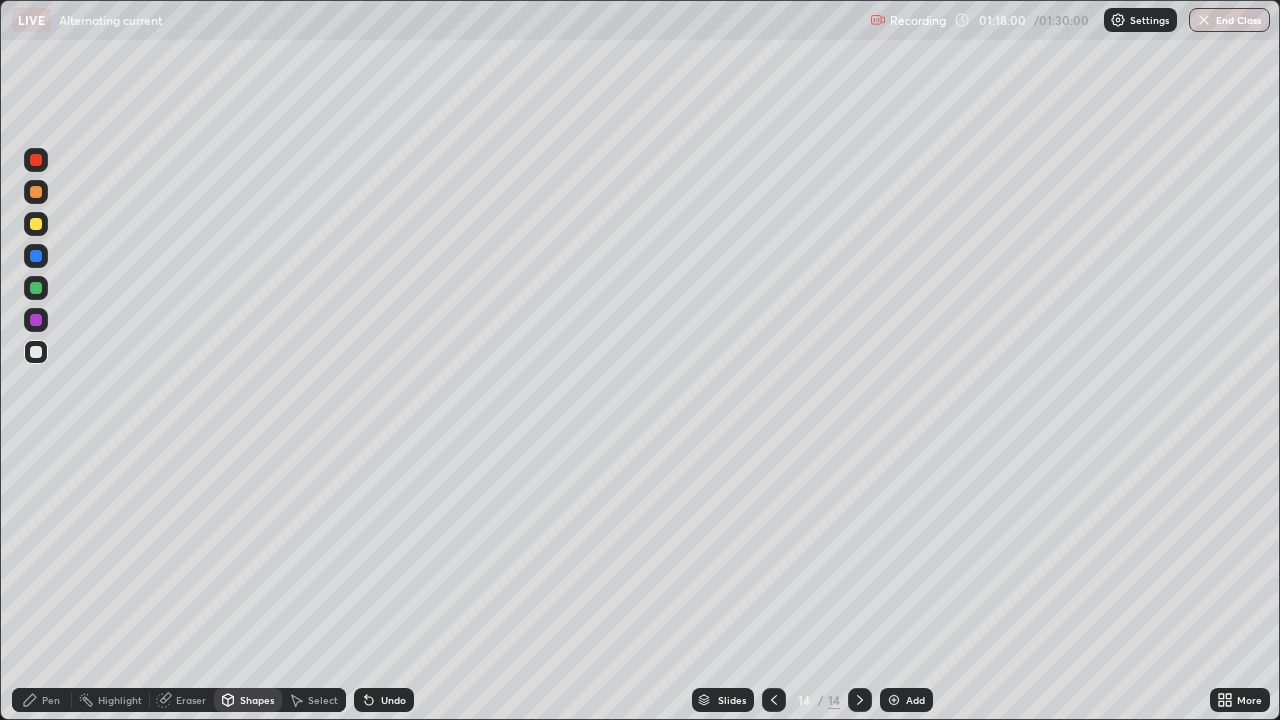 click on "Undo" at bounding box center [393, 700] 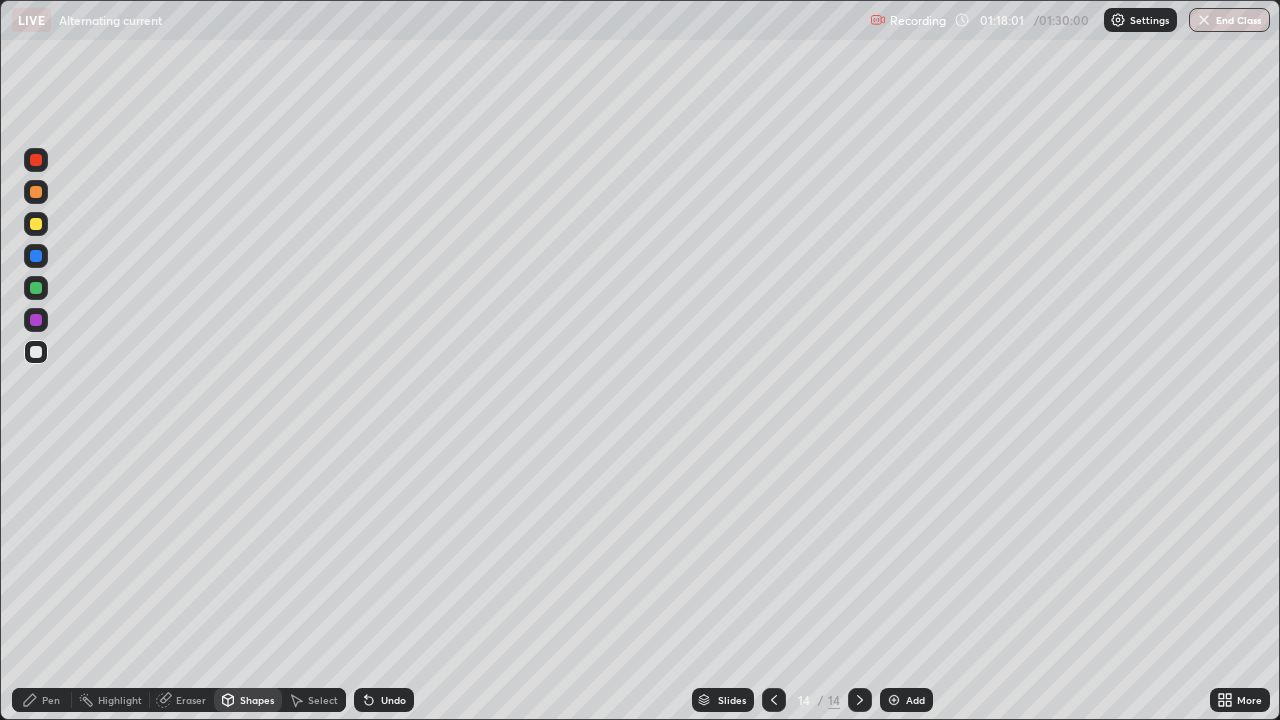 click on "Pen" at bounding box center (51, 700) 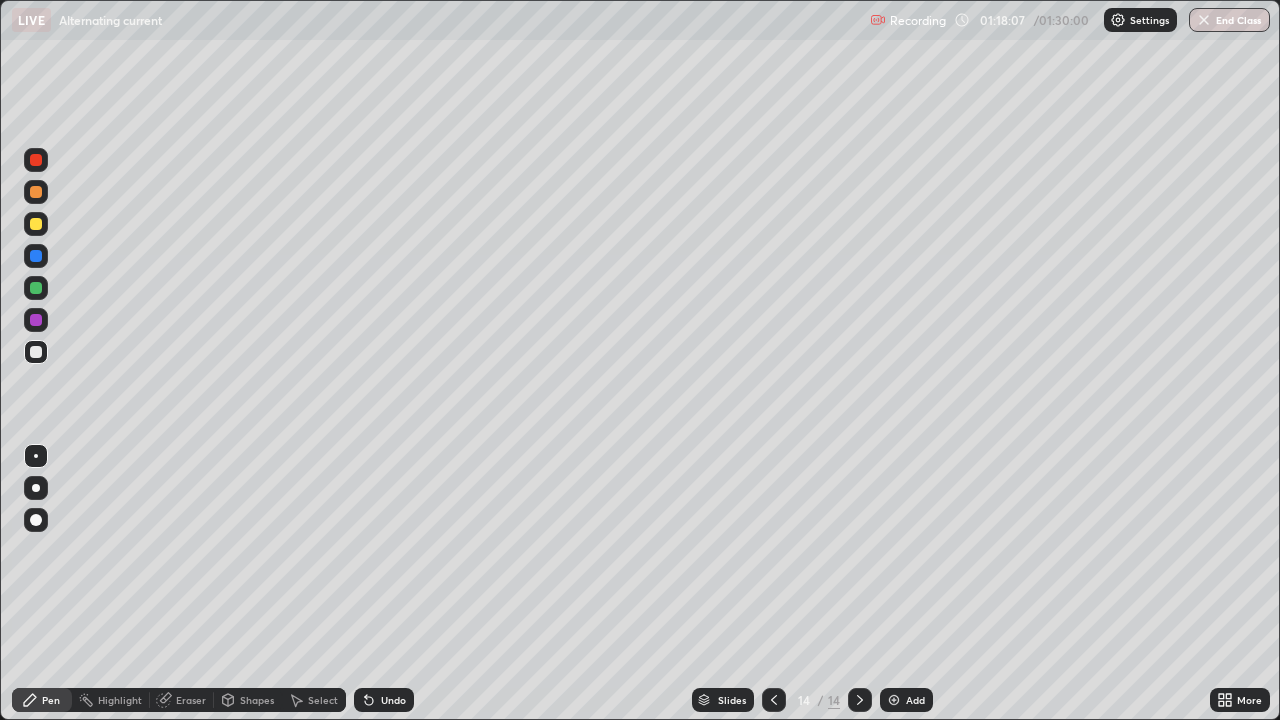 click on "Shapes" at bounding box center [248, 700] 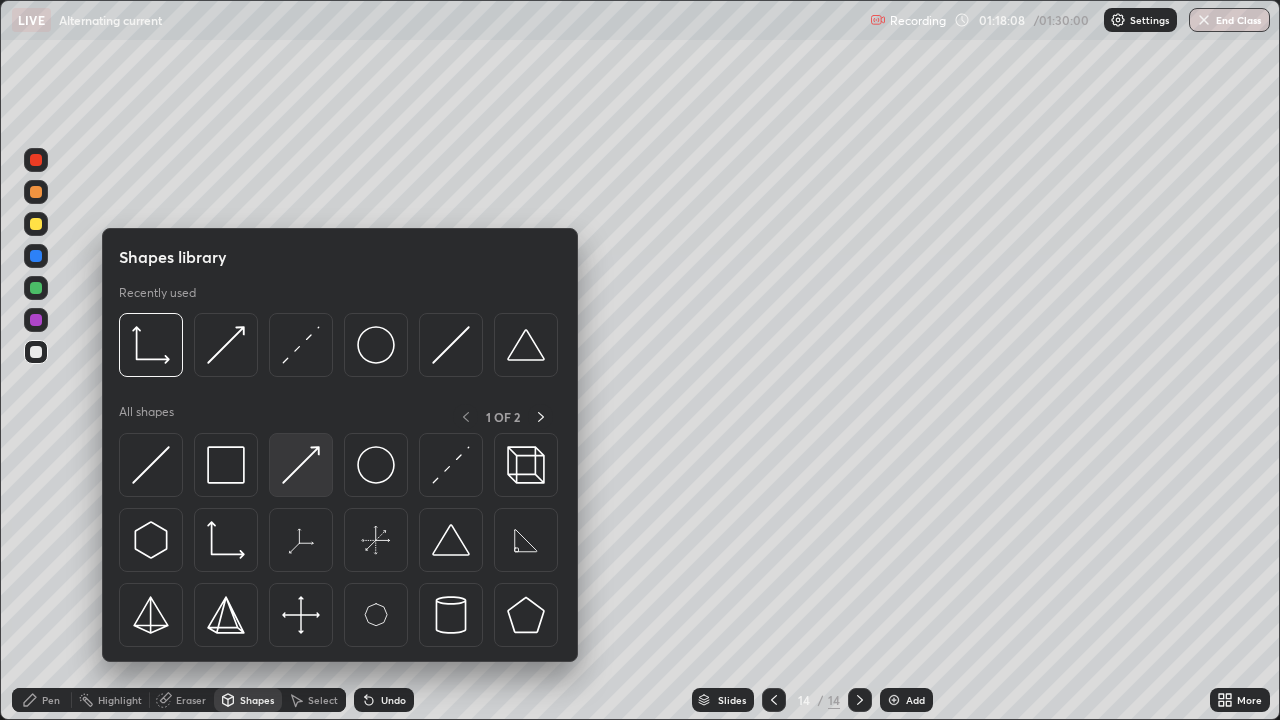 click at bounding box center (301, 465) 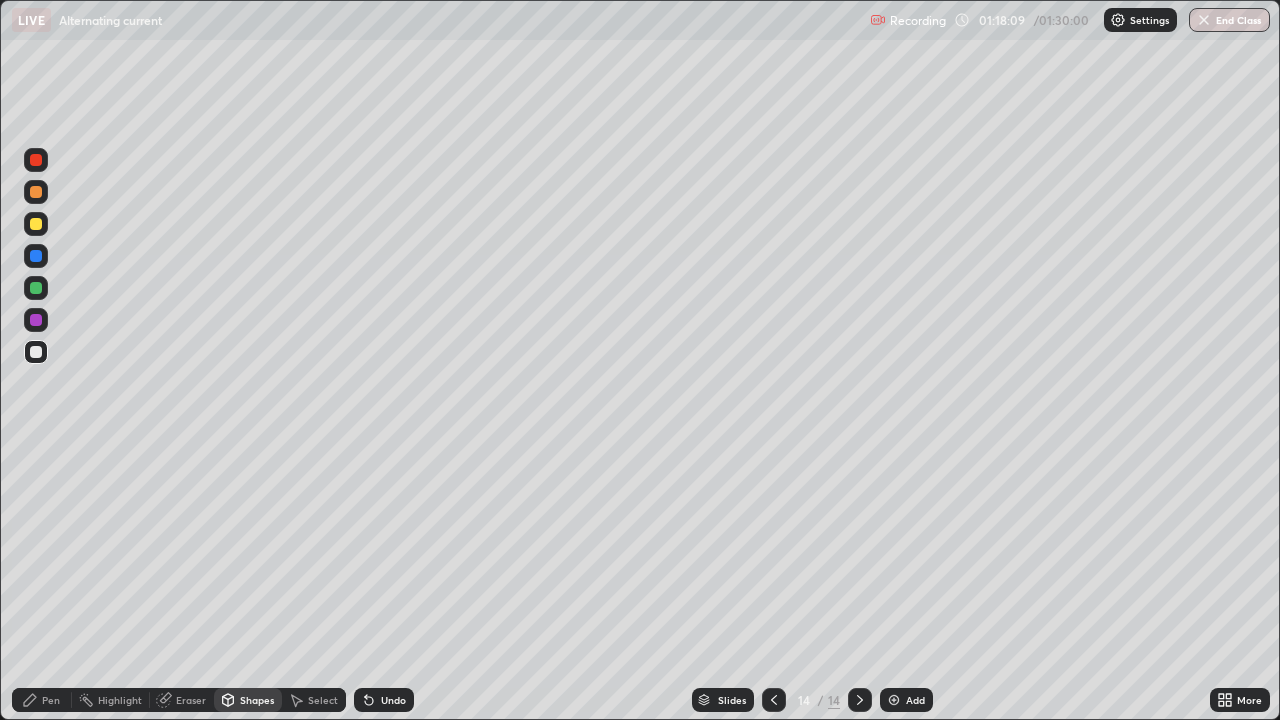 click at bounding box center (36, 288) 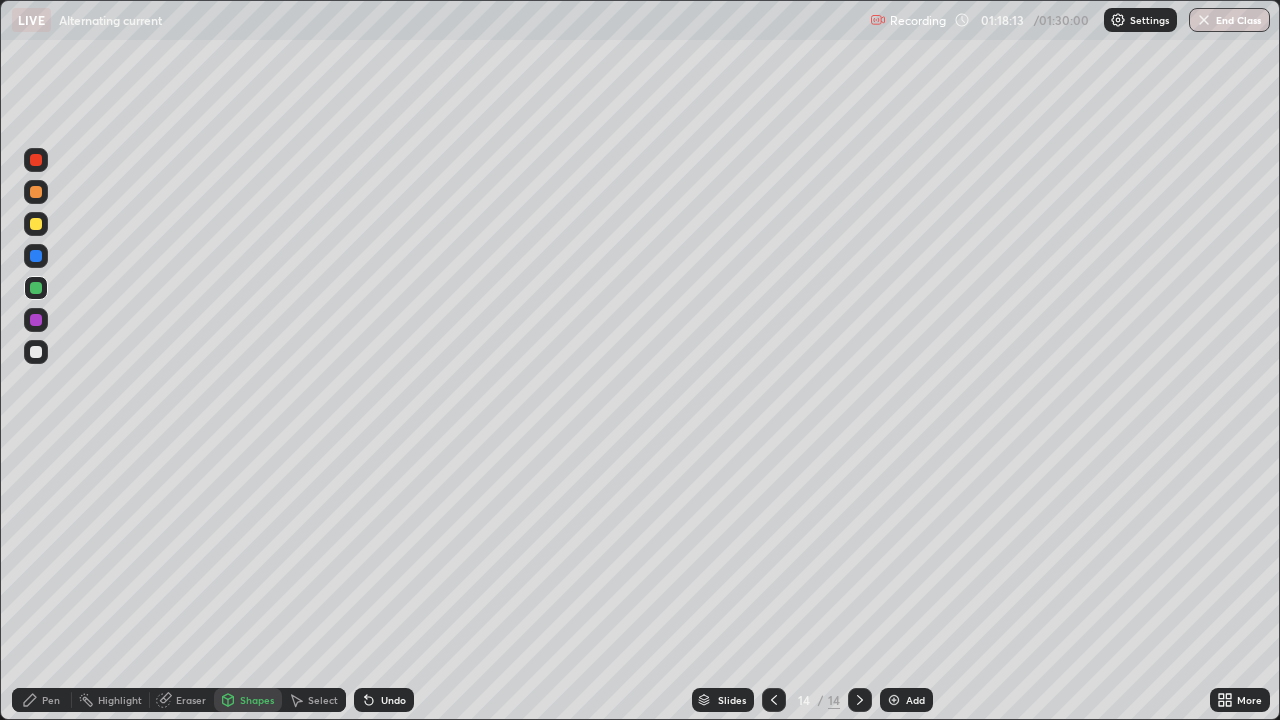click on "Pen" at bounding box center (51, 700) 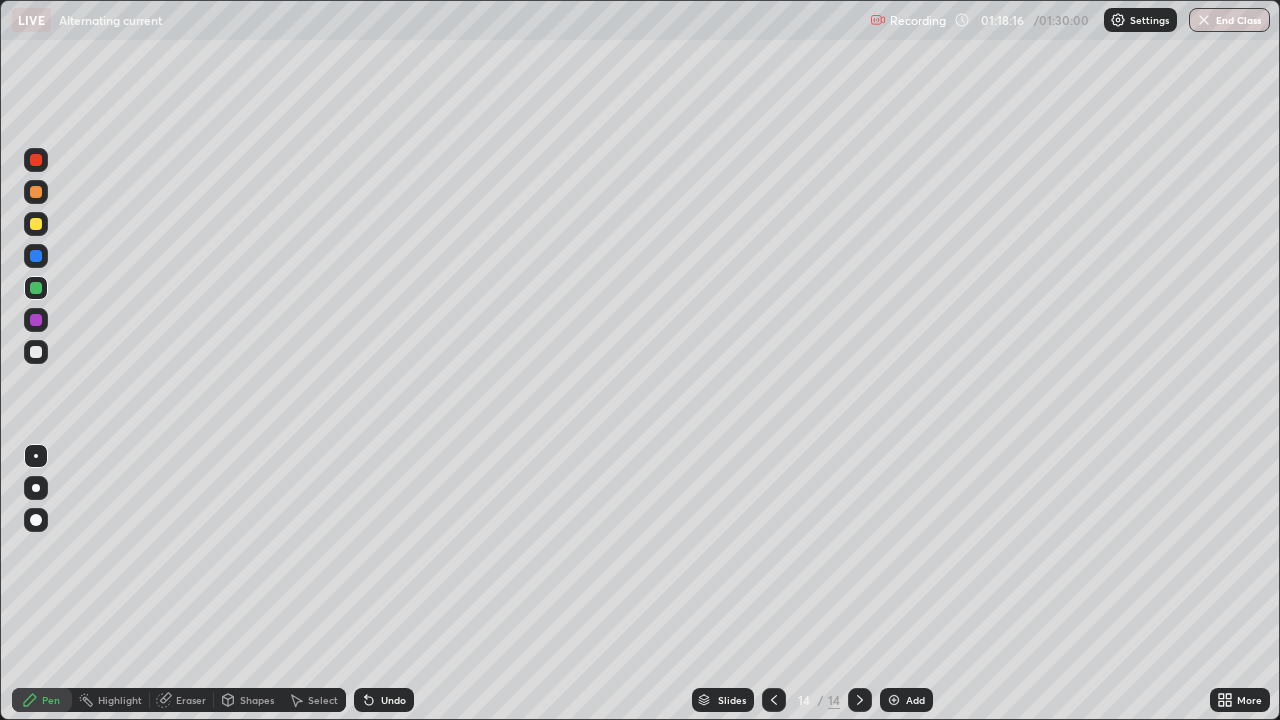 click on "Undo" at bounding box center (384, 700) 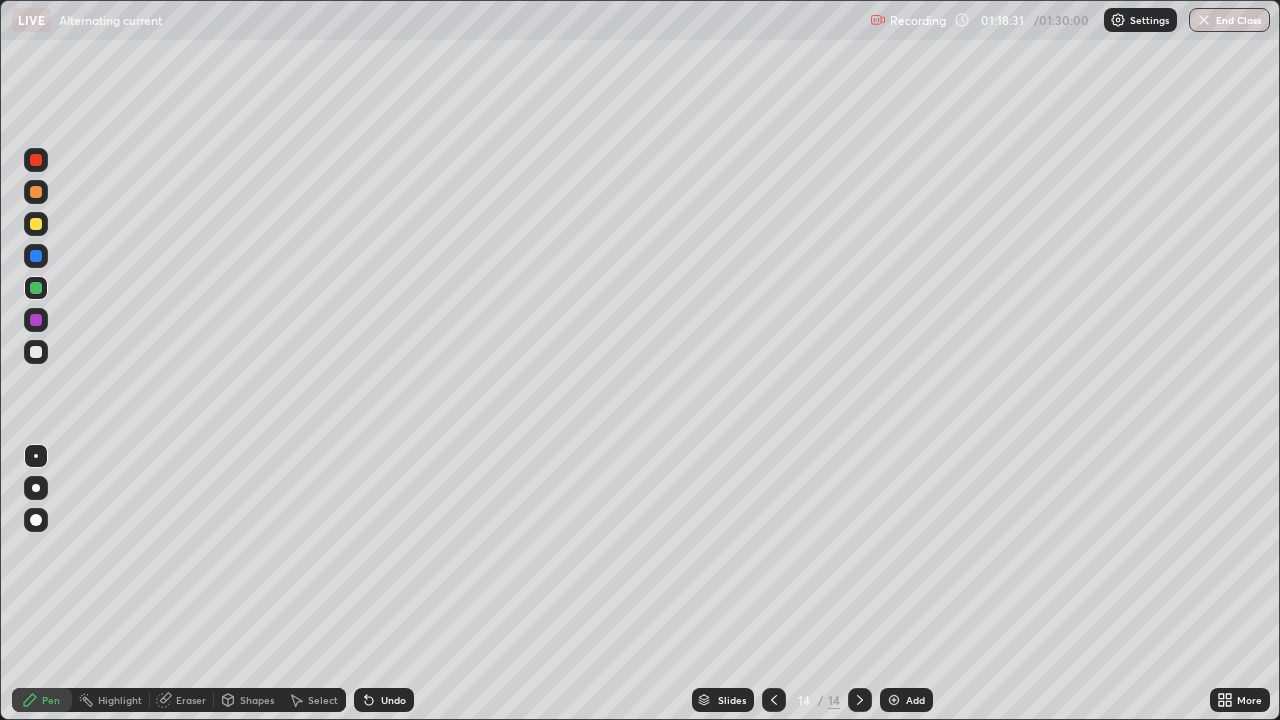 click on "Eraser" at bounding box center (191, 700) 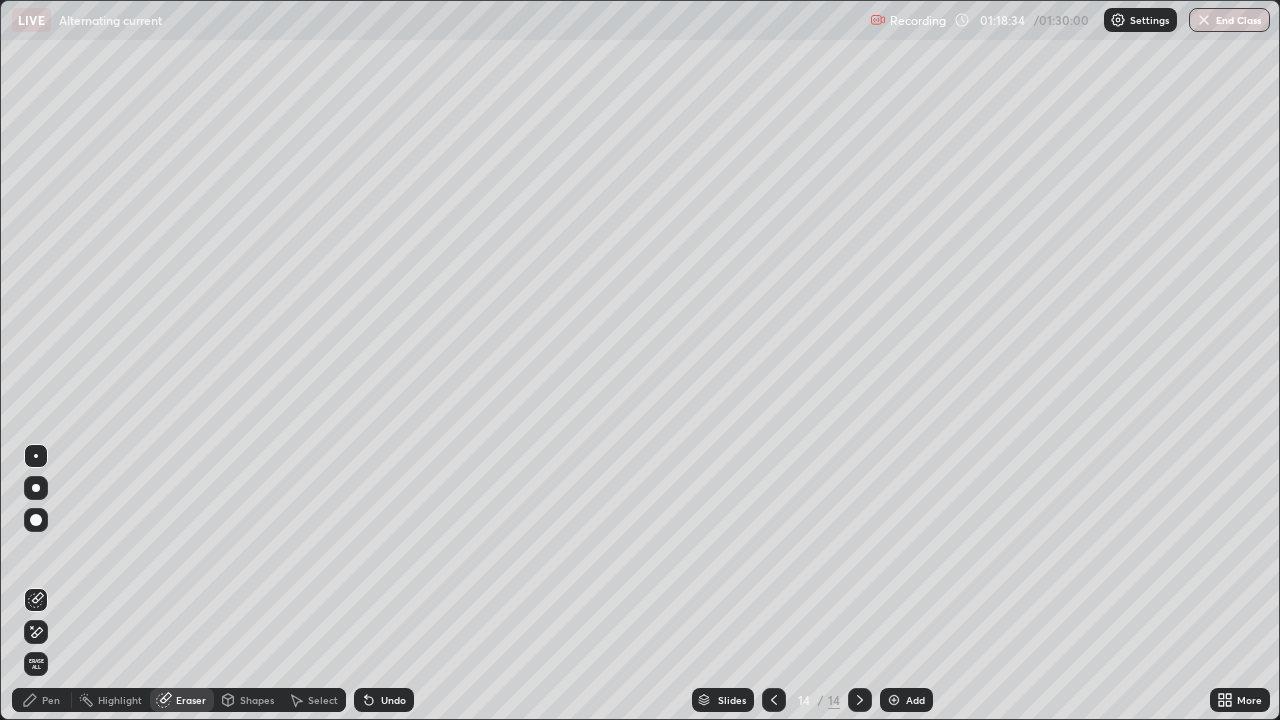 click on "Pen" at bounding box center [42, 700] 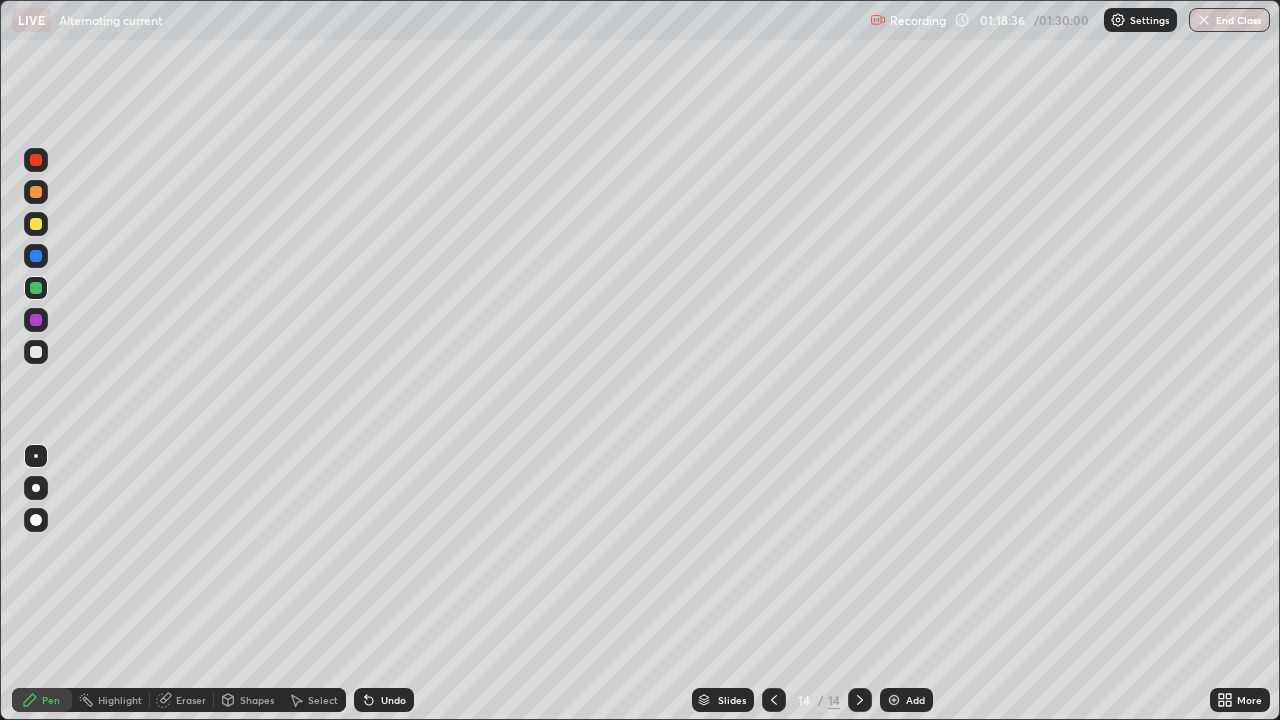 click at bounding box center [36, 320] 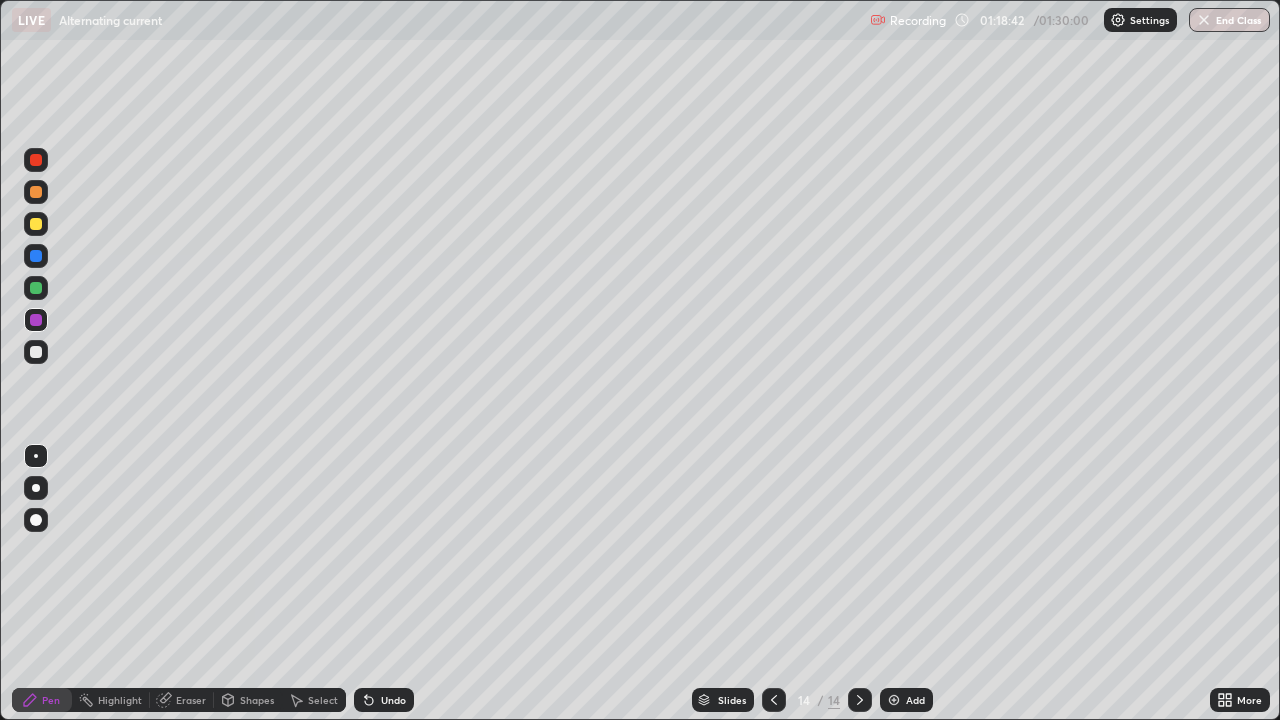 click at bounding box center [36, 288] 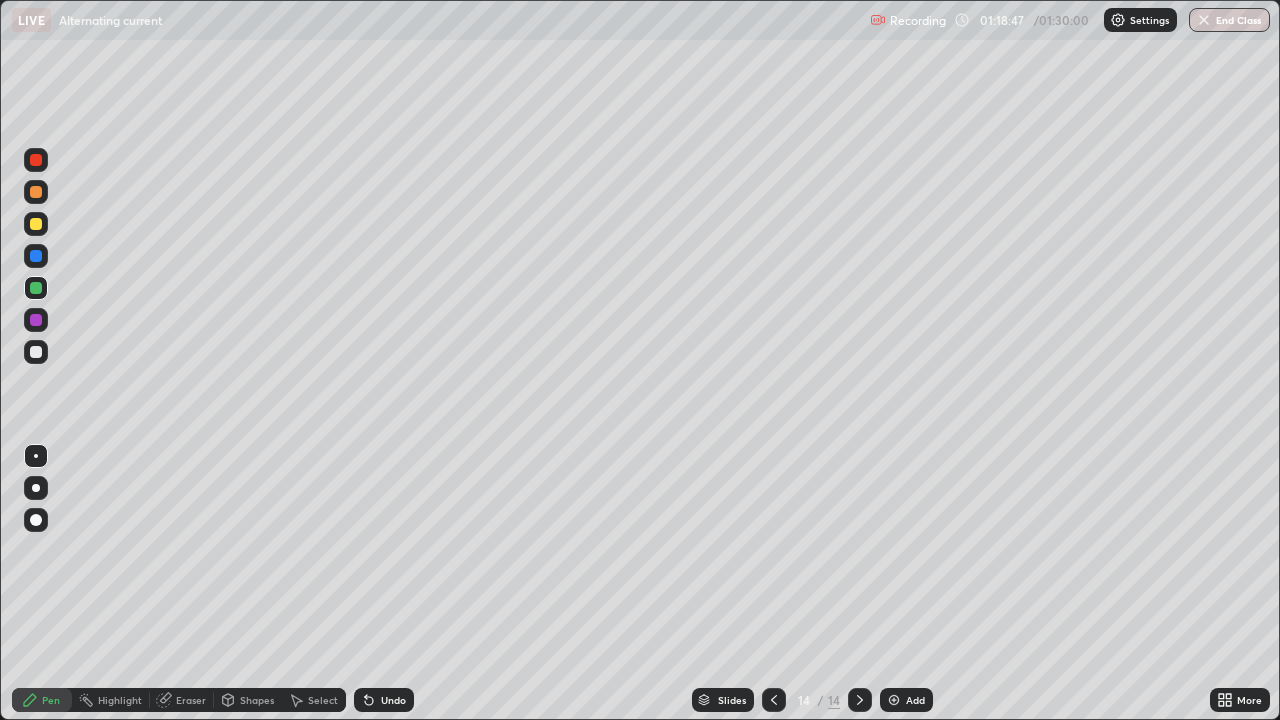 click on "Shapes" at bounding box center [257, 700] 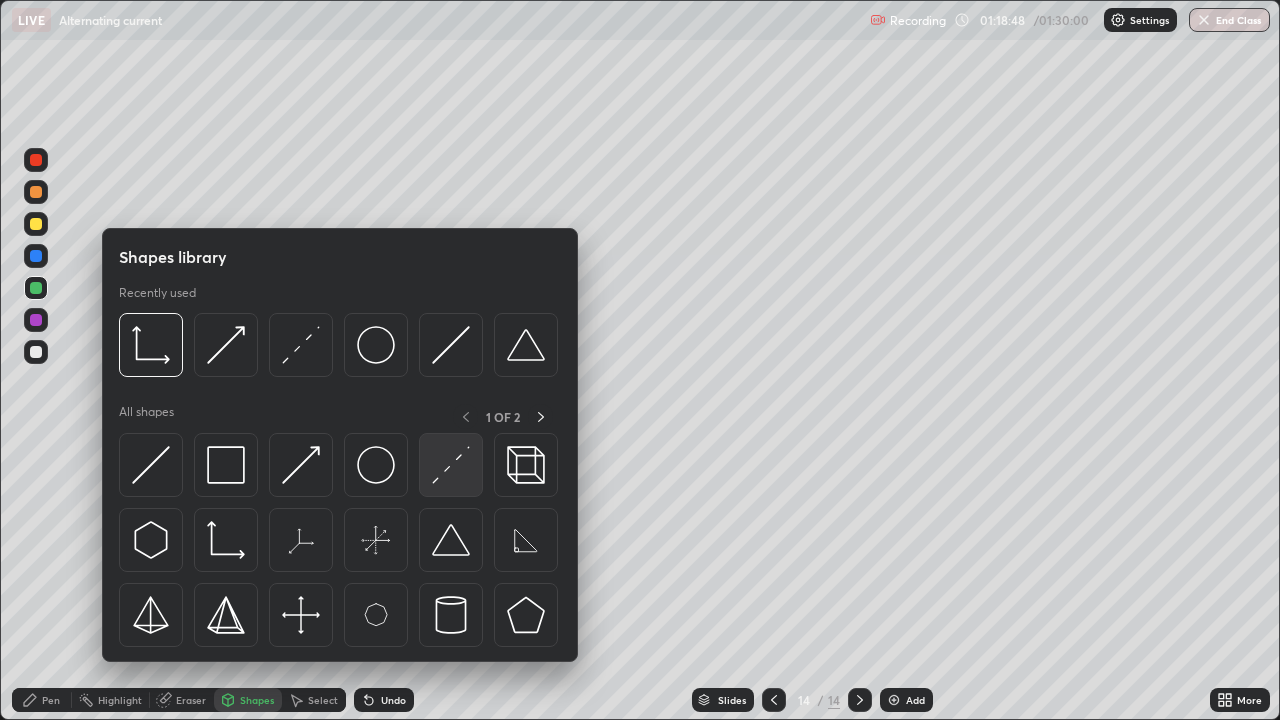 click at bounding box center (451, 465) 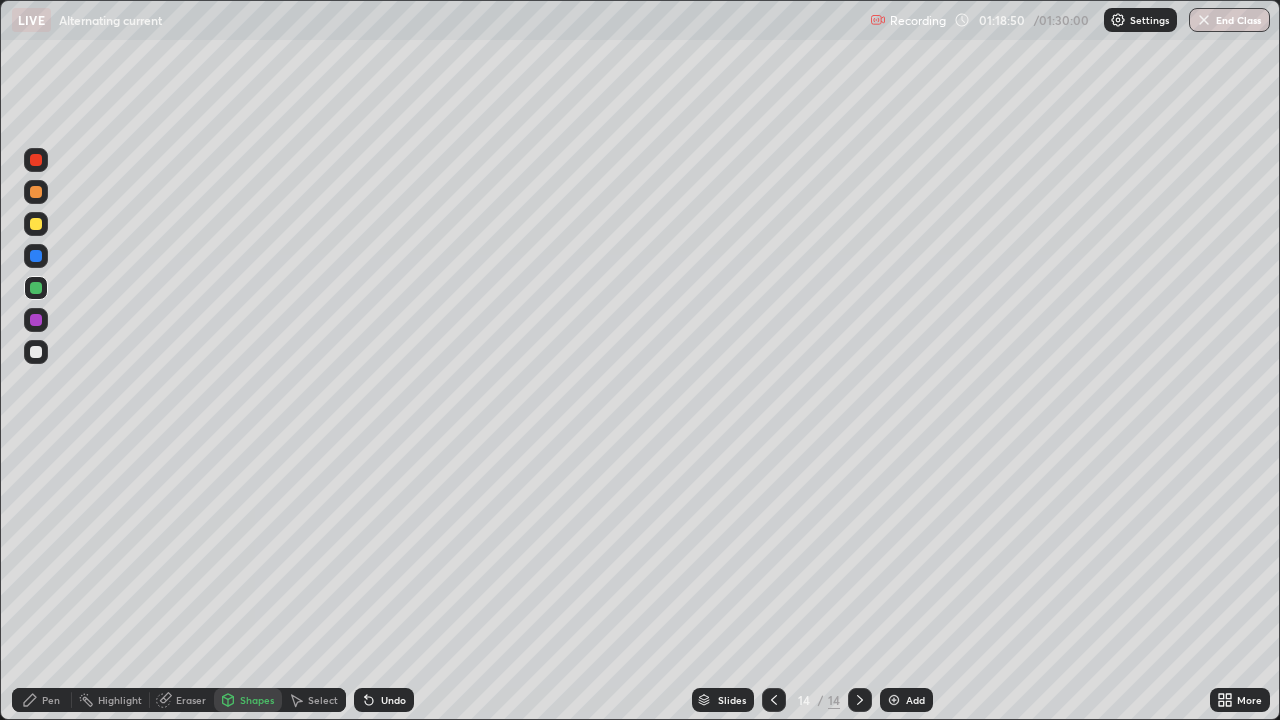 click on "Pen" at bounding box center (51, 700) 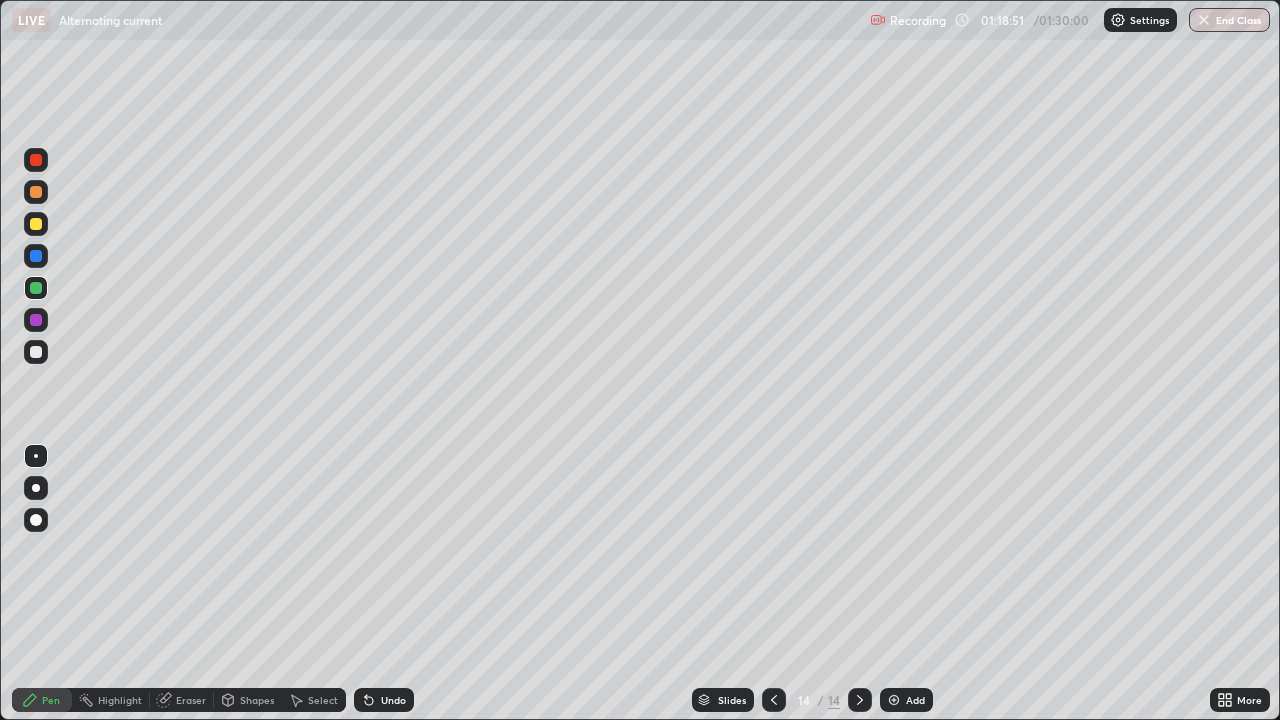 click at bounding box center (36, 352) 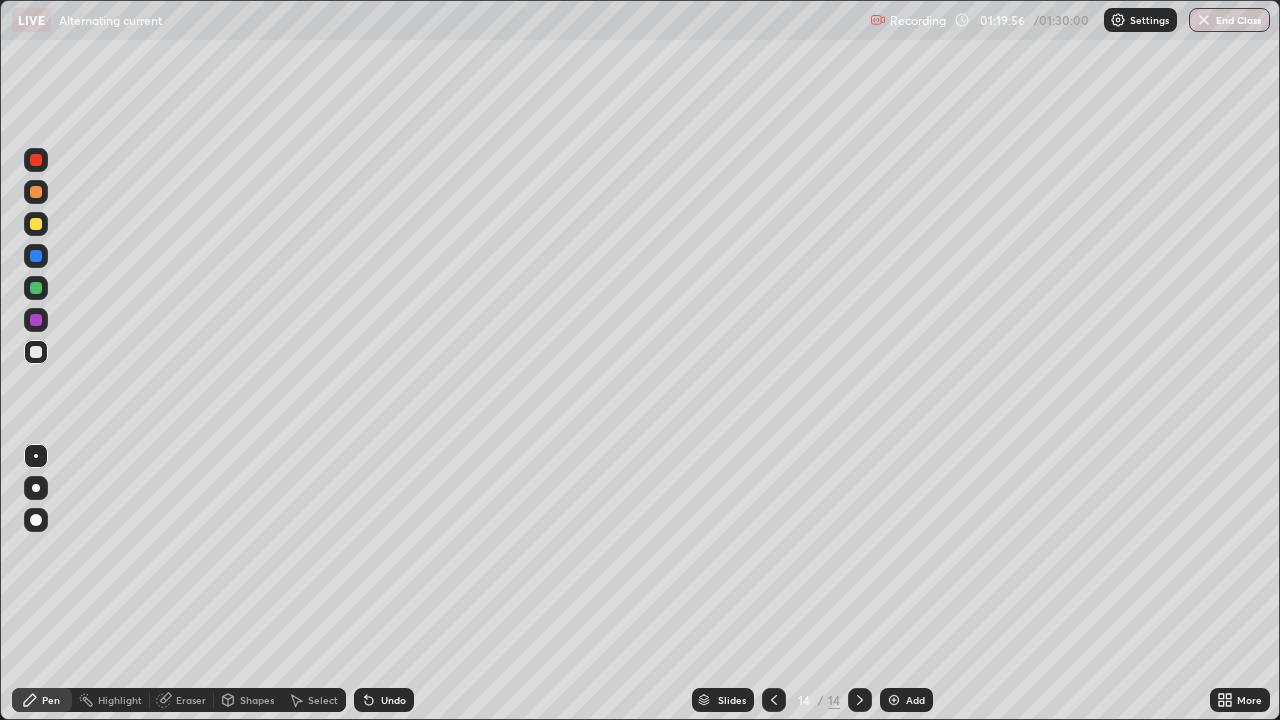 click on "Undo" at bounding box center [384, 700] 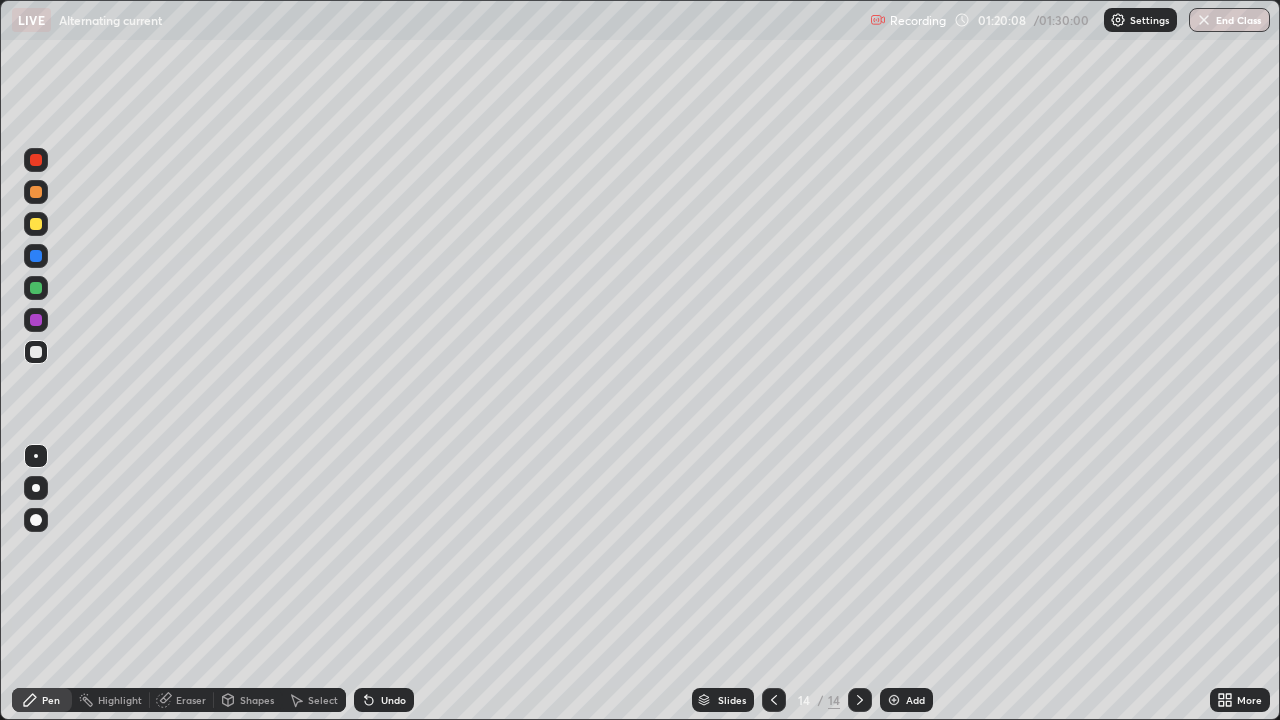 click on "Shapes" at bounding box center [248, 700] 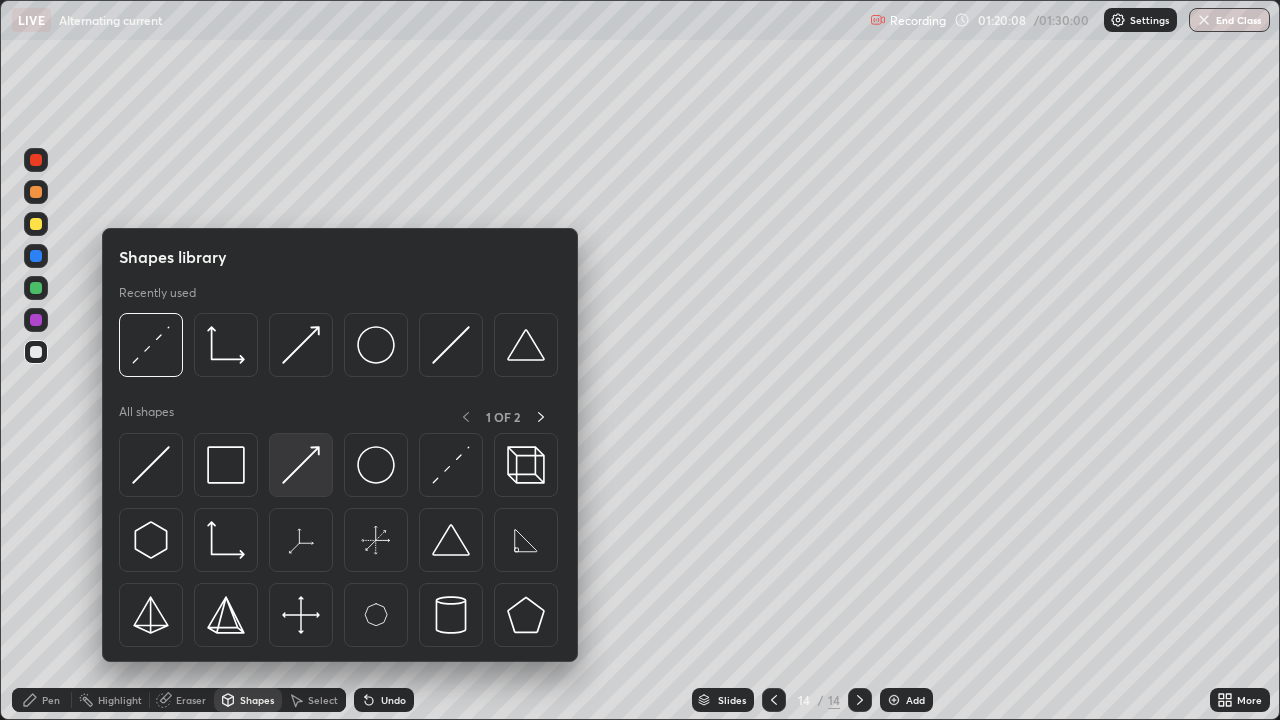 click at bounding box center [301, 465] 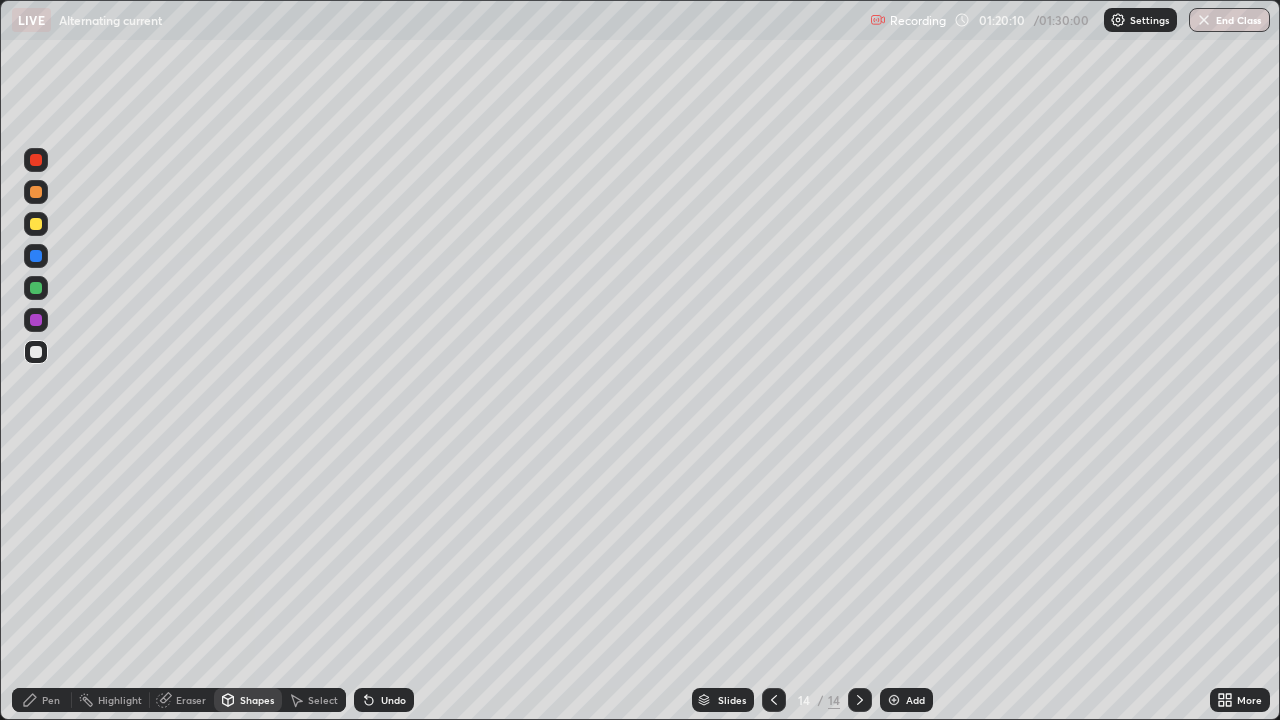 click at bounding box center (36, 288) 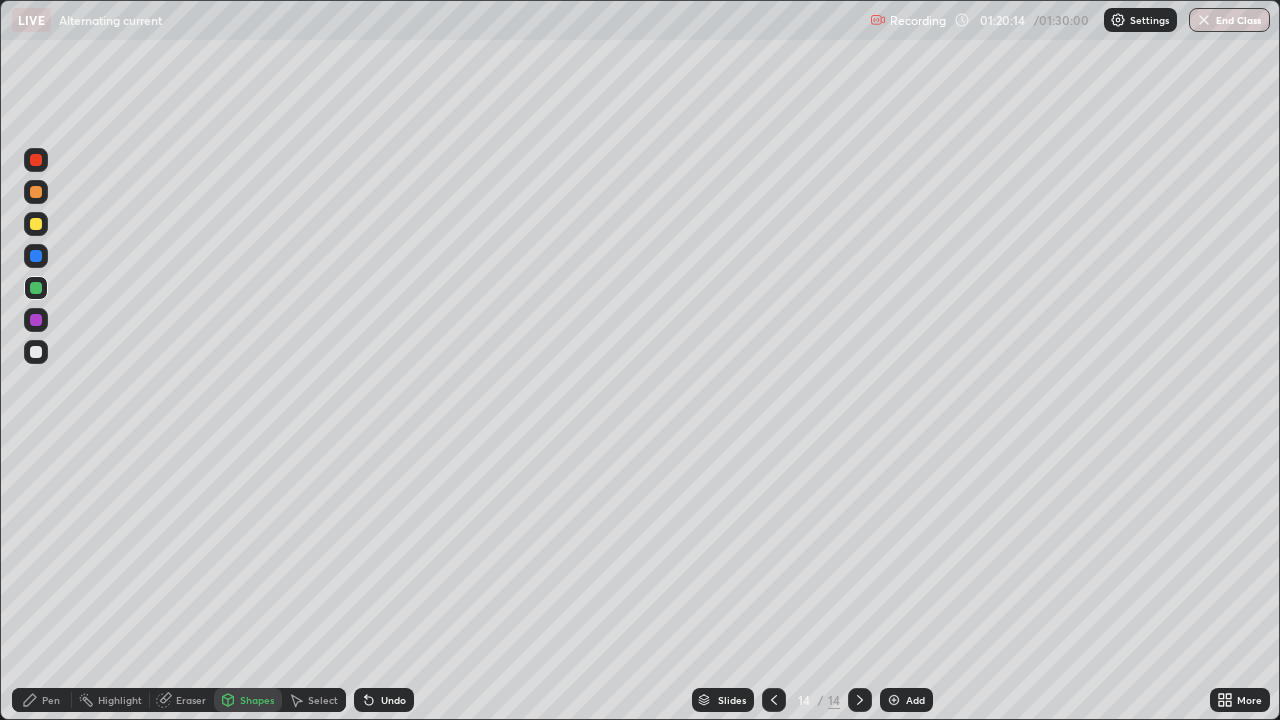 click on "Pen" at bounding box center (42, 700) 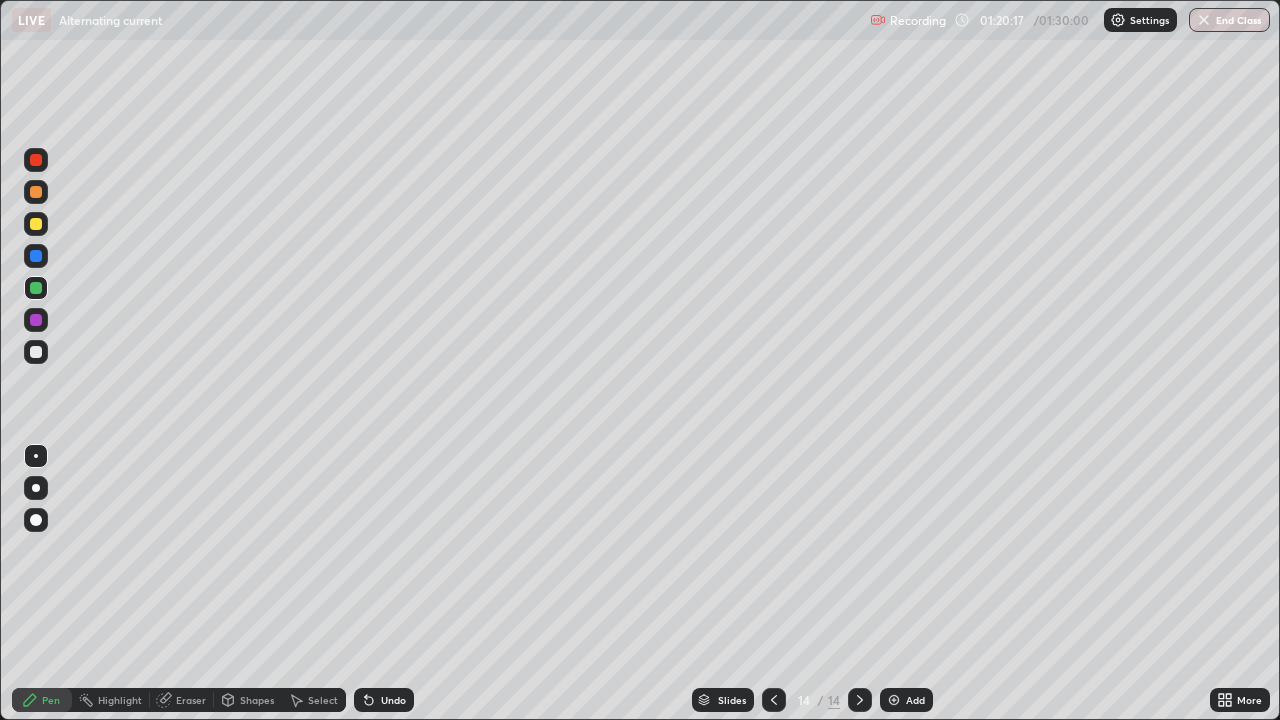 click on "Shapes" at bounding box center (248, 700) 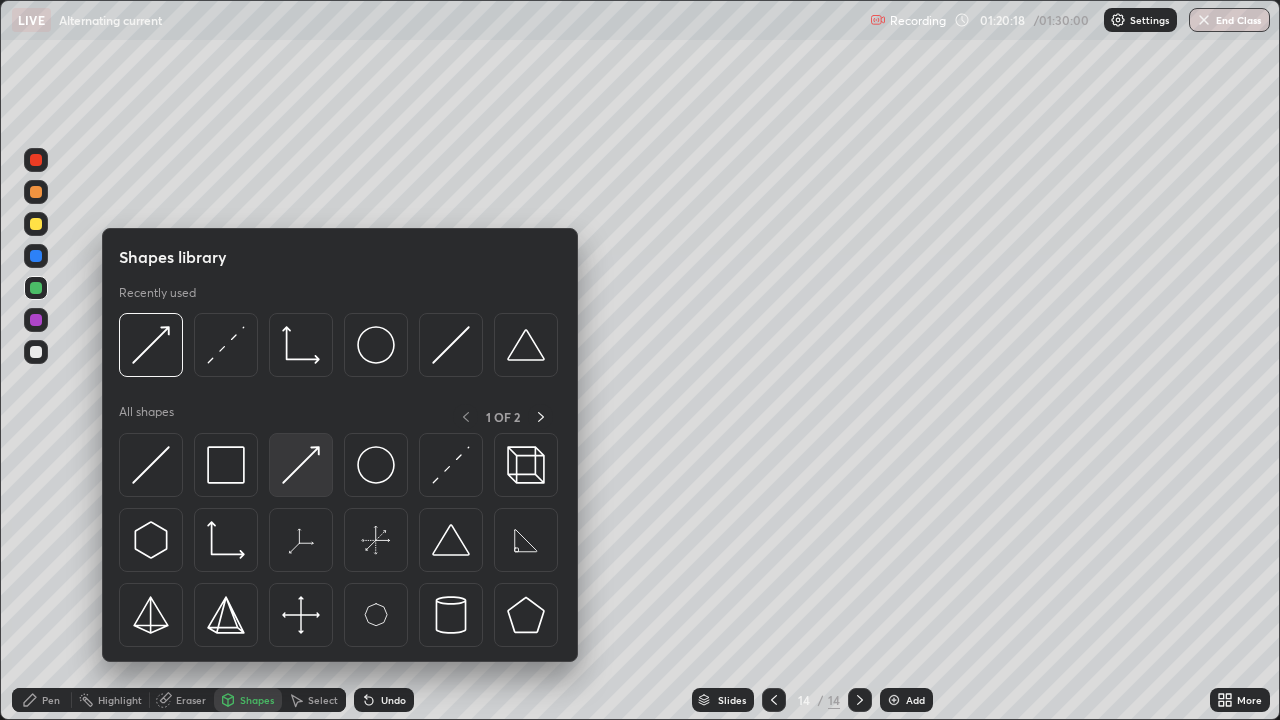 click at bounding box center [301, 465] 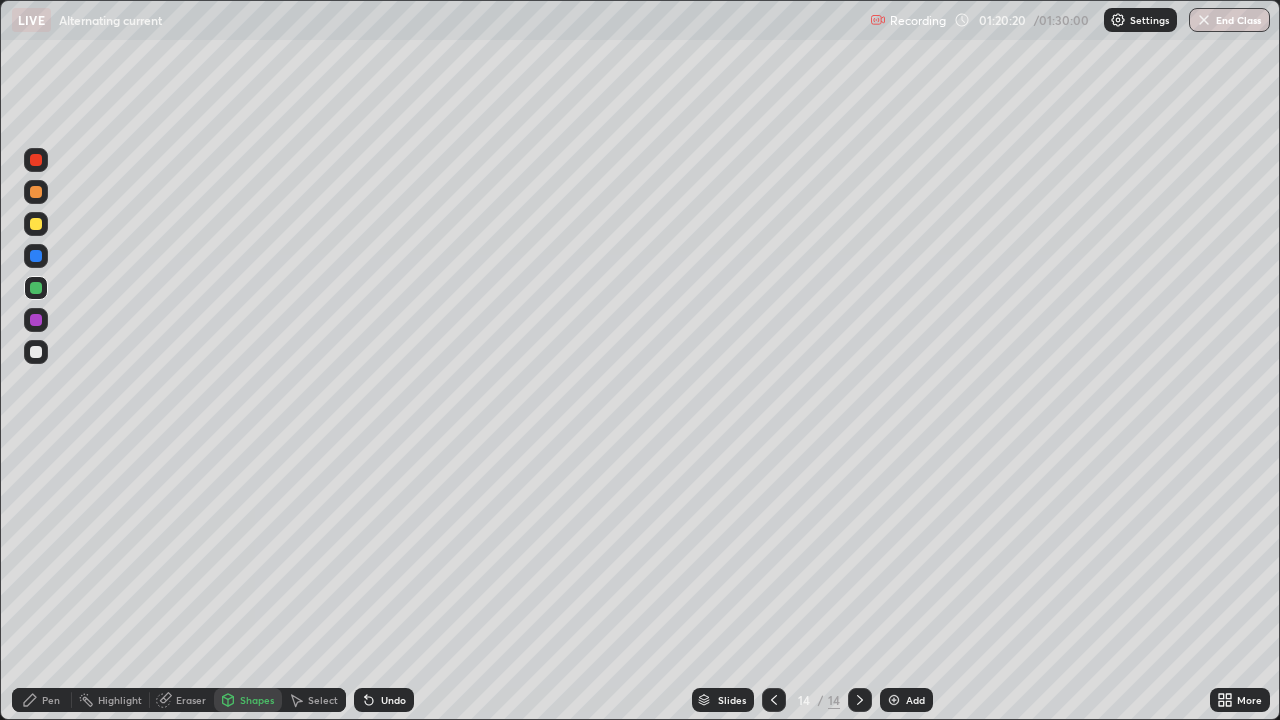 click at bounding box center [36, 192] 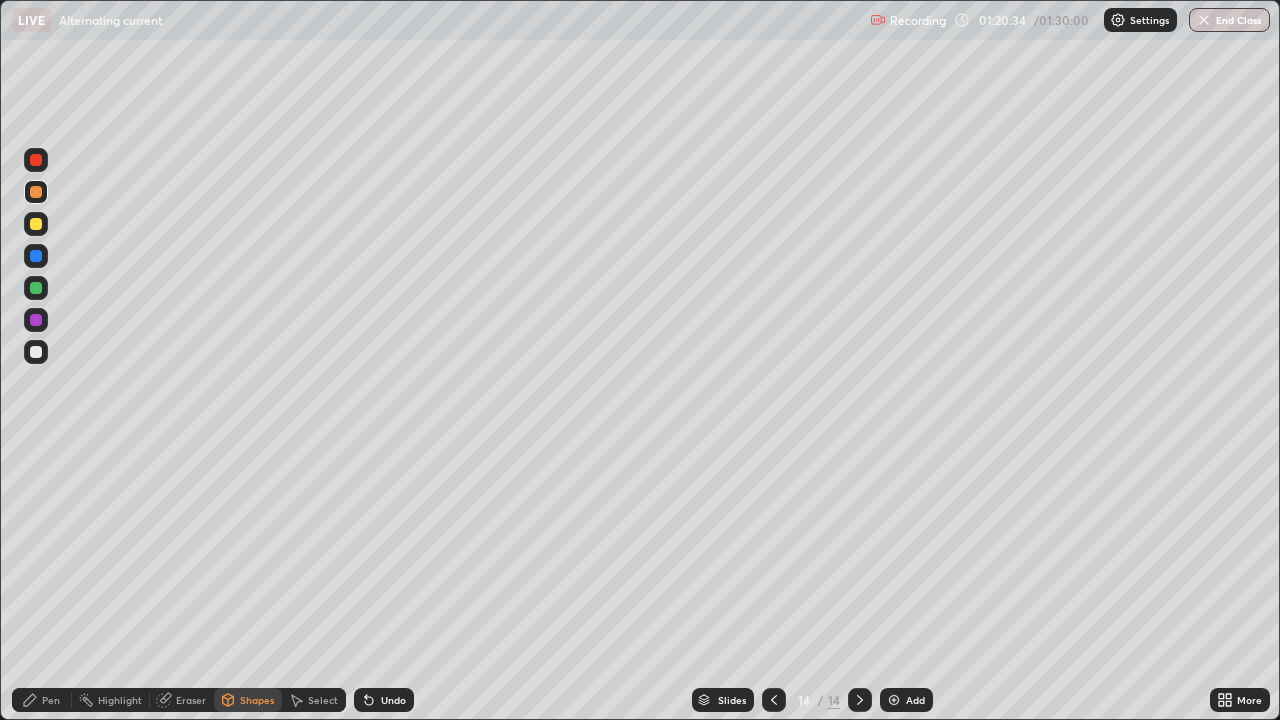 click at bounding box center (36, 224) 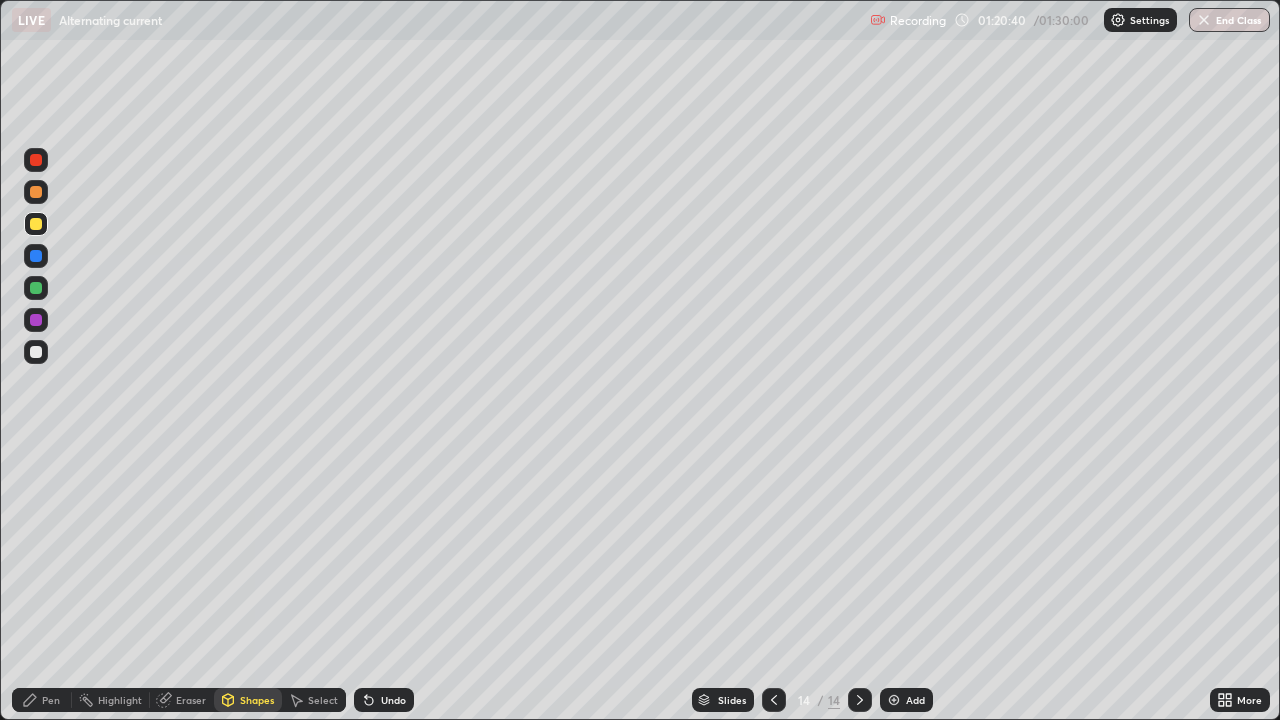 click at bounding box center [36, 192] 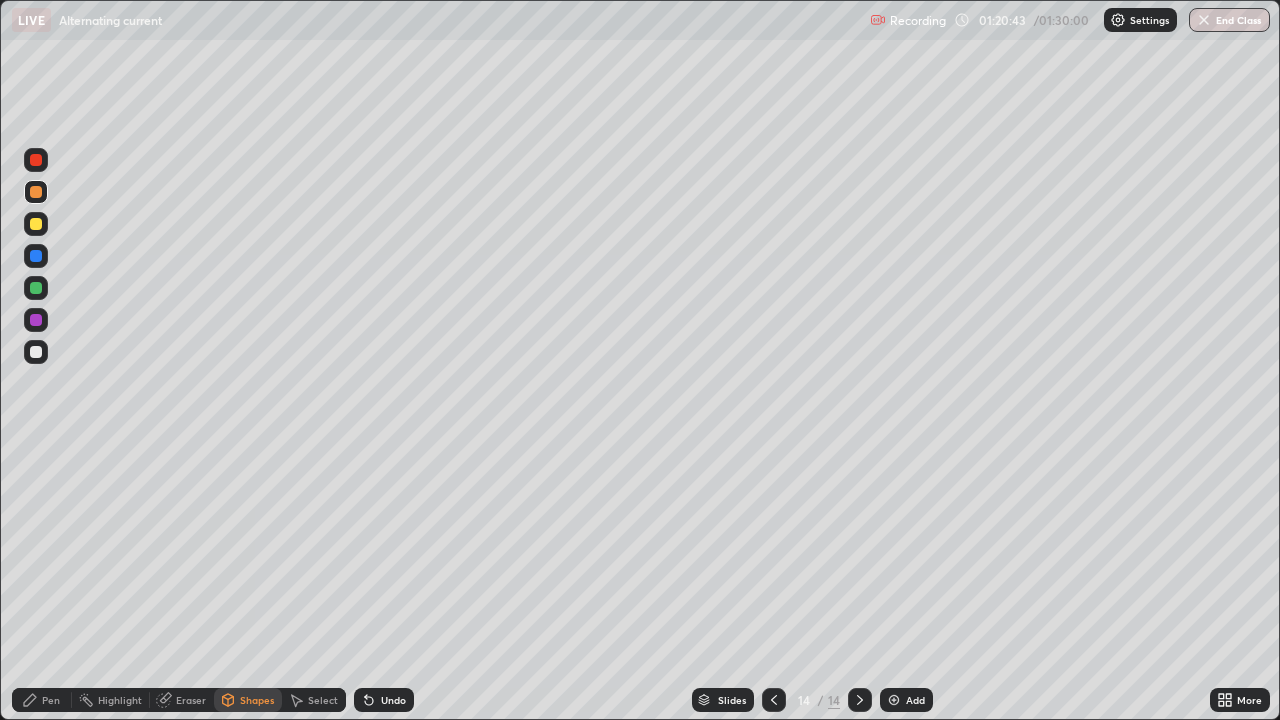 click at bounding box center [36, 288] 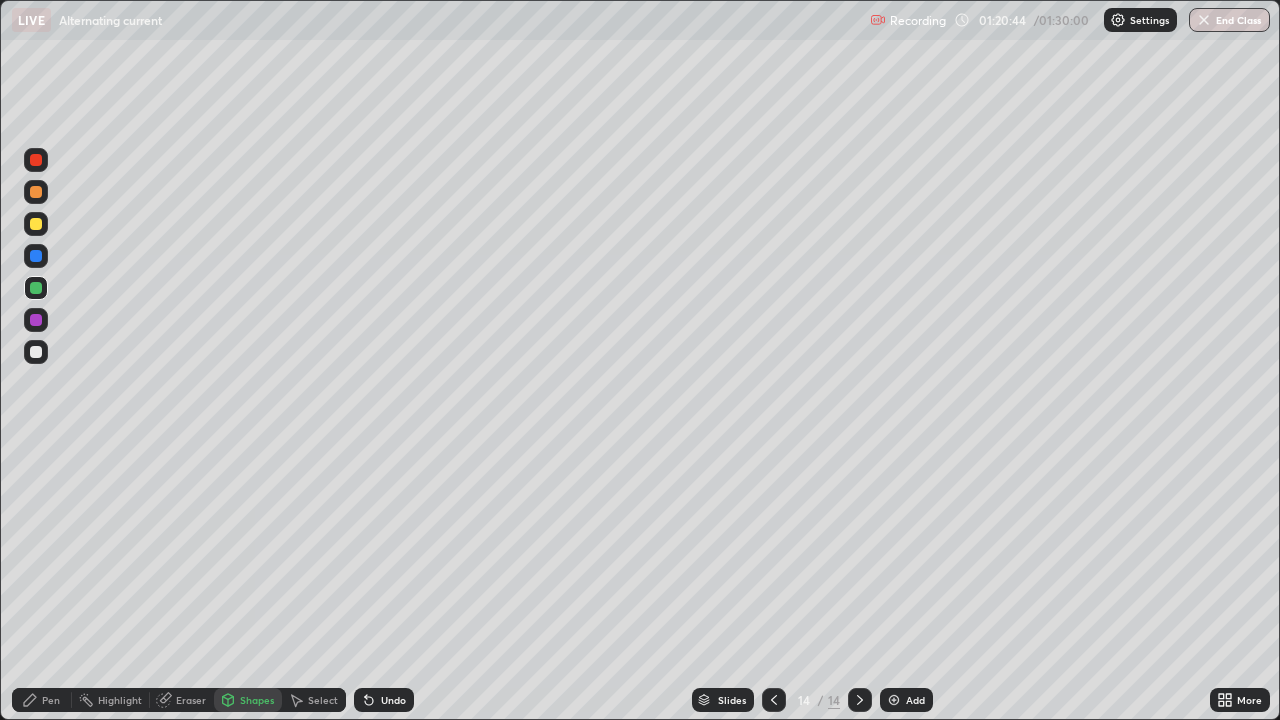 click at bounding box center [36, 352] 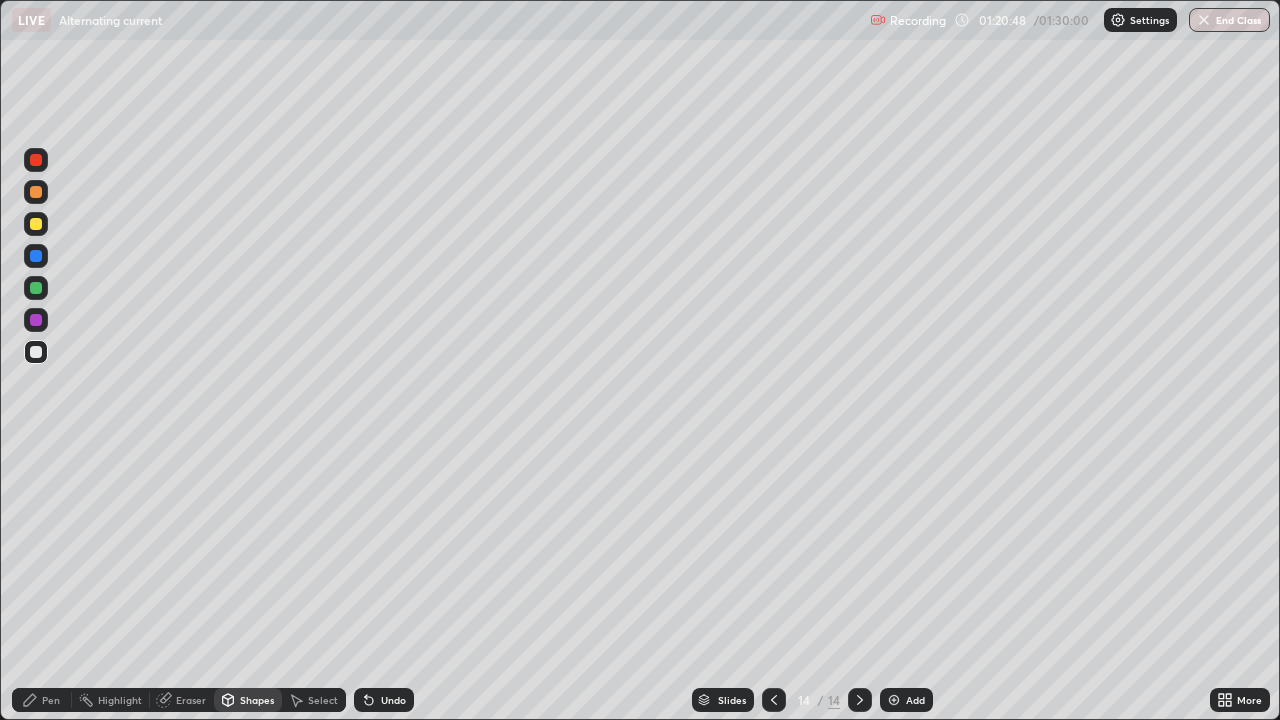 click on "Pen" at bounding box center (51, 700) 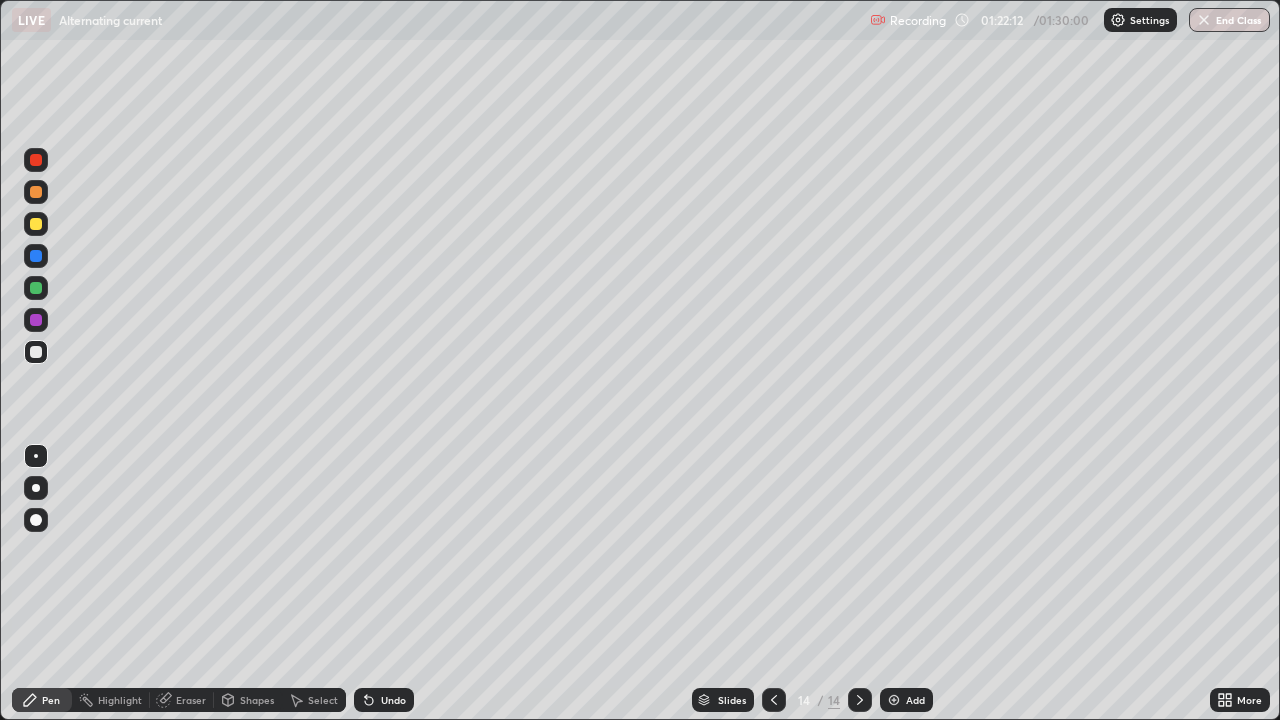 click on "End Class" at bounding box center [1229, 20] 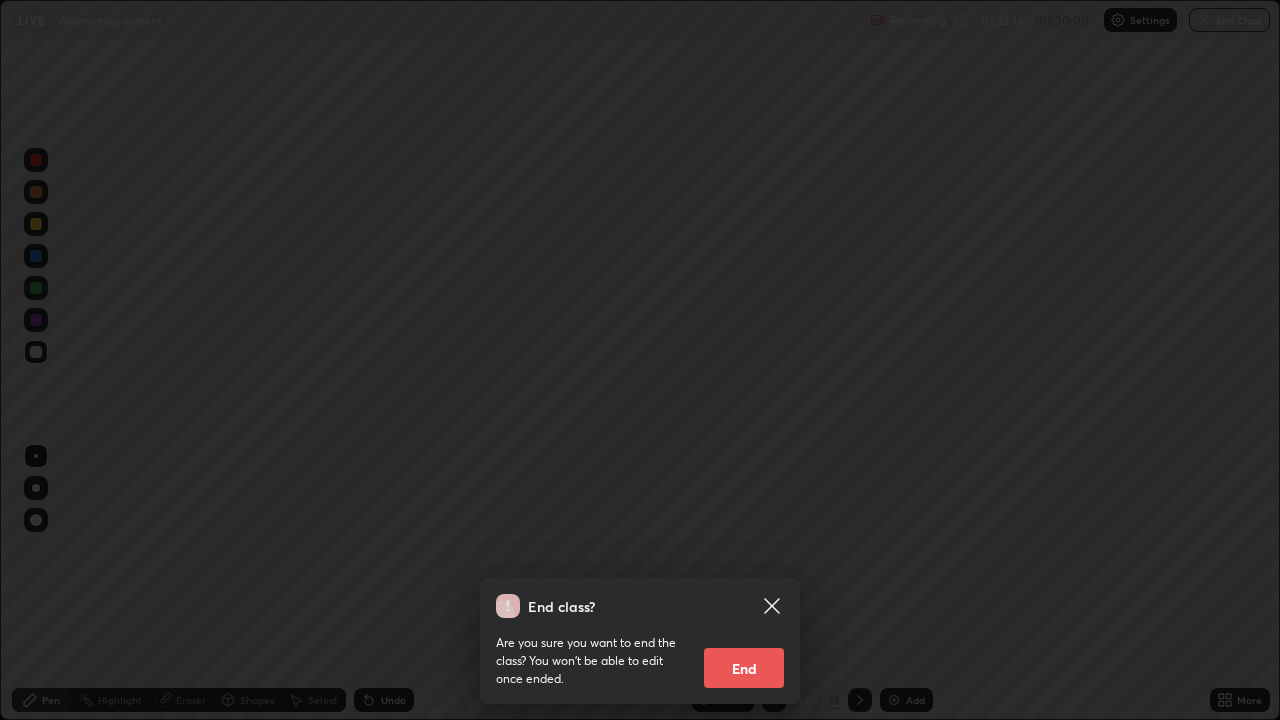 click on "End" at bounding box center [744, 668] 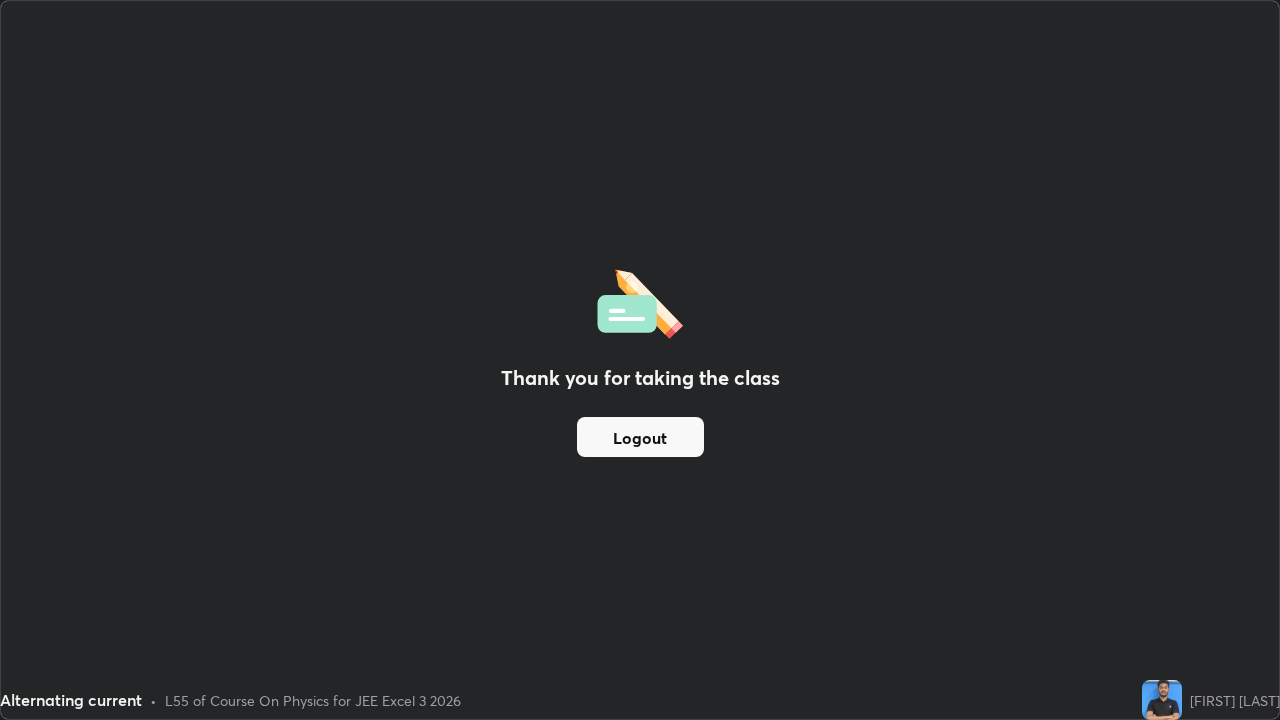 click on "Logout" at bounding box center [640, 437] 